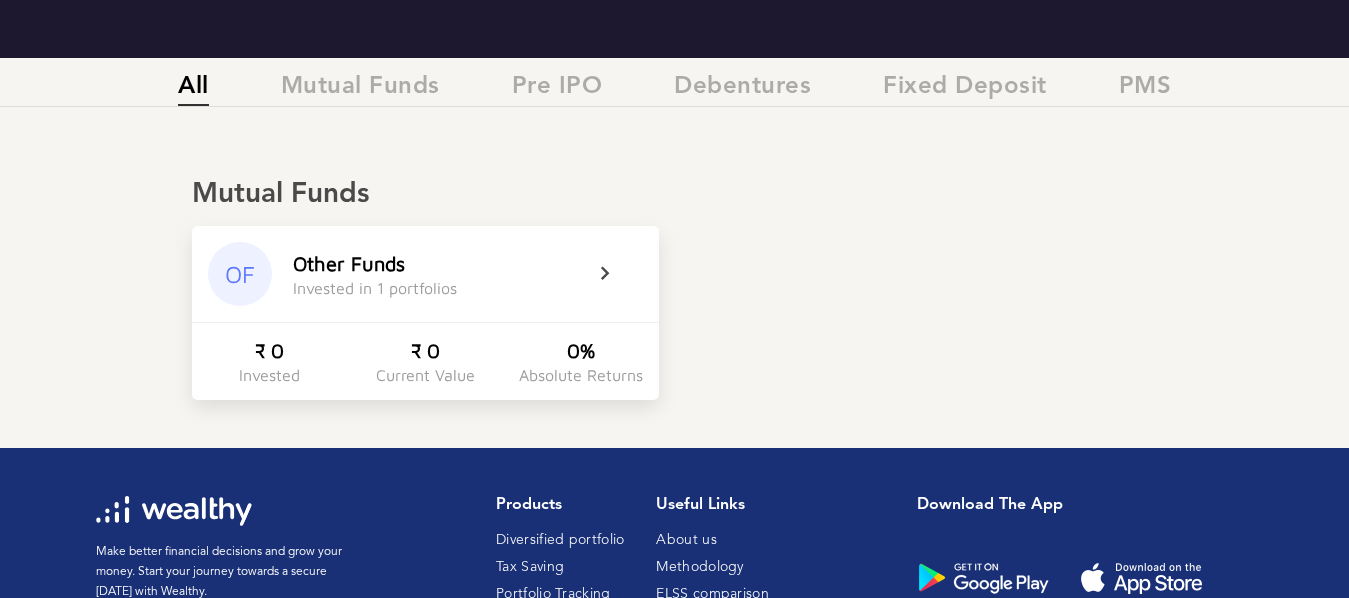 scroll, scrollTop: 102, scrollLeft: 0, axis: vertical 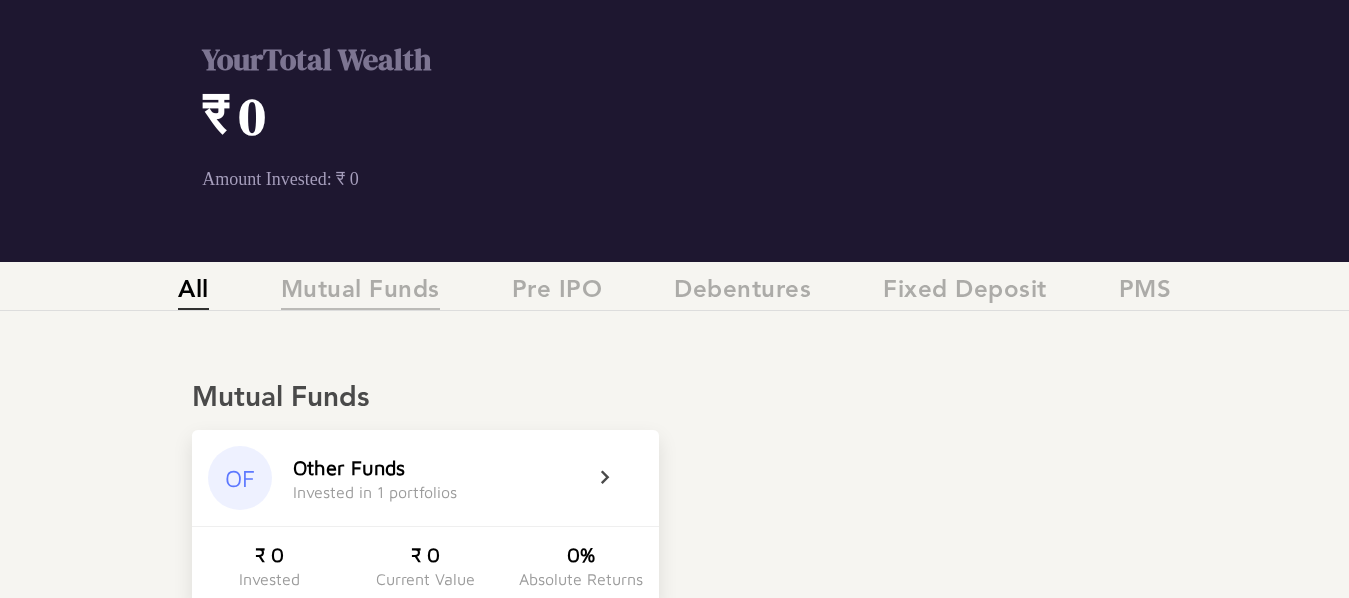 click on "Mutual Funds" at bounding box center [360, 293] 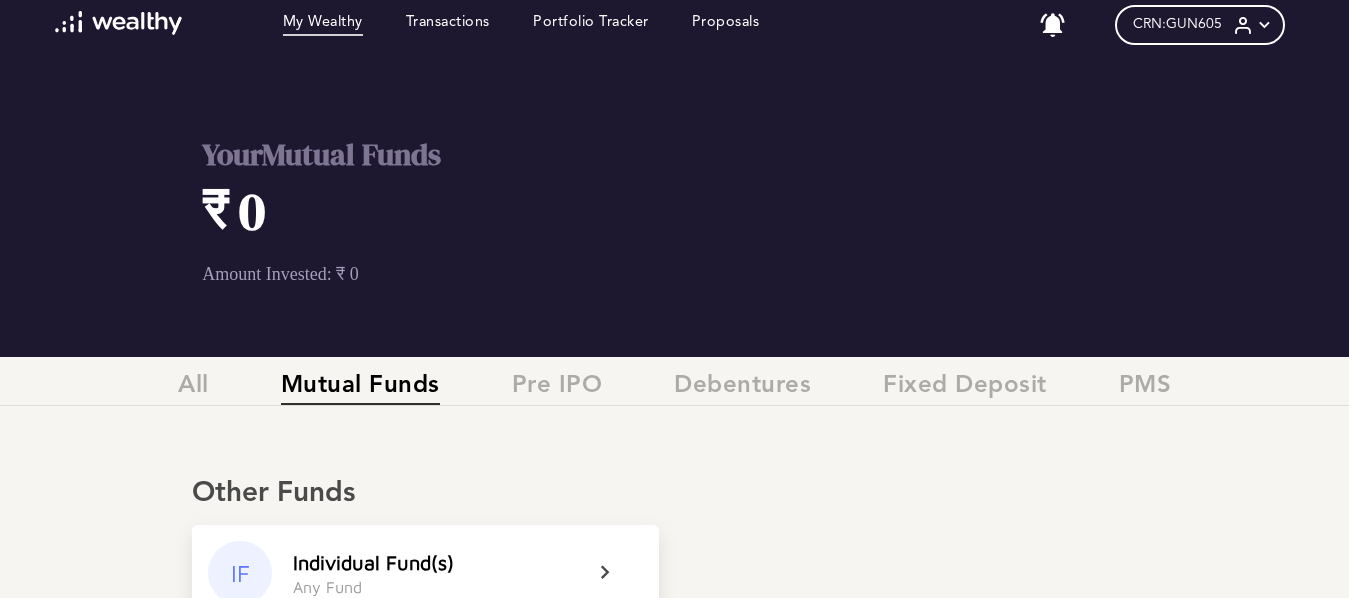 scroll, scrollTop: 0, scrollLeft: 0, axis: both 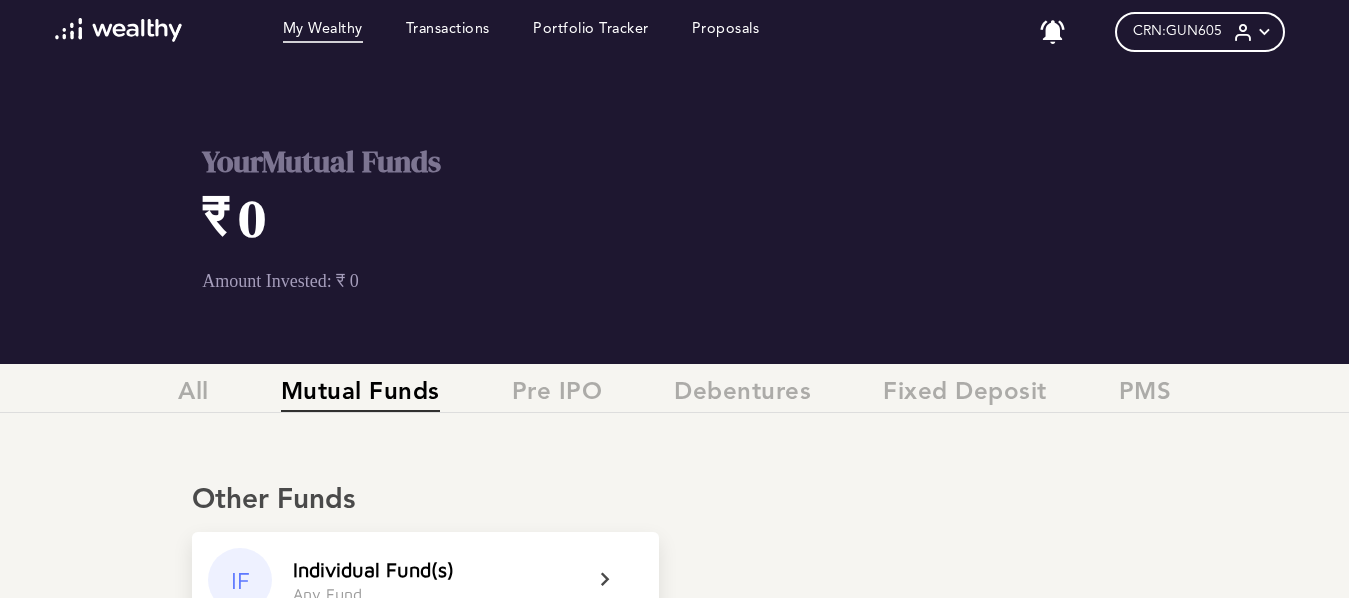 click at bounding box center [1264, 32] 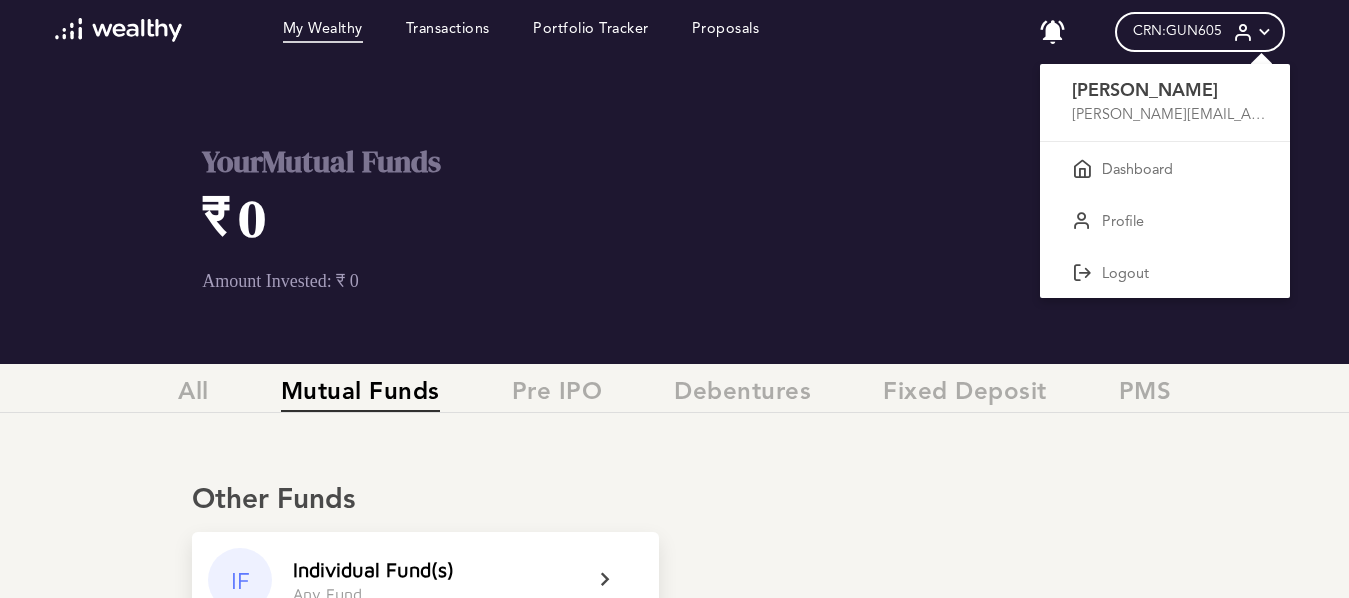 click at bounding box center (674, 299) 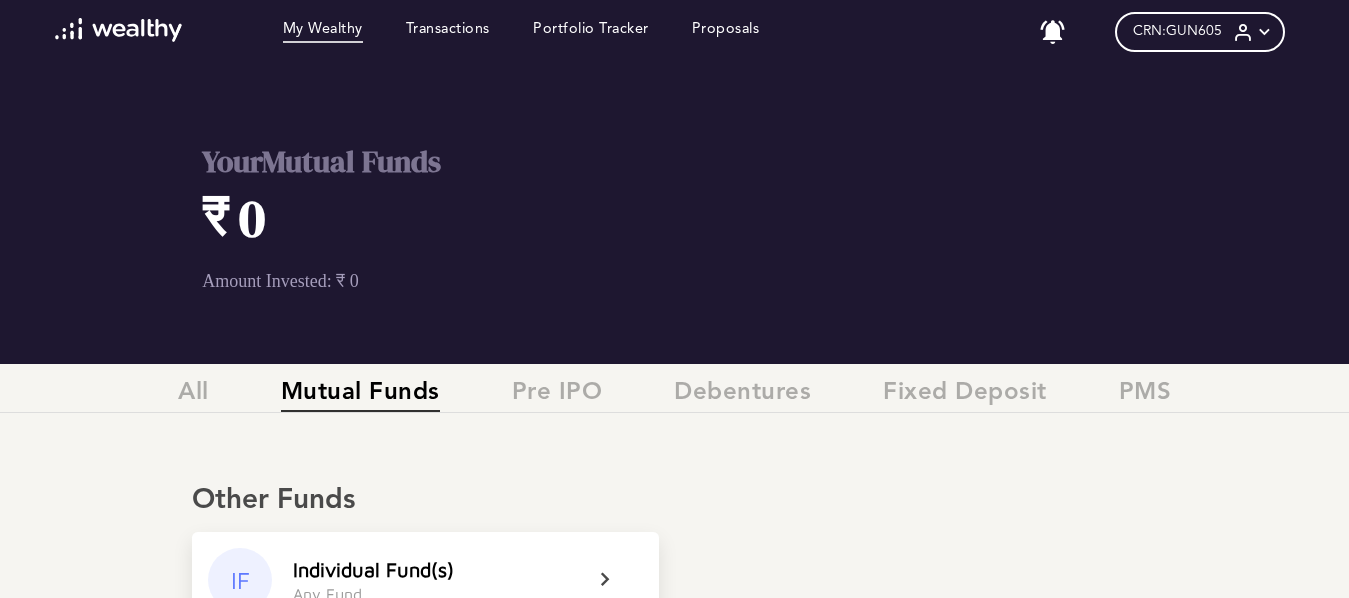click at bounding box center [1052, 32] 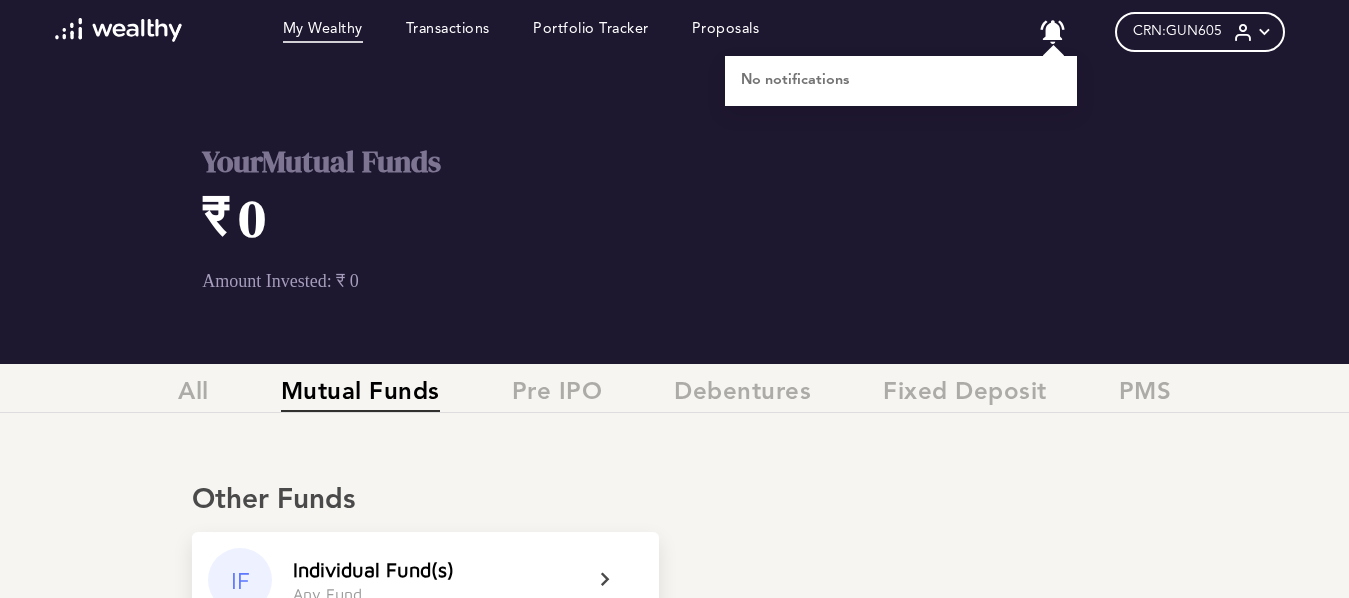 click at bounding box center [674, 299] 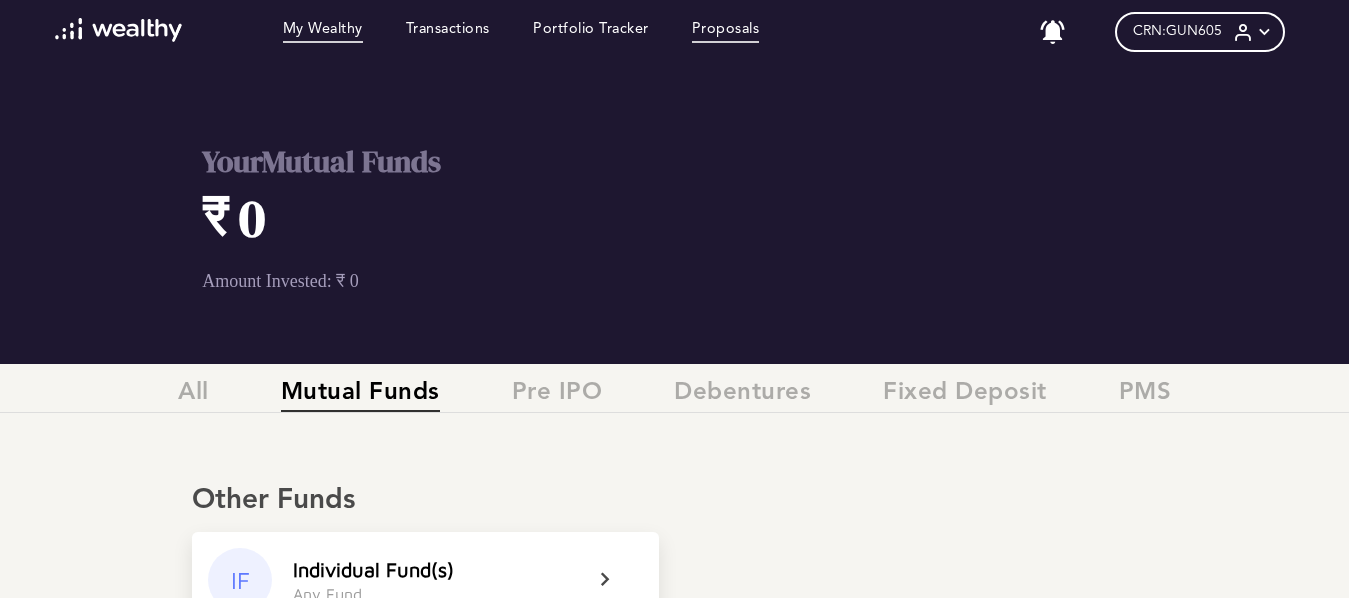 click on "Proposals" at bounding box center (726, 32) 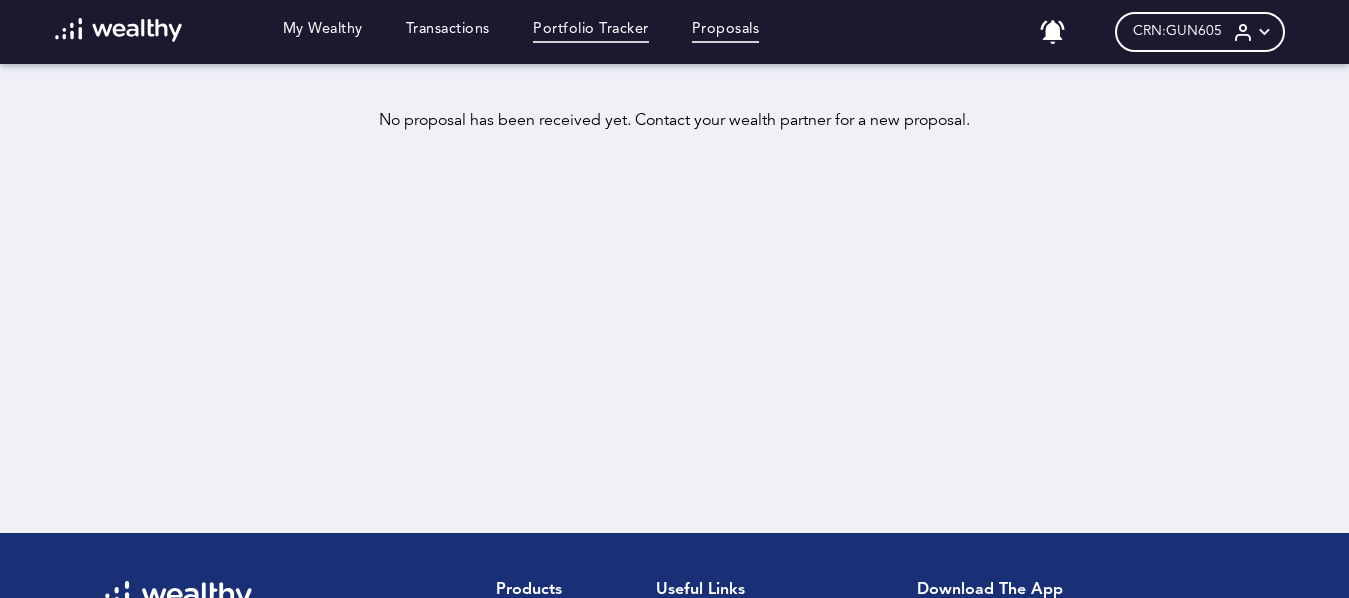 click on "Portfolio Tracker" at bounding box center [591, 32] 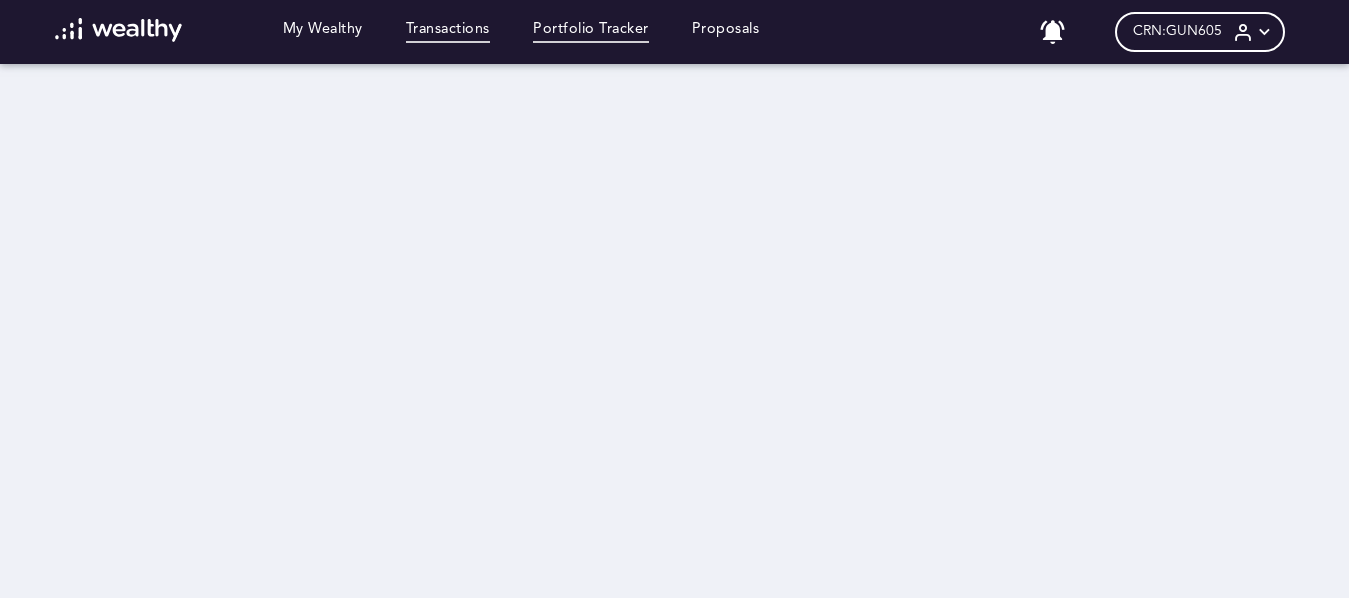 click on "Transactions" at bounding box center (448, 32) 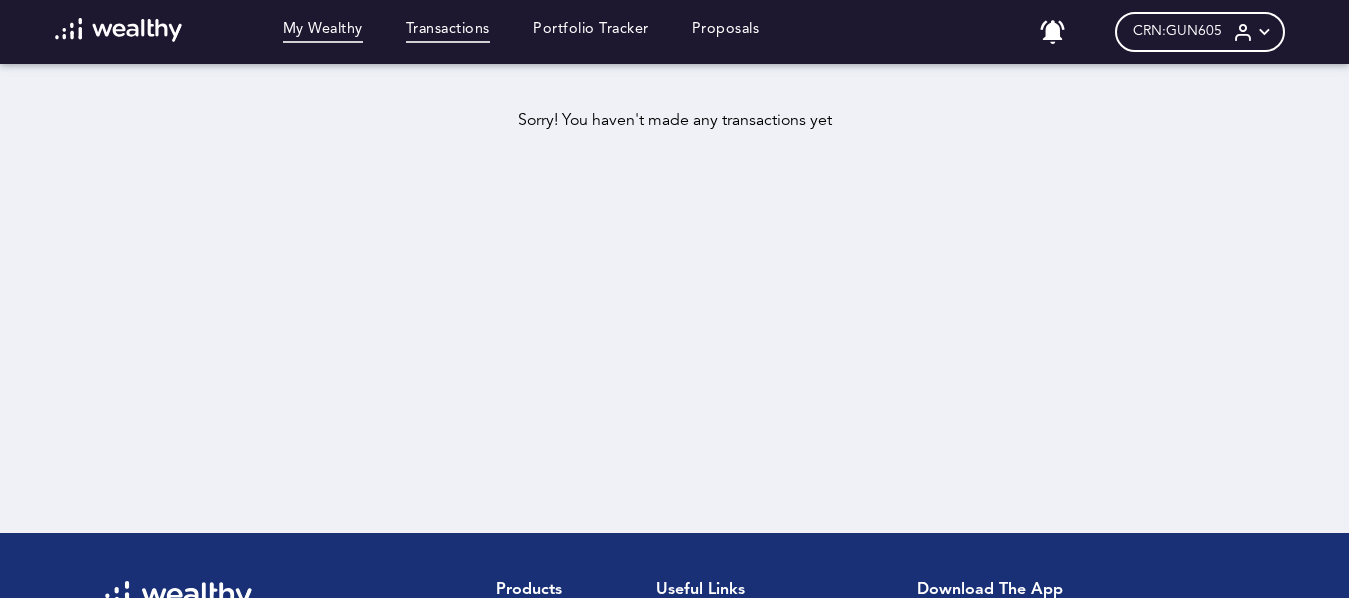 click on "My Wealthy" at bounding box center (323, 32) 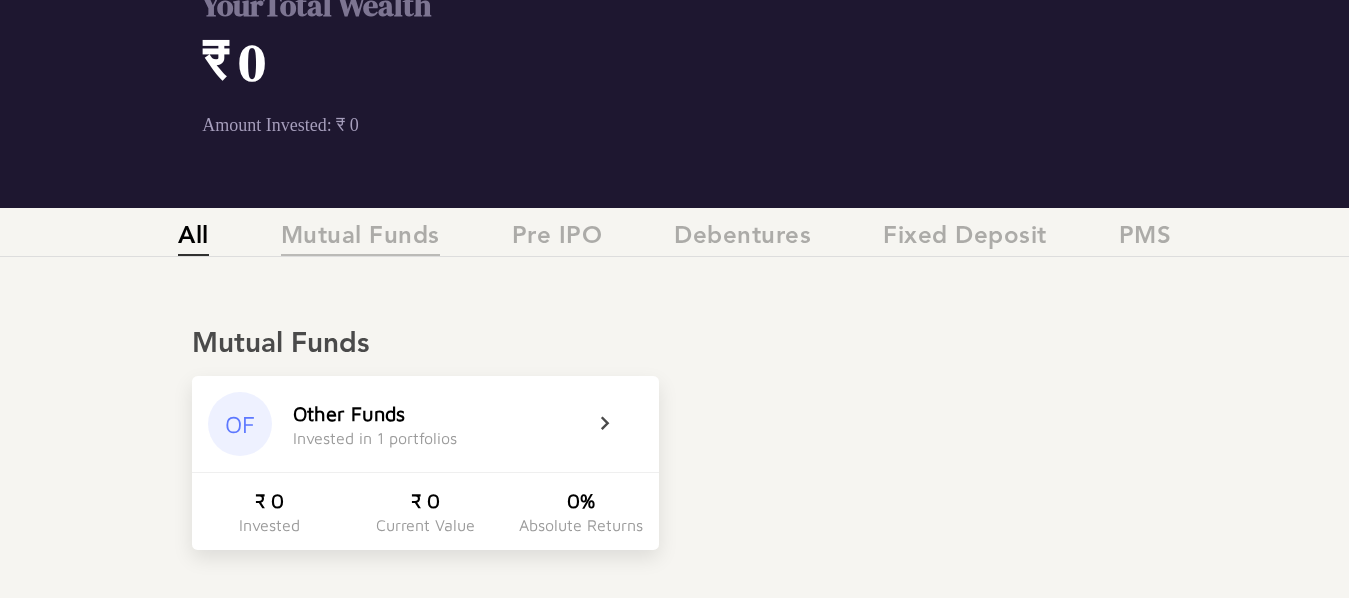 scroll, scrollTop: 306, scrollLeft: 0, axis: vertical 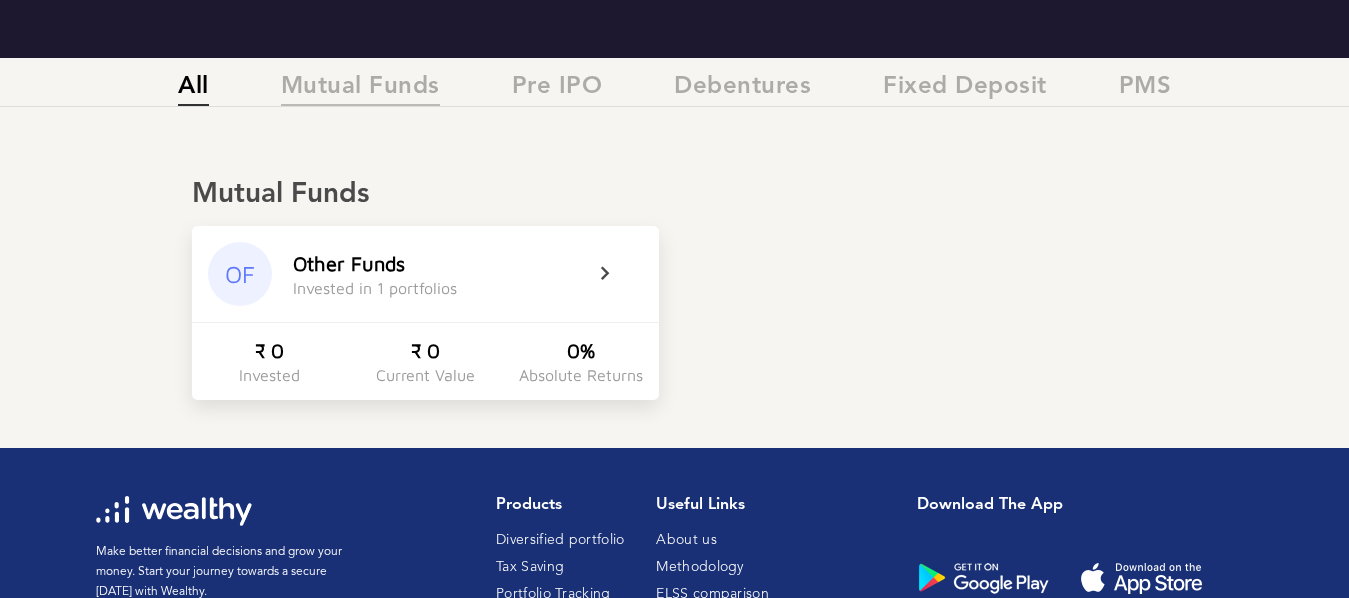 click on "Mutual Funds" at bounding box center [360, 89] 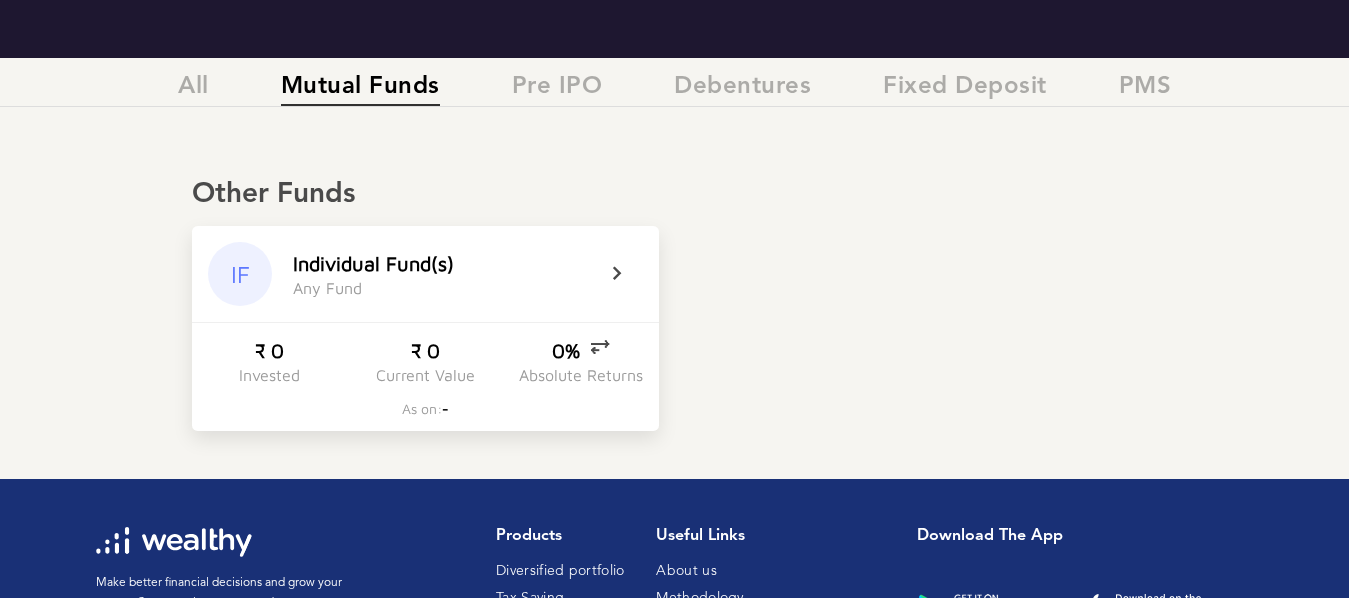 click on "IF I n d i v i d u a l   F u n d ( s ) A n y   F u n d" at bounding box center [425, 274] 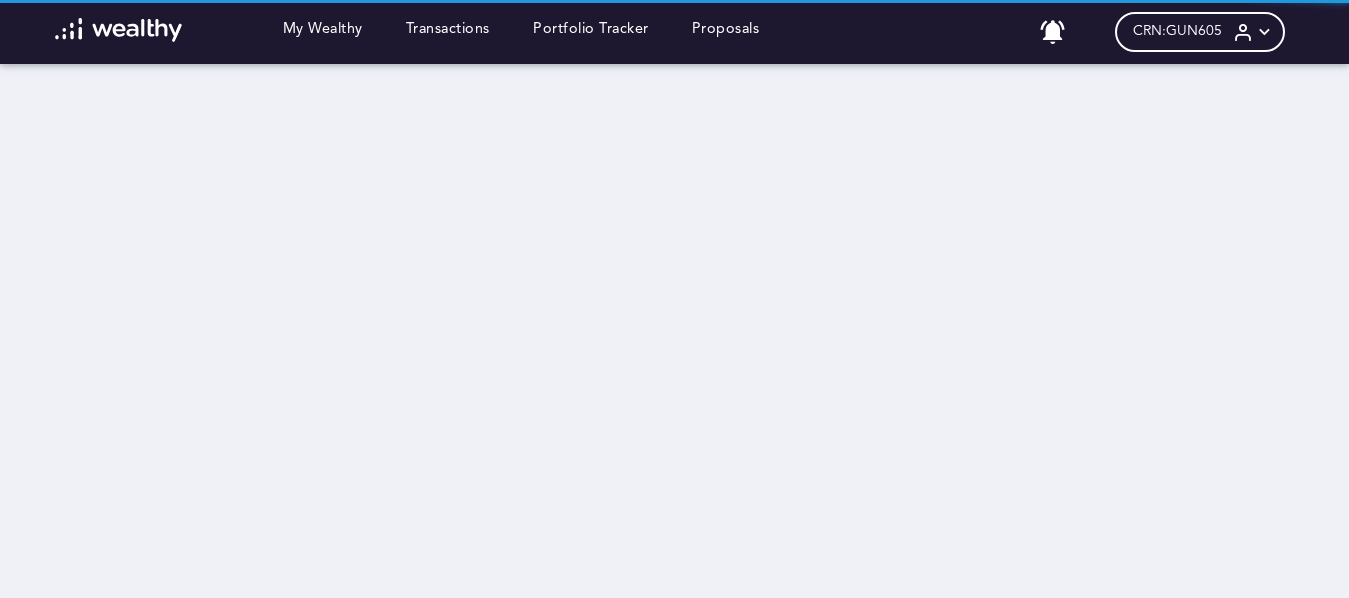 scroll, scrollTop: 0, scrollLeft: 0, axis: both 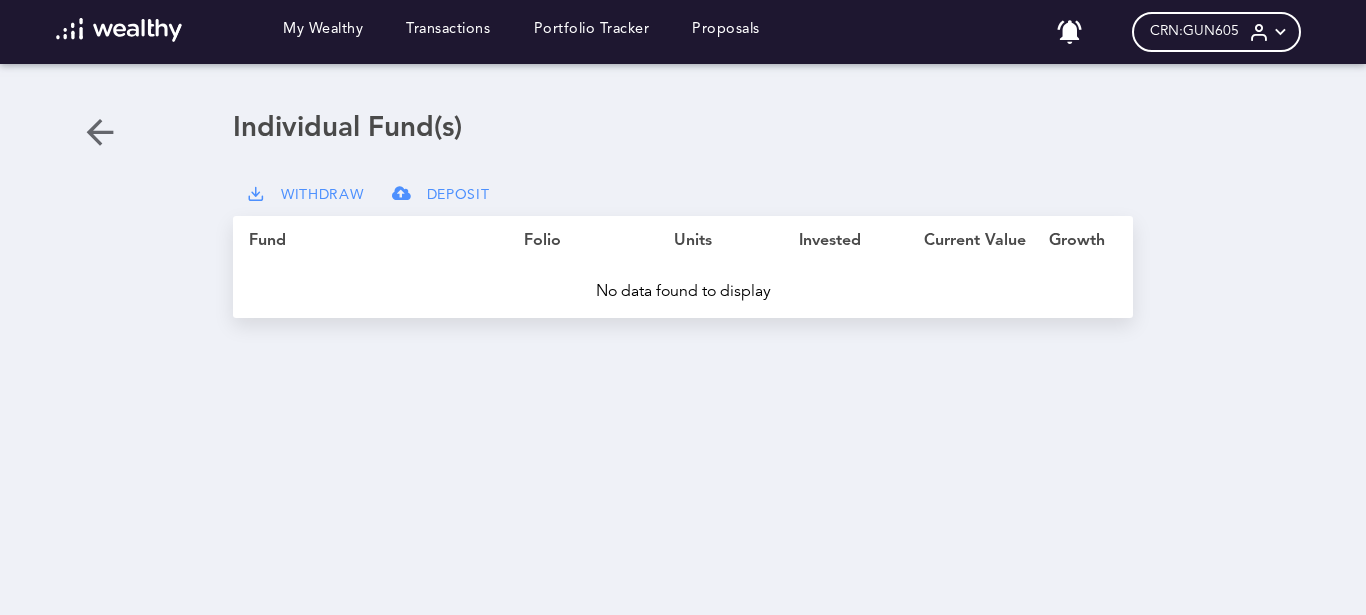 click on "DEPOSIT" at bounding box center (458, 195) 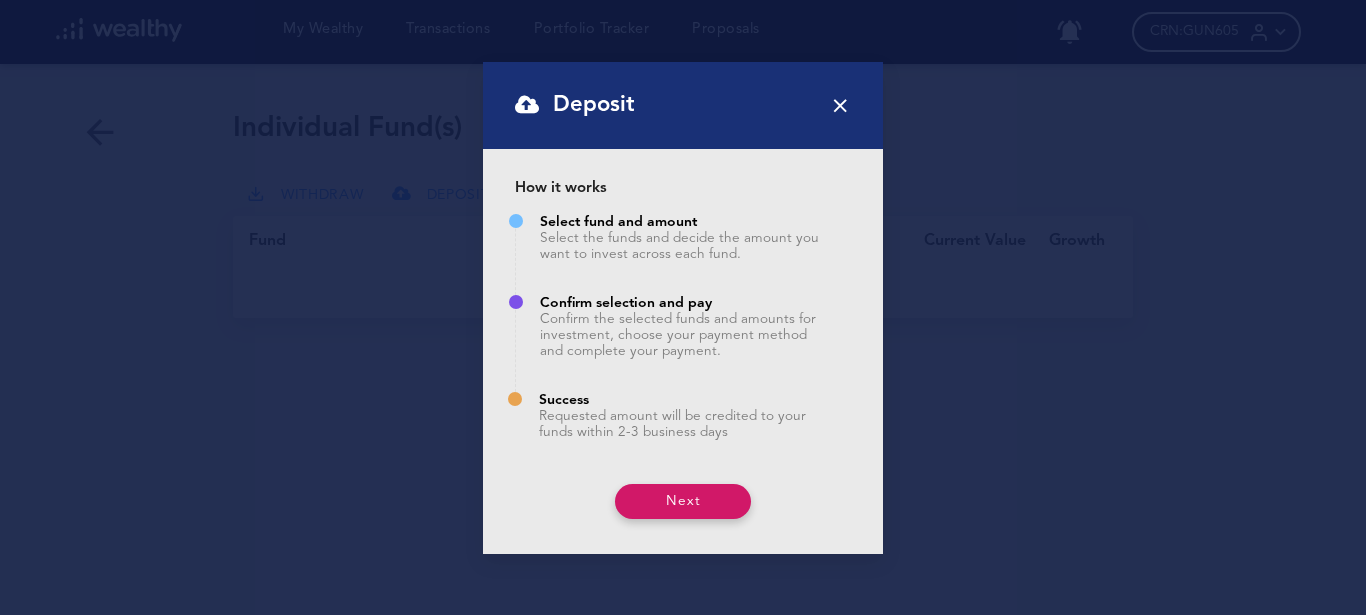 click on "Next" at bounding box center [683, 501] 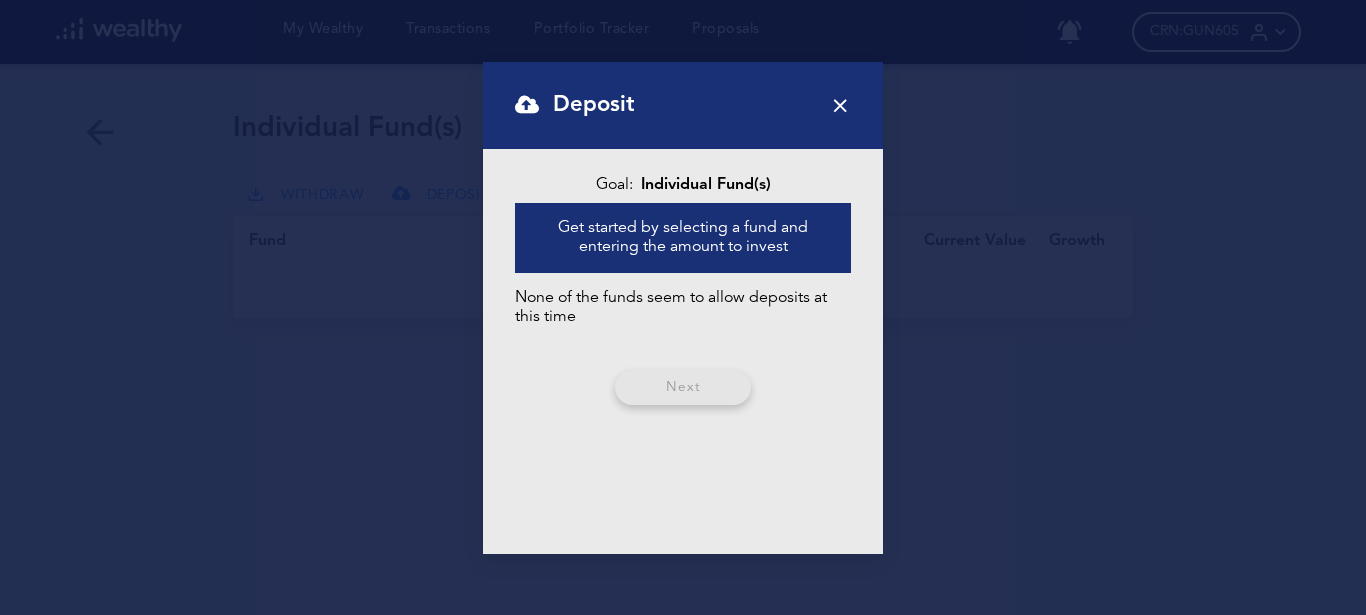 click on "Get started by selecting a fund and entering the amount to invest" at bounding box center [683, 237] 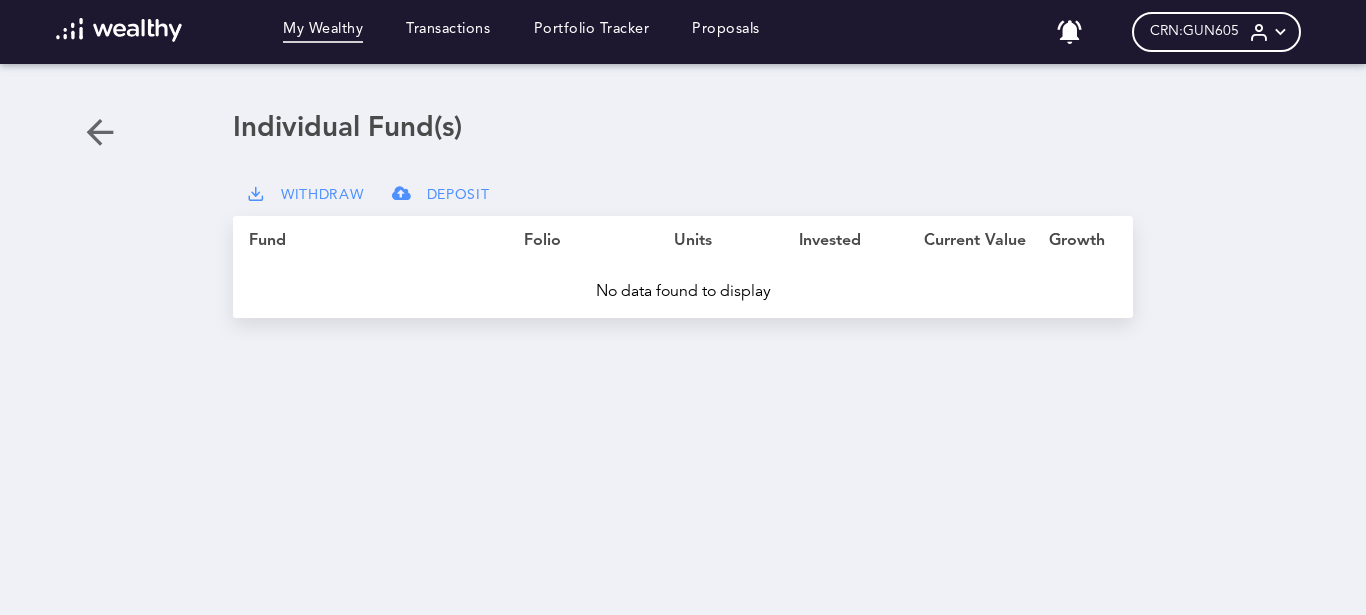 click on "My Wealthy" at bounding box center [323, 32] 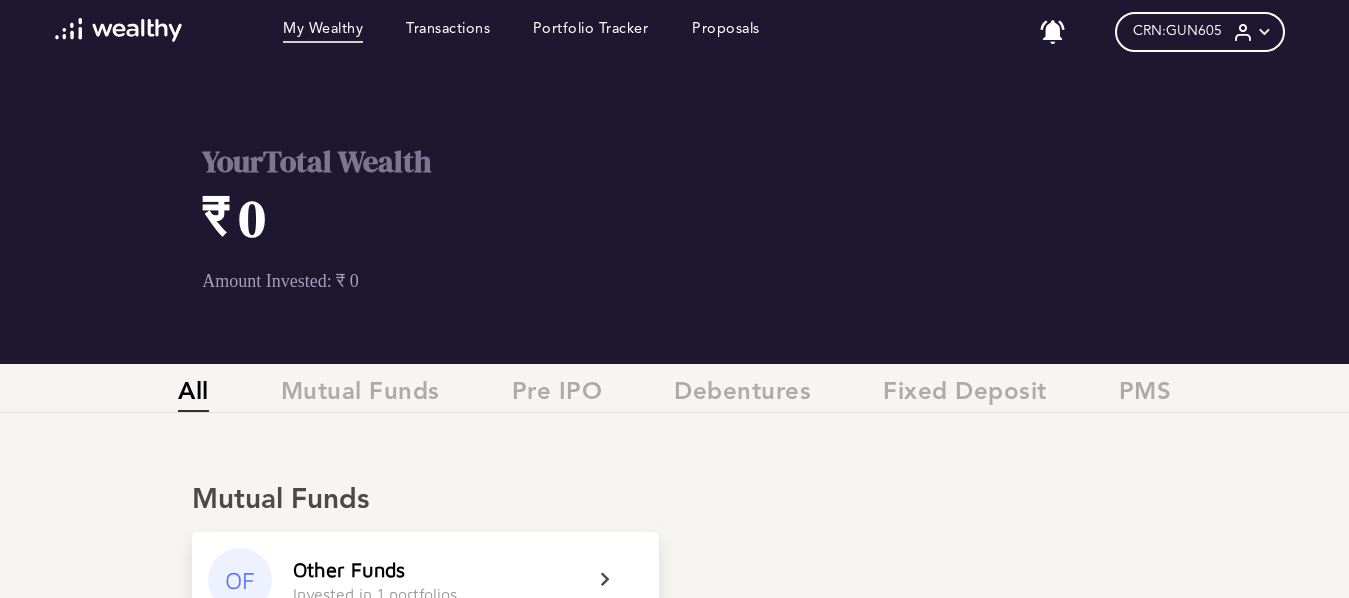 click at bounding box center [118, 30] 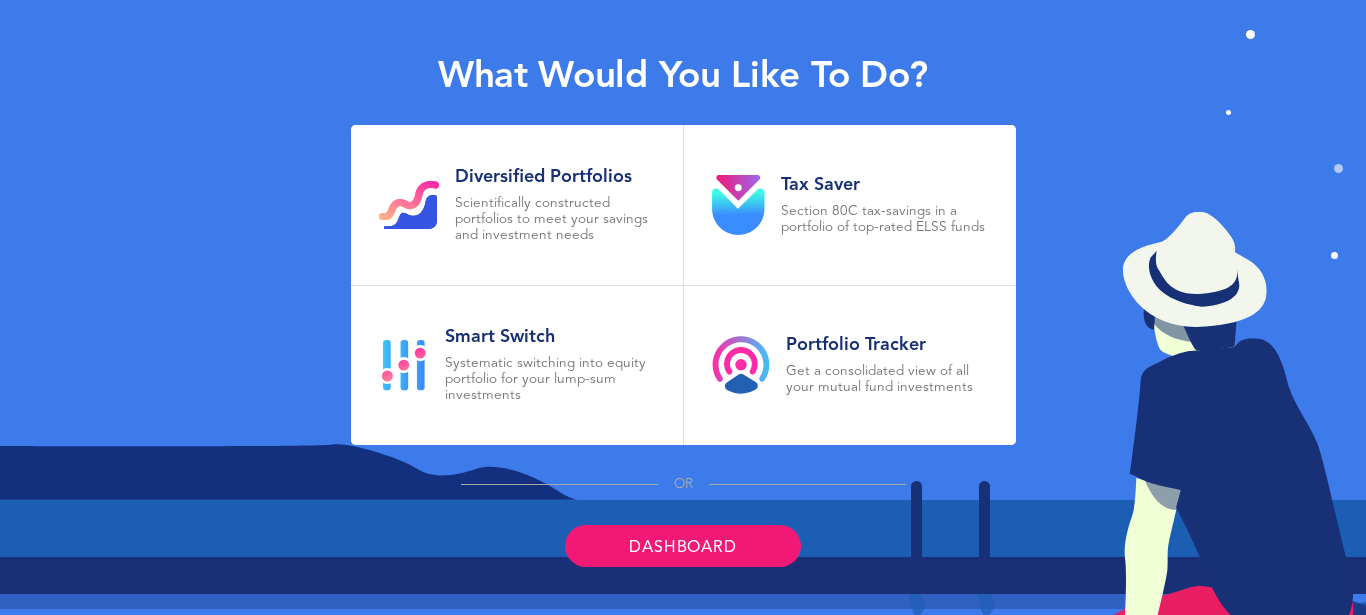 click on "Dashboard" at bounding box center [682, 546] 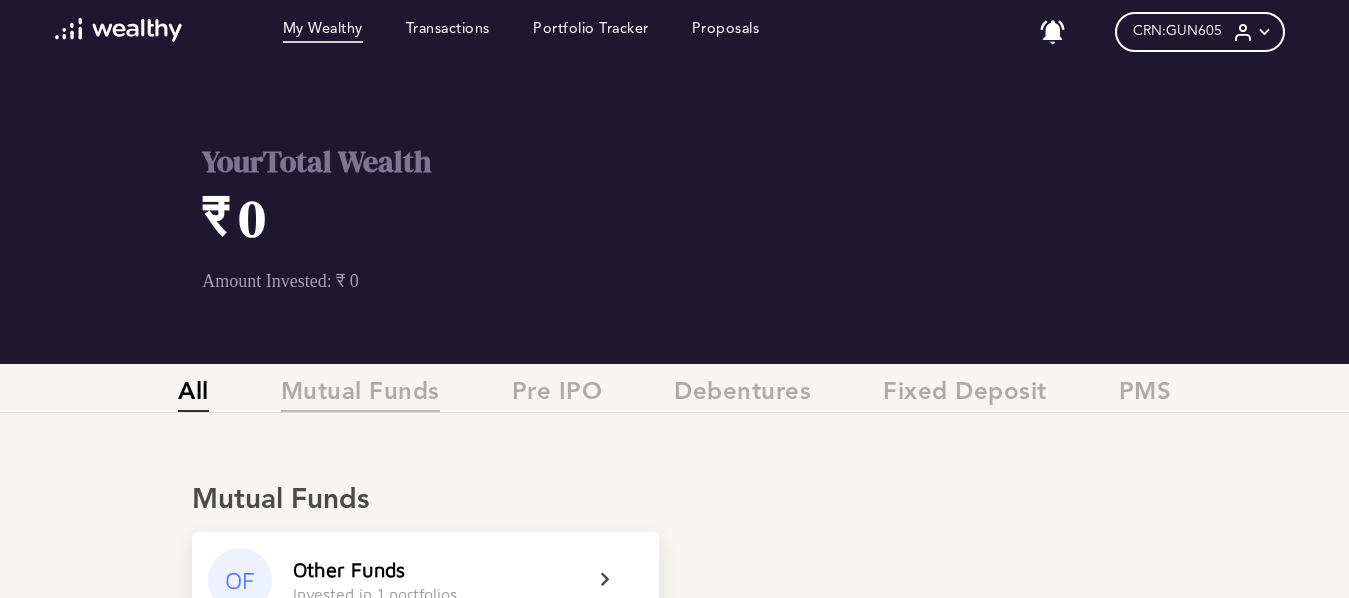 click on "Mutual Funds" at bounding box center [360, 395] 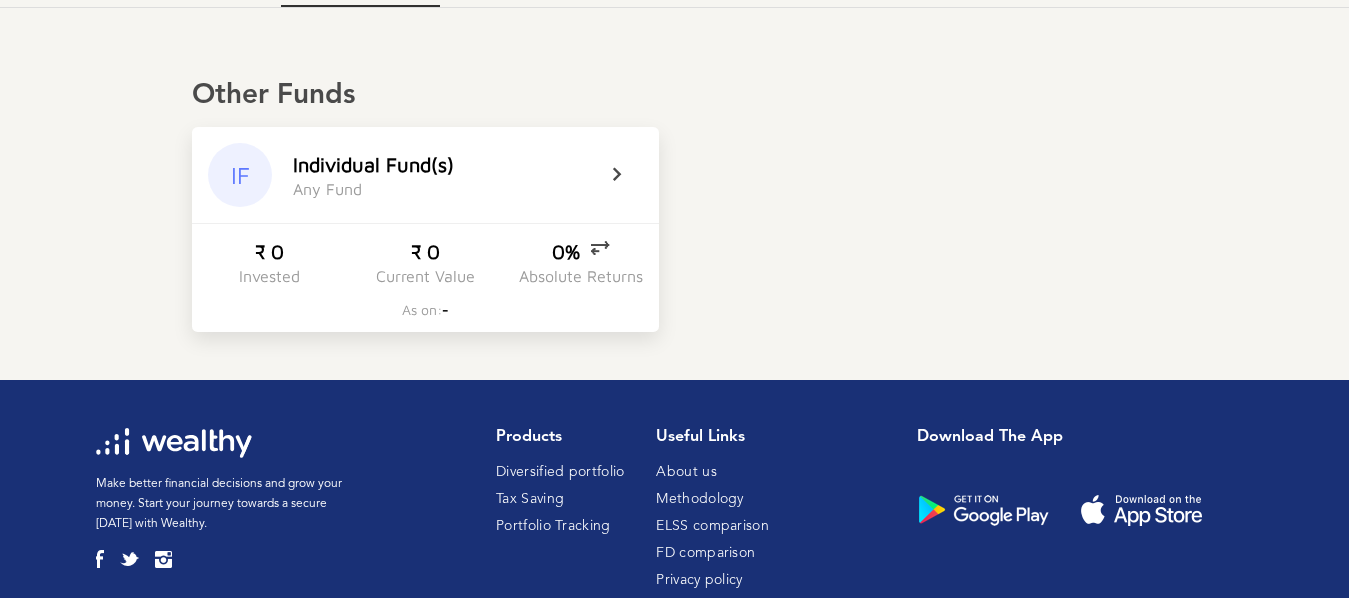 scroll, scrollTop: 357, scrollLeft: 0, axis: vertical 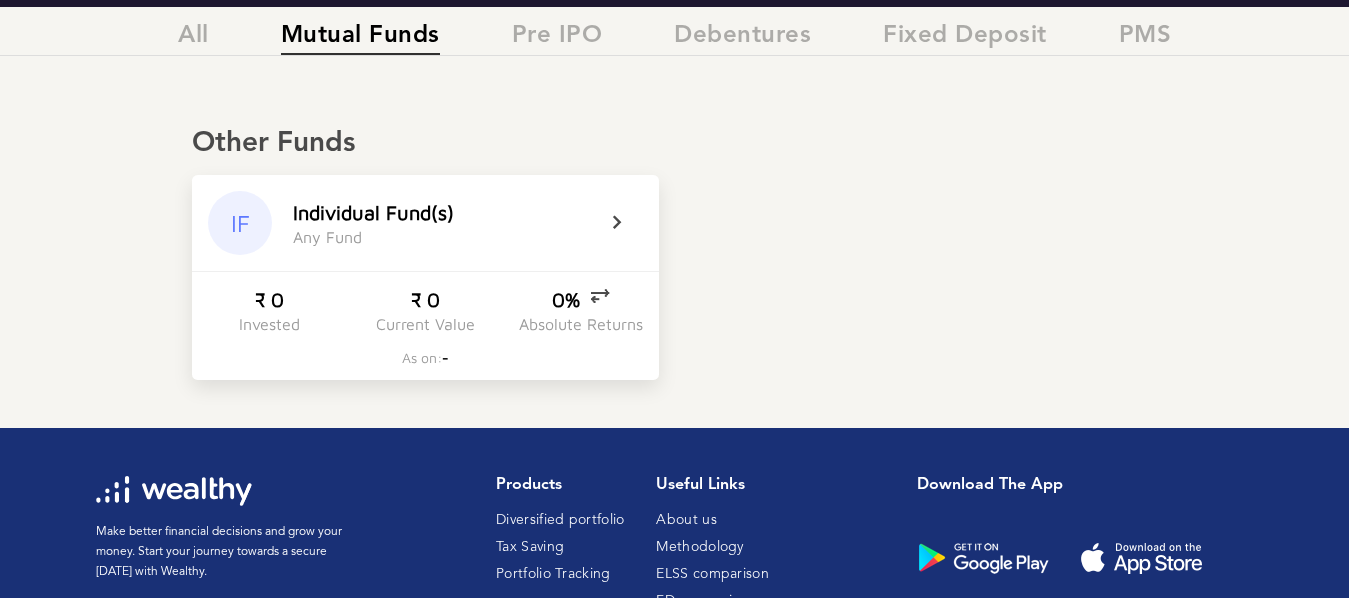 click at bounding box center (630, 223) 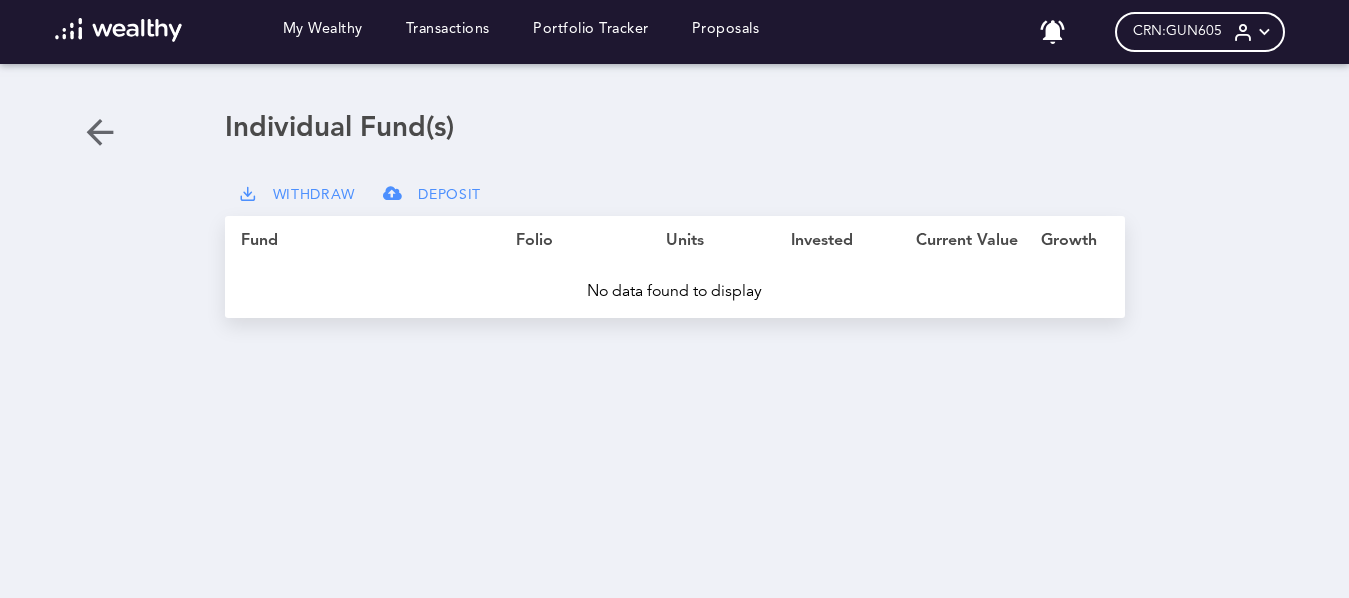 scroll, scrollTop: 0, scrollLeft: 0, axis: both 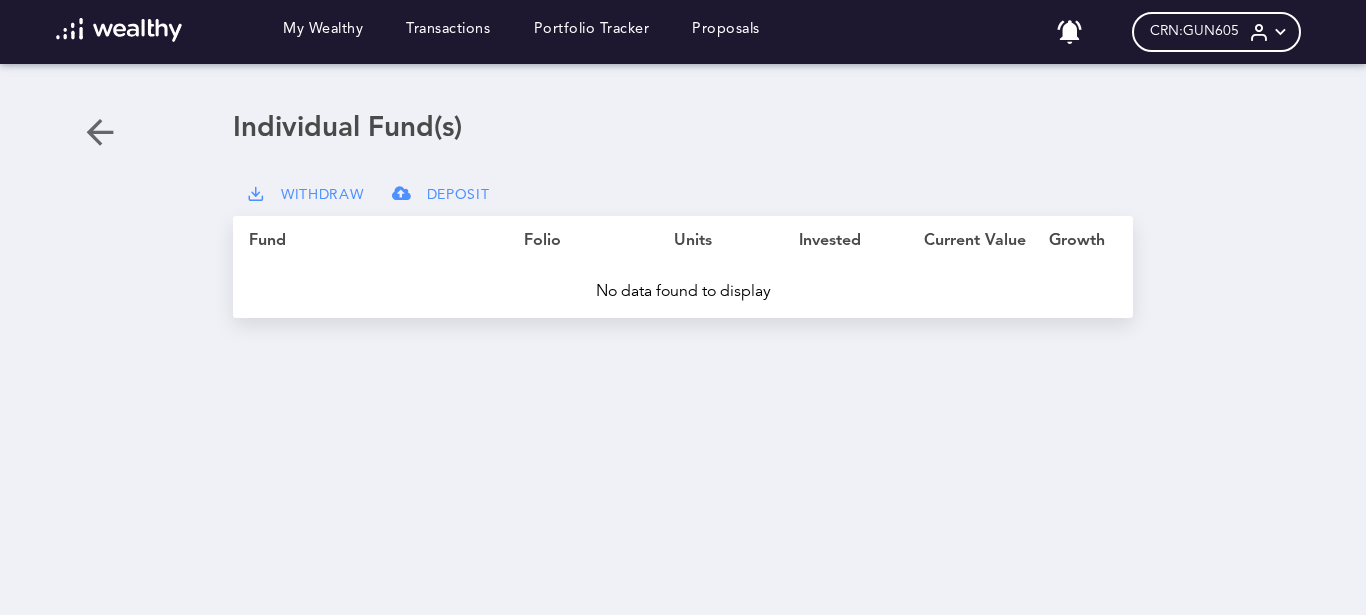 click on "Fund" at bounding box center (386, 241) 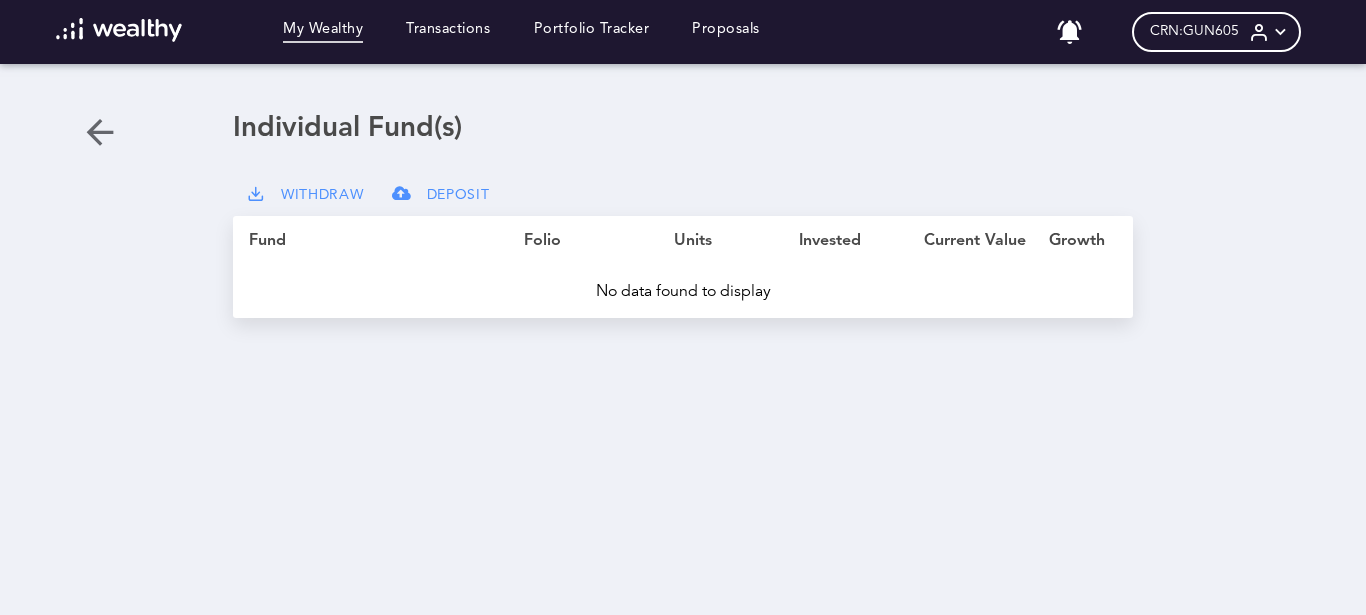 click on "My Wealthy" at bounding box center (323, 32) 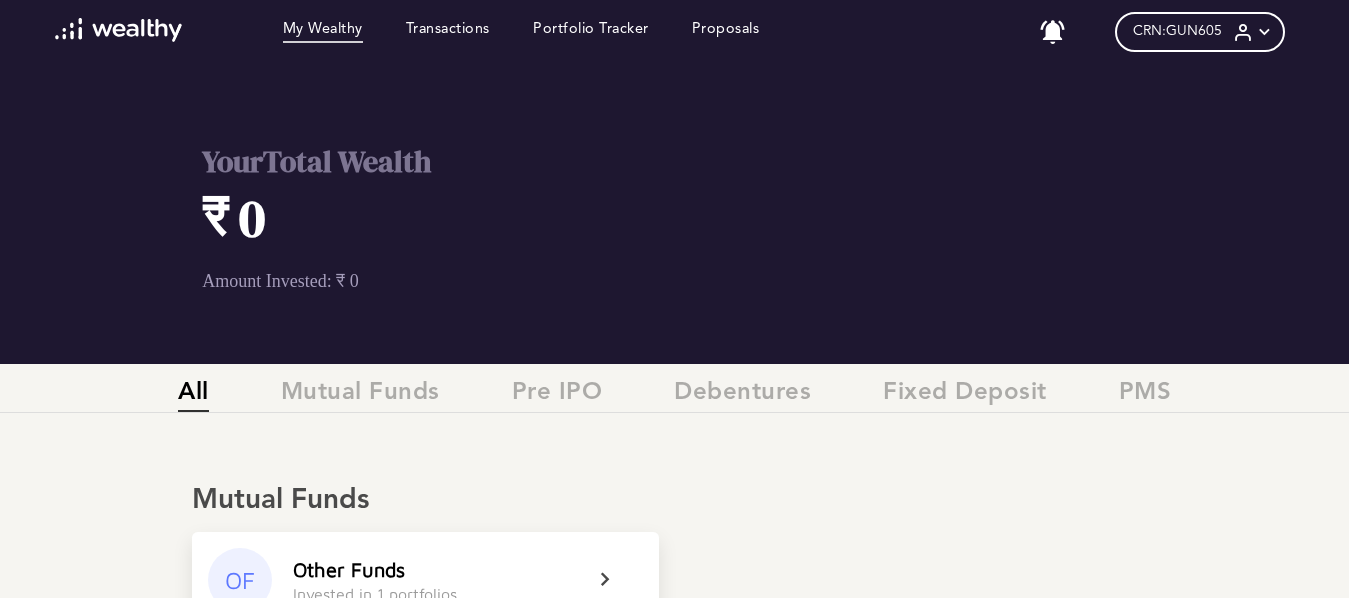 click at bounding box center (1243, 32) 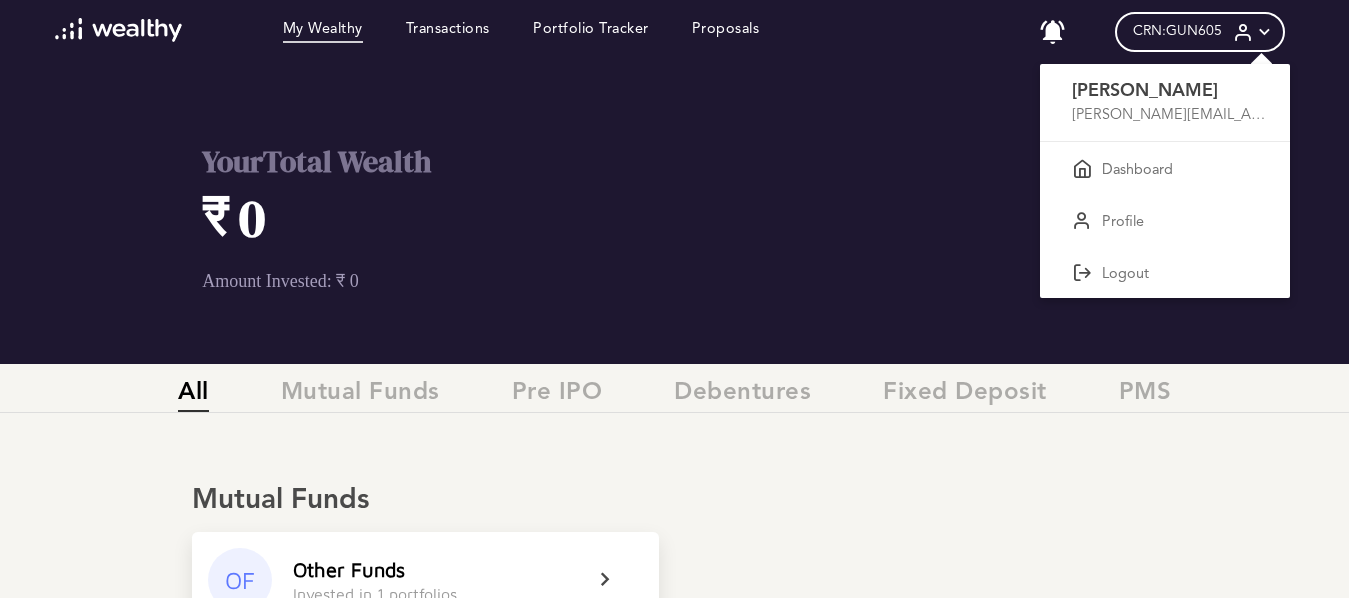 click at bounding box center [674, 299] 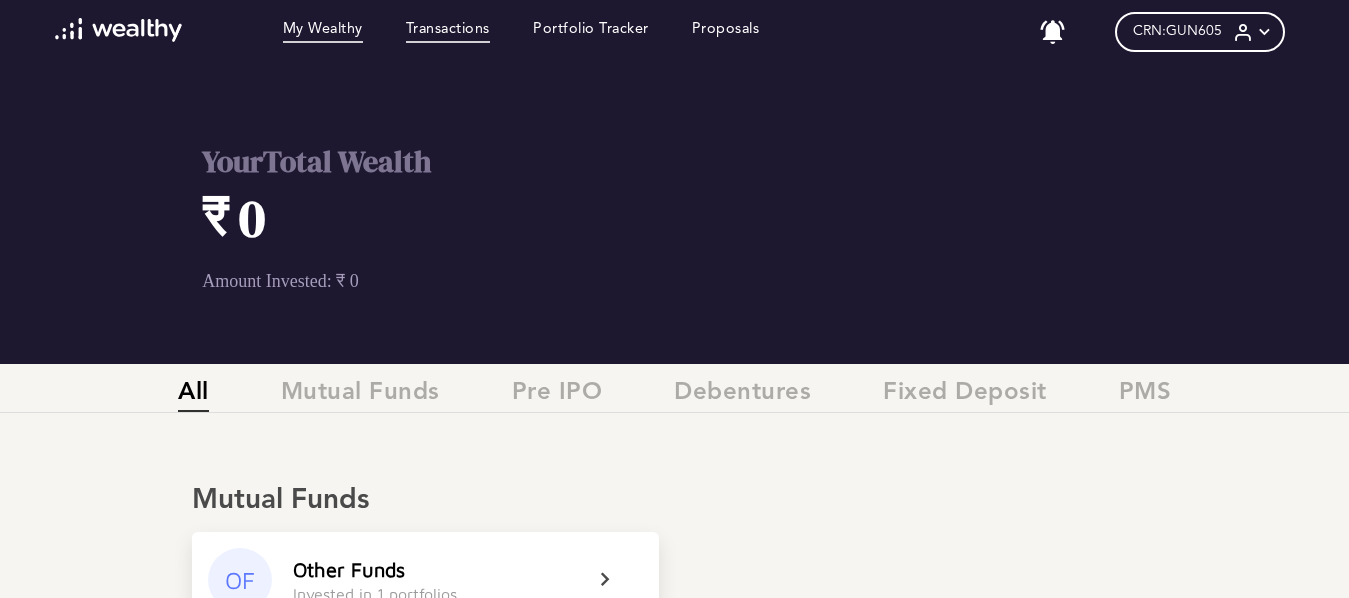 click on "Transactions" at bounding box center [448, 32] 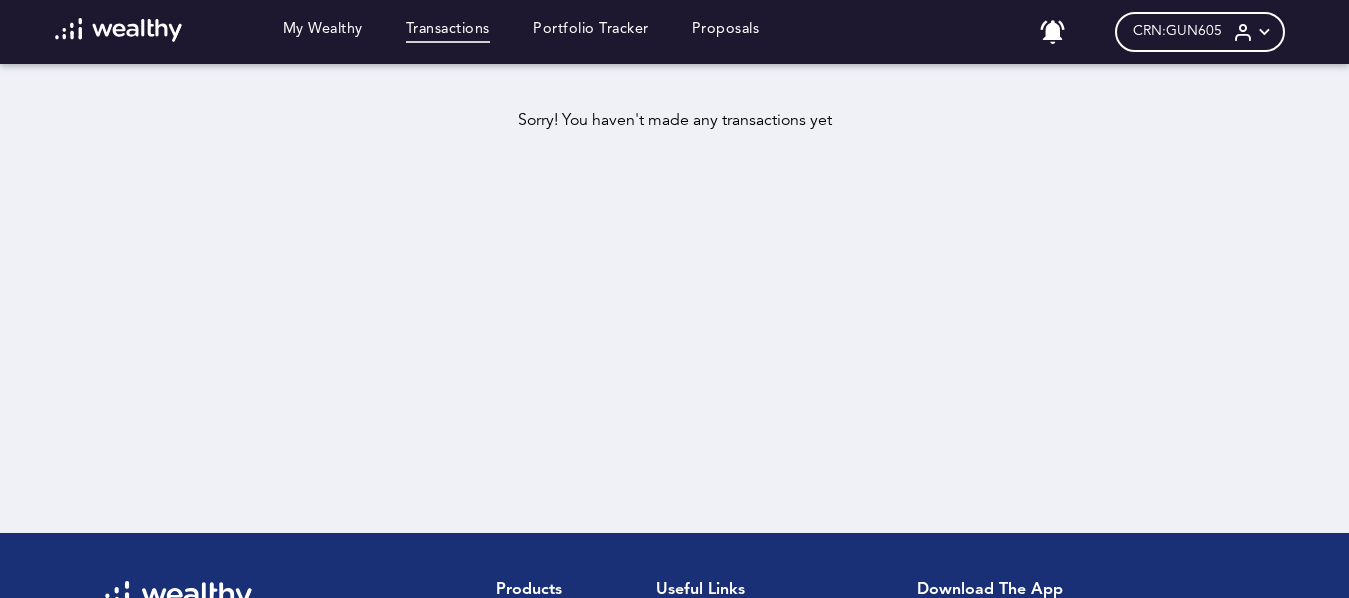 click at bounding box center (1264, 32) 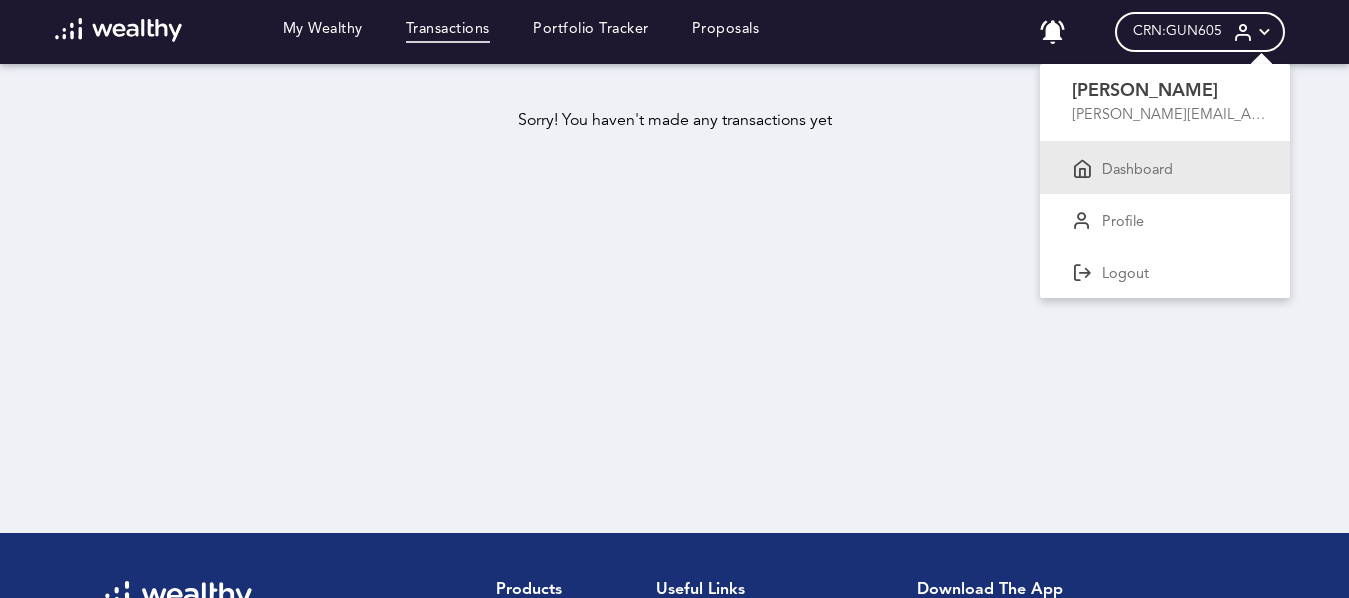 click on "Dashboard" at bounding box center (1137, 171) 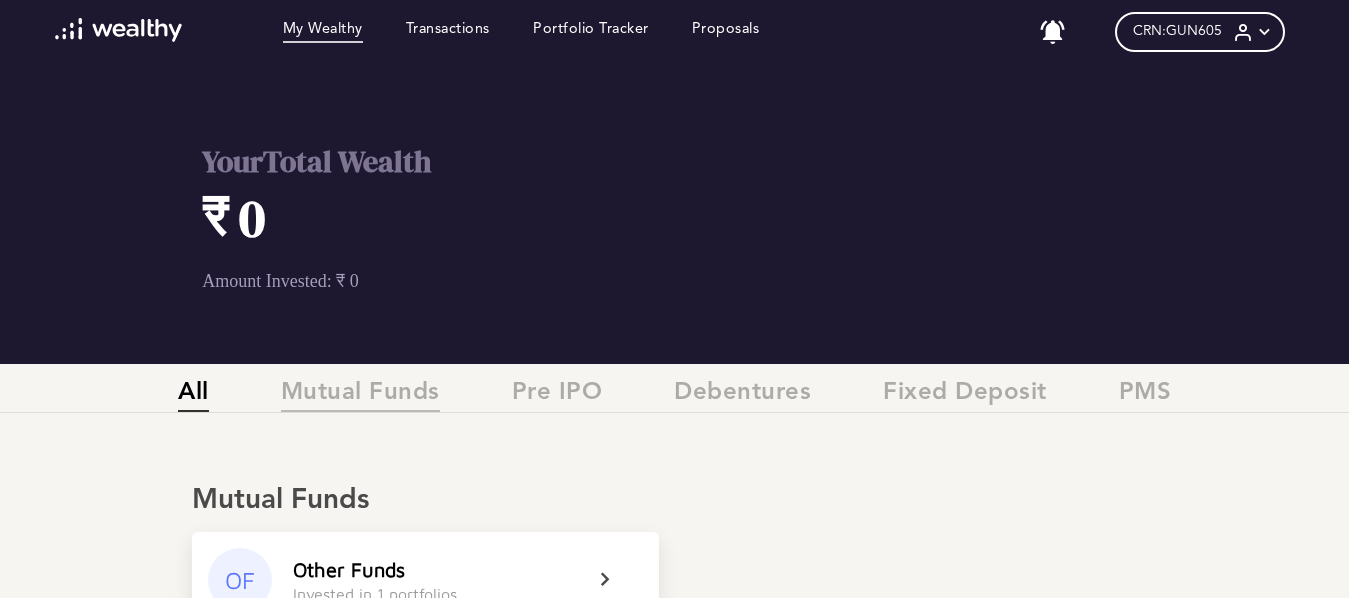 click on "Mutual Funds" at bounding box center [360, 395] 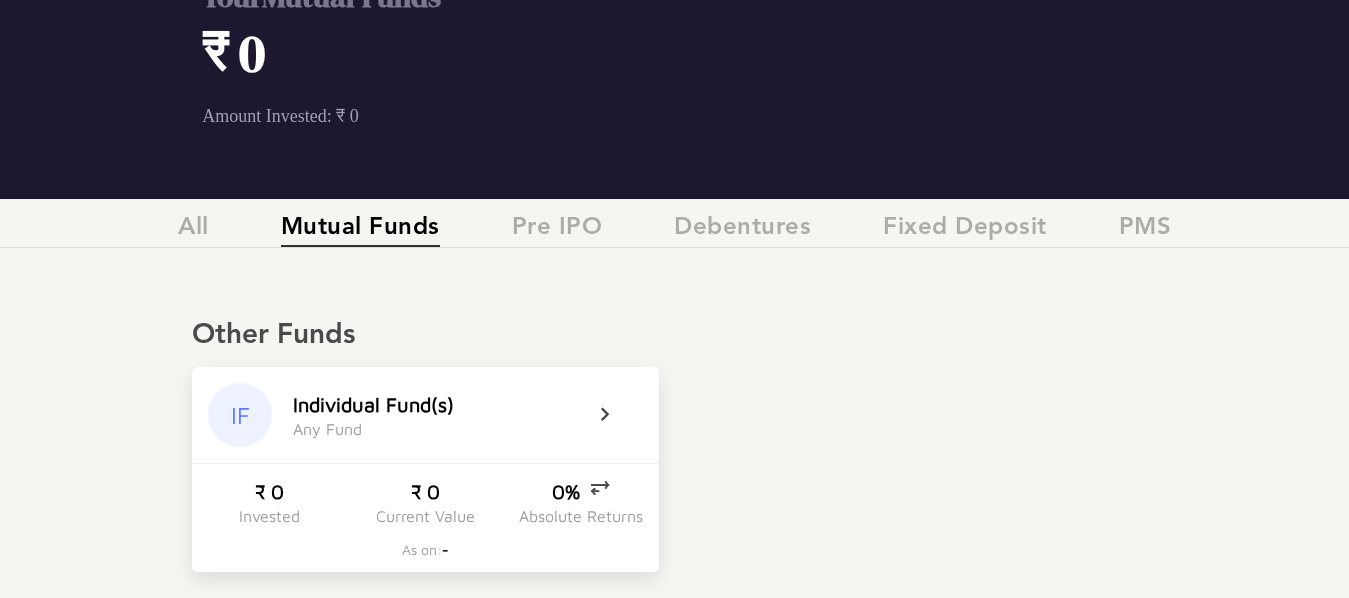 scroll, scrollTop: 204, scrollLeft: 0, axis: vertical 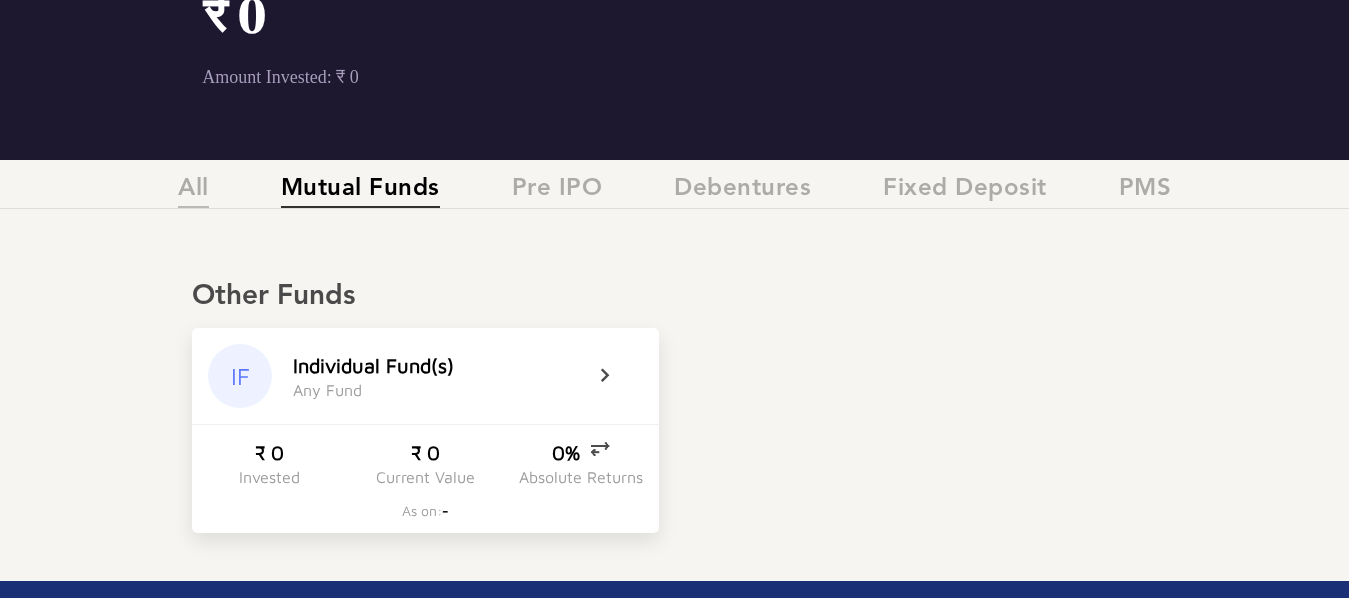 click on "All" at bounding box center (193, 191) 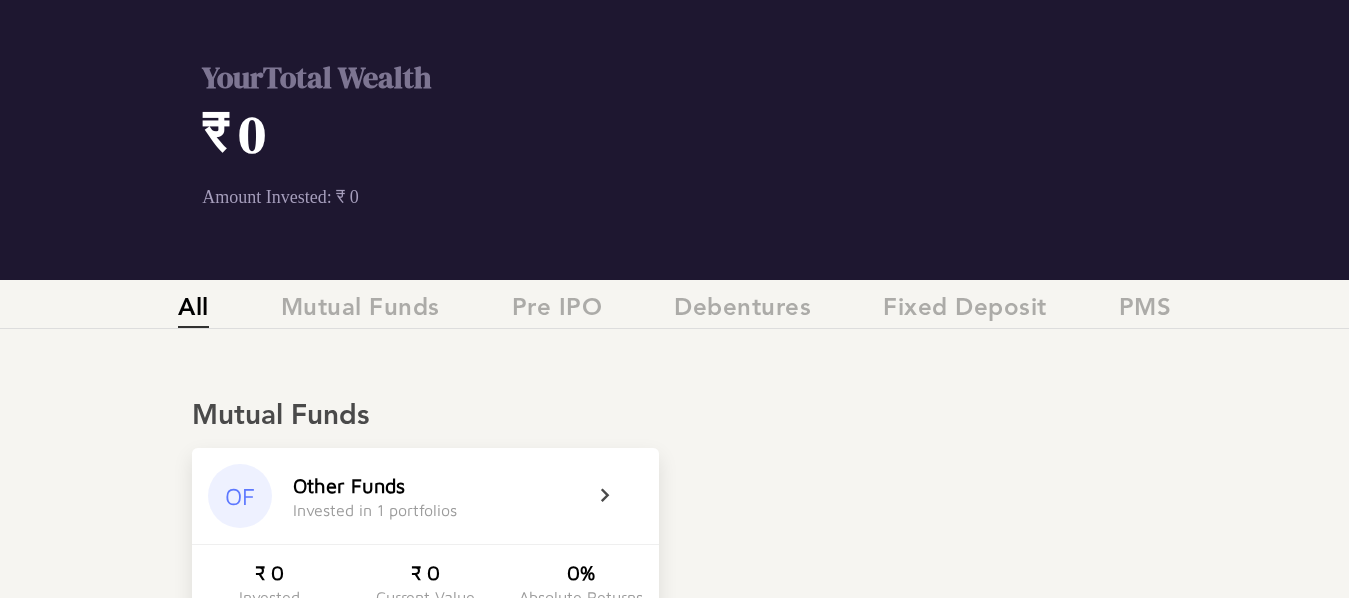 scroll, scrollTop: 0, scrollLeft: 0, axis: both 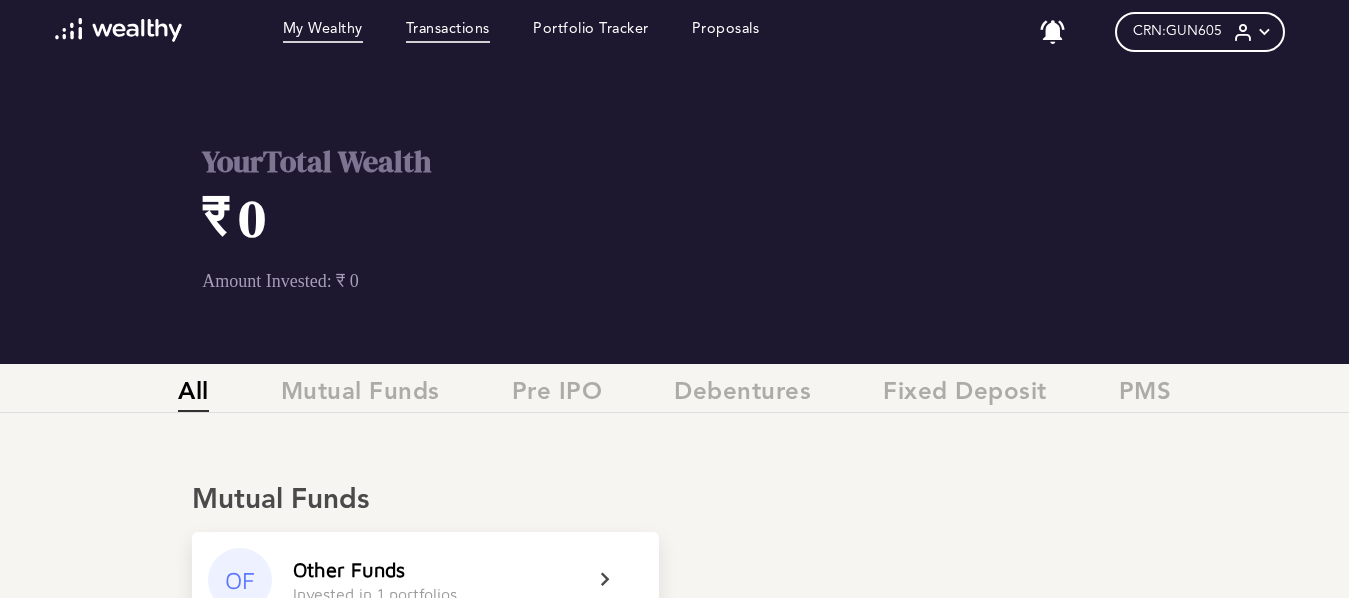 click on "Transactions" at bounding box center (448, 32) 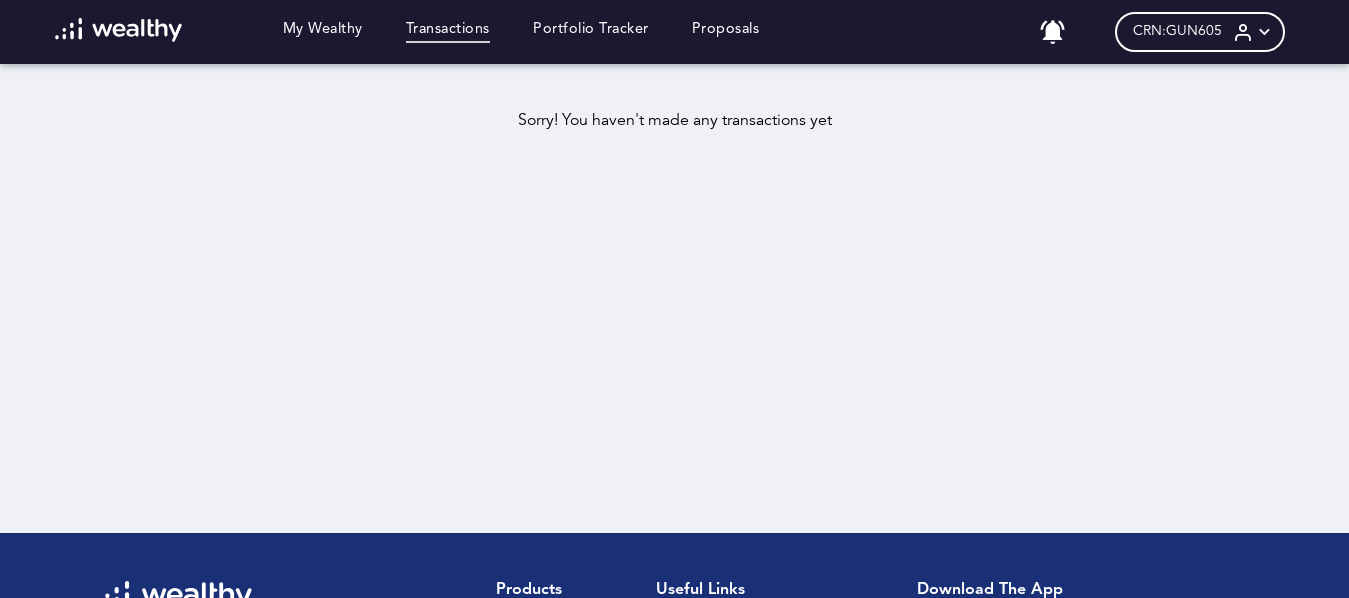 click at bounding box center (1264, 32) 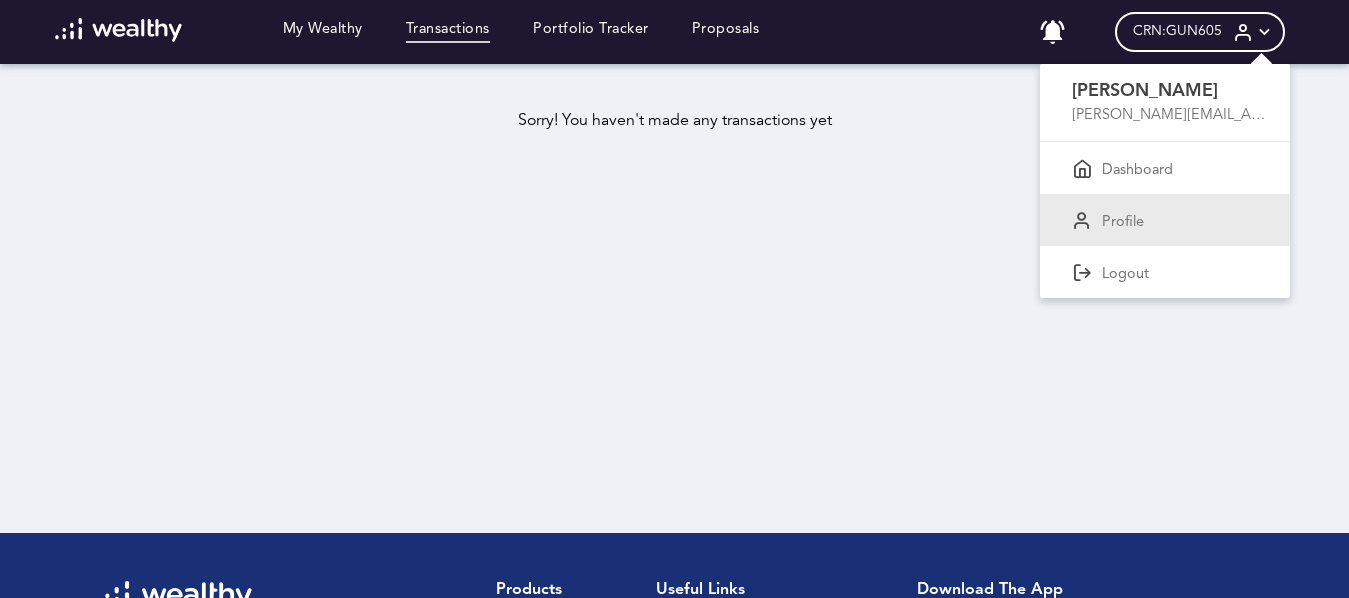 click on "Profile" at bounding box center [1123, 223] 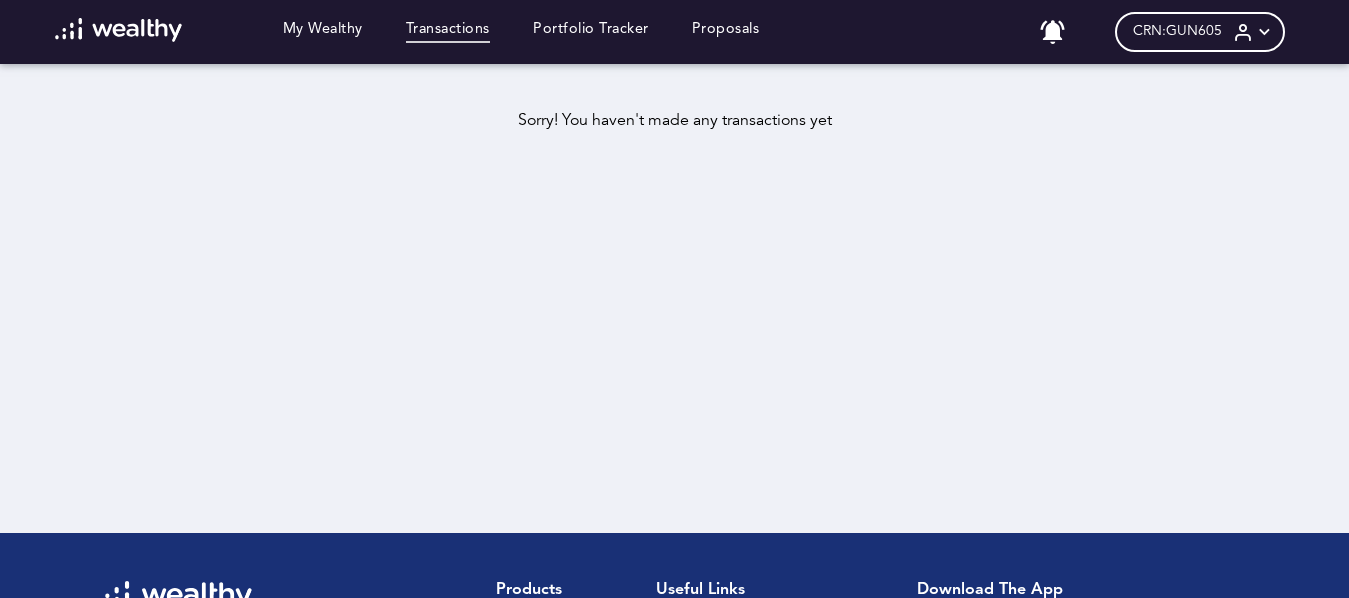 click at bounding box center (118, 30) 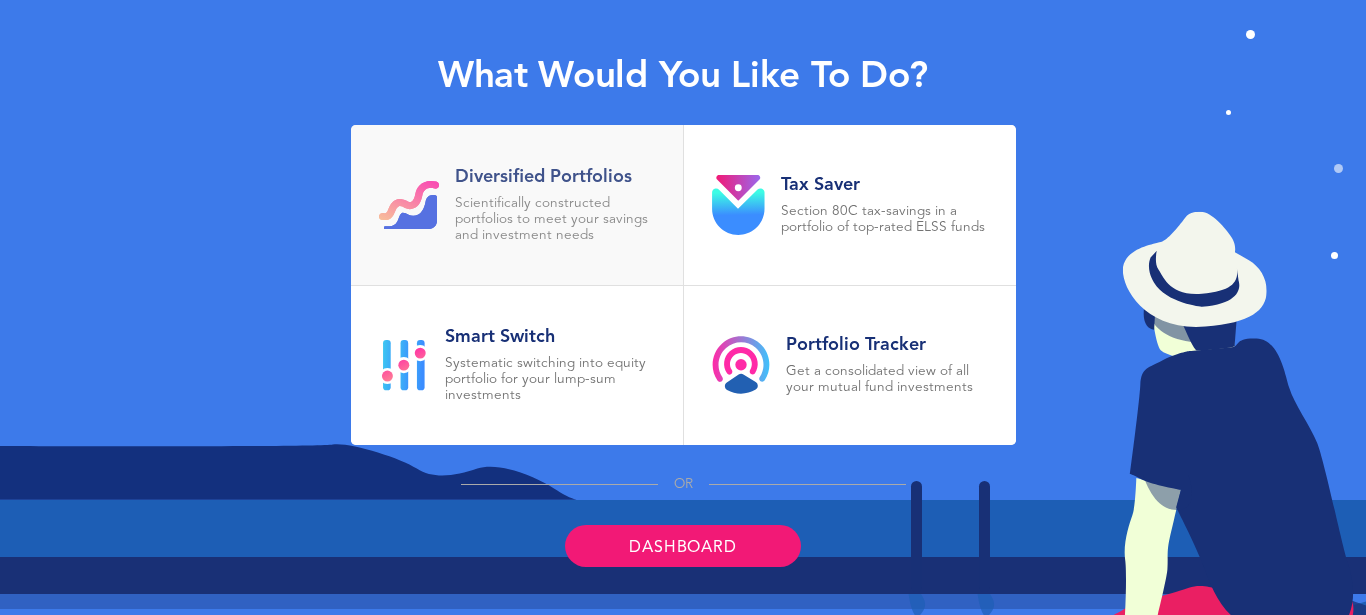 click on "Diversified Portfolios" at bounding box center [555, 177] 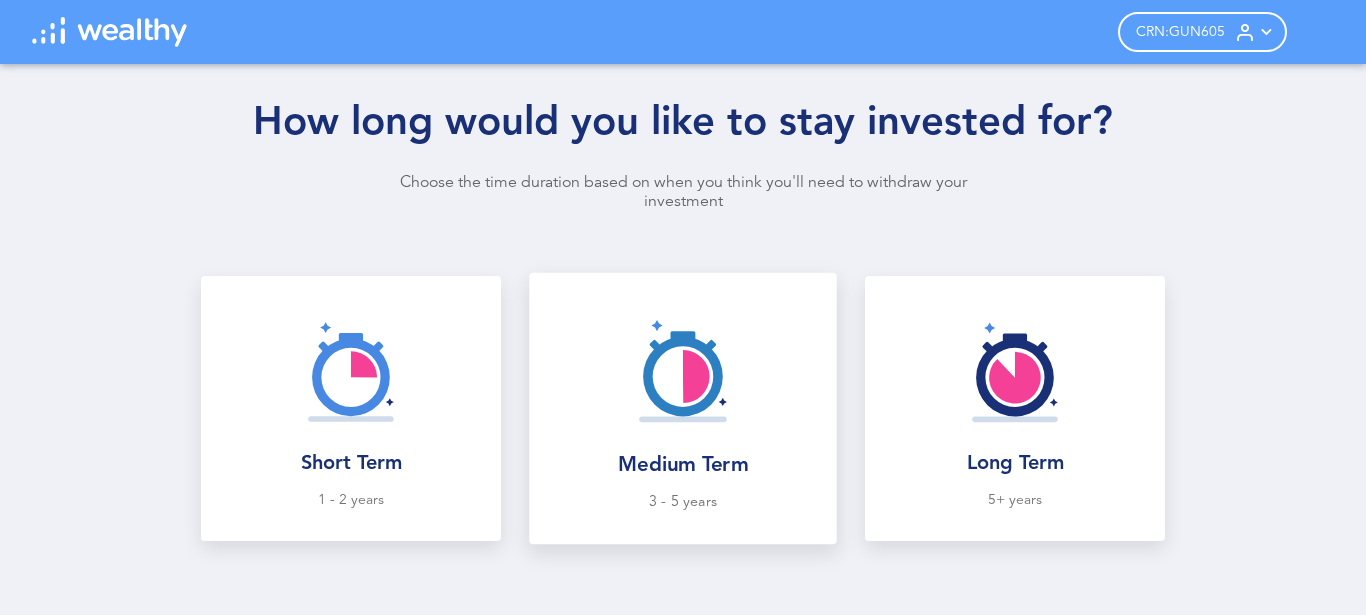 click at bounding box center (682, 371) 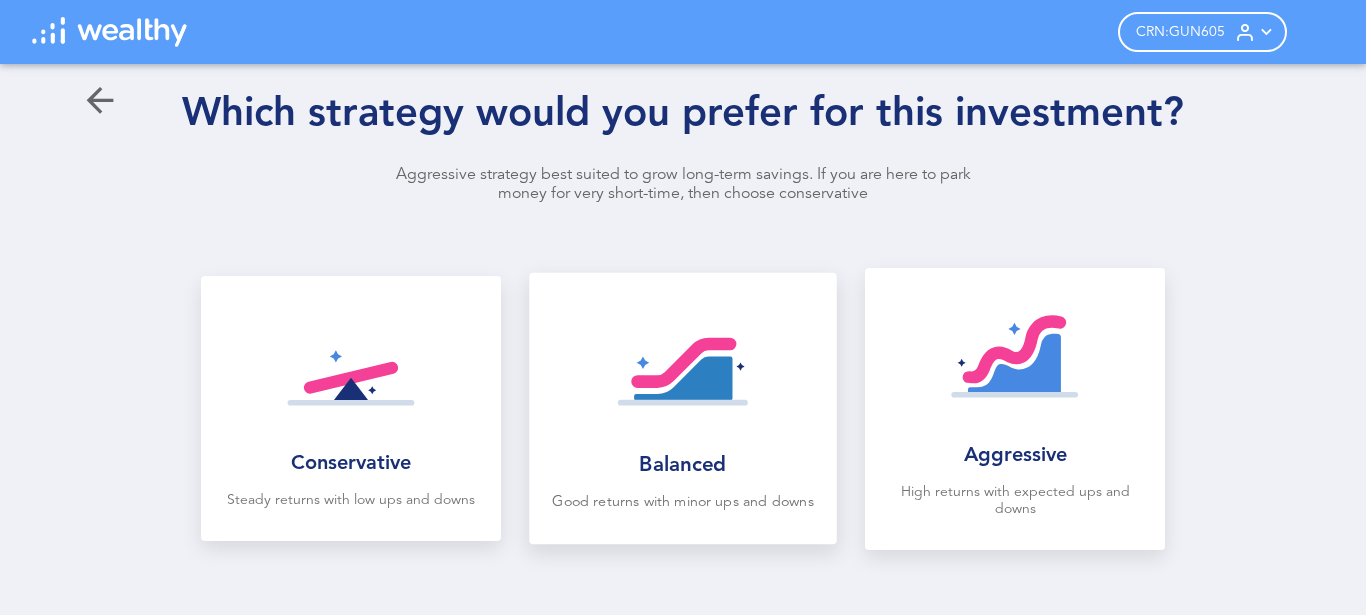 click at bounding box center (682, 371) 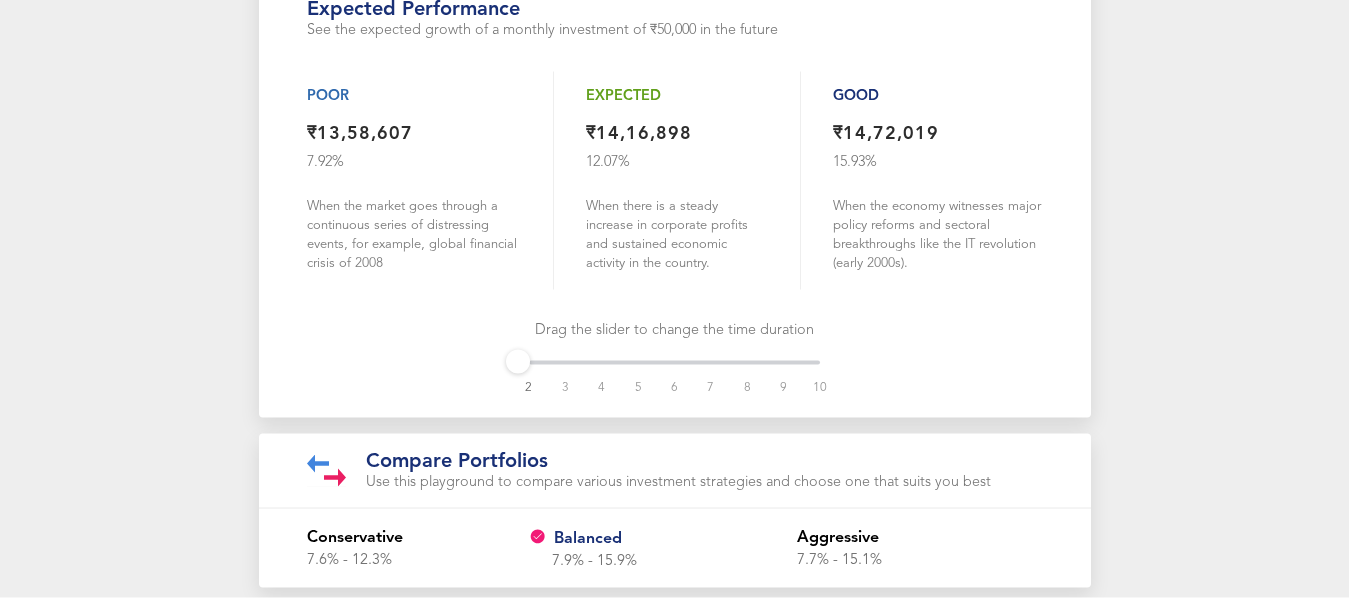 scroll, scrollTop: 1121, scrollLeft: 0, axis: vertical 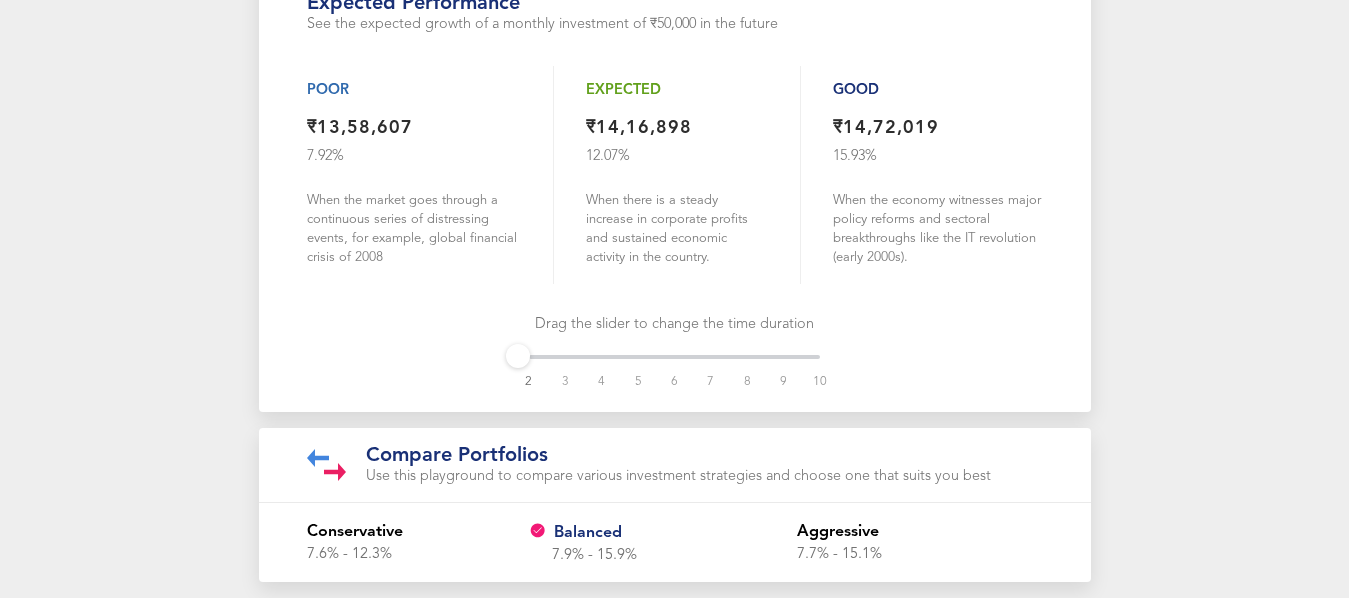click on "3" at bounding box center [565, 382] 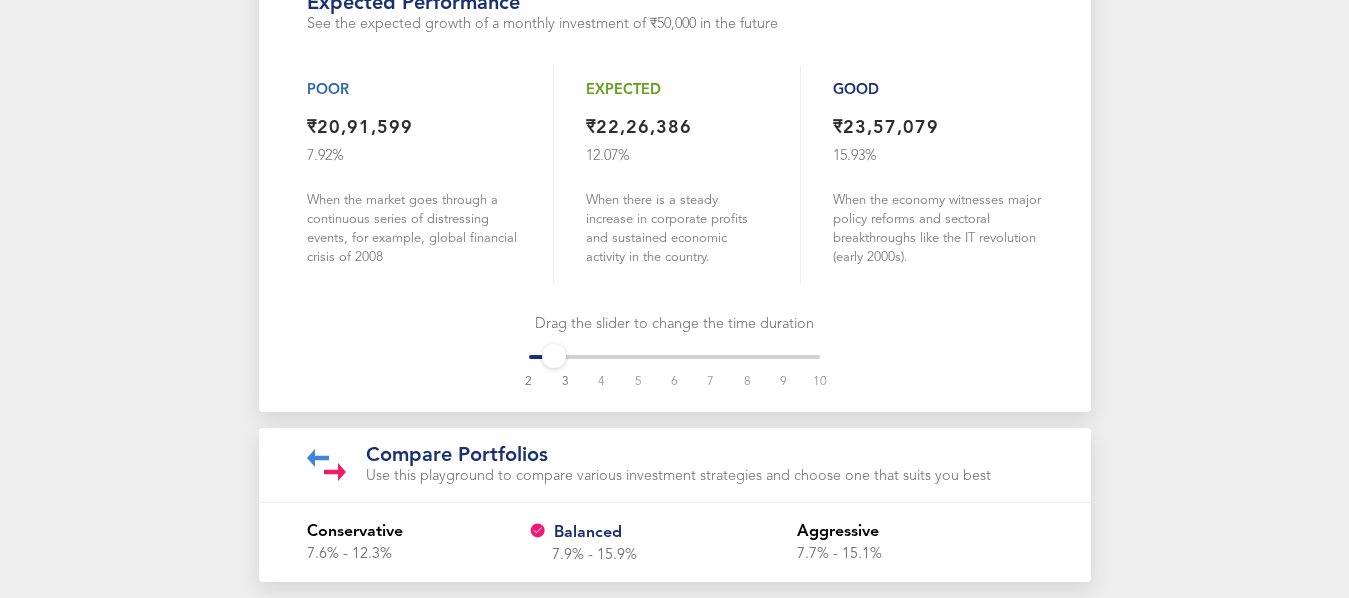 click on "Expected performance See the expected growth of a monthly investment of ₹50,000 in the future Poor ₹20,91,599 7.92 % When the market goes through a continuous series of distressing events, for example, global financial crisis of 2008 Expected ₹22,26,386 12.07 % When there is a steady increase in corporate profits and sustained economic activity in the country. Good ₹23,57,079 15.93 % When the economy witnesses major policy reforms and sectoral breakthroughs like the IT revolution (early 2000s). Drag the slider to change the time duration 2 3 4 5 6 7 8 9 10" at bounding box center (675, 186) 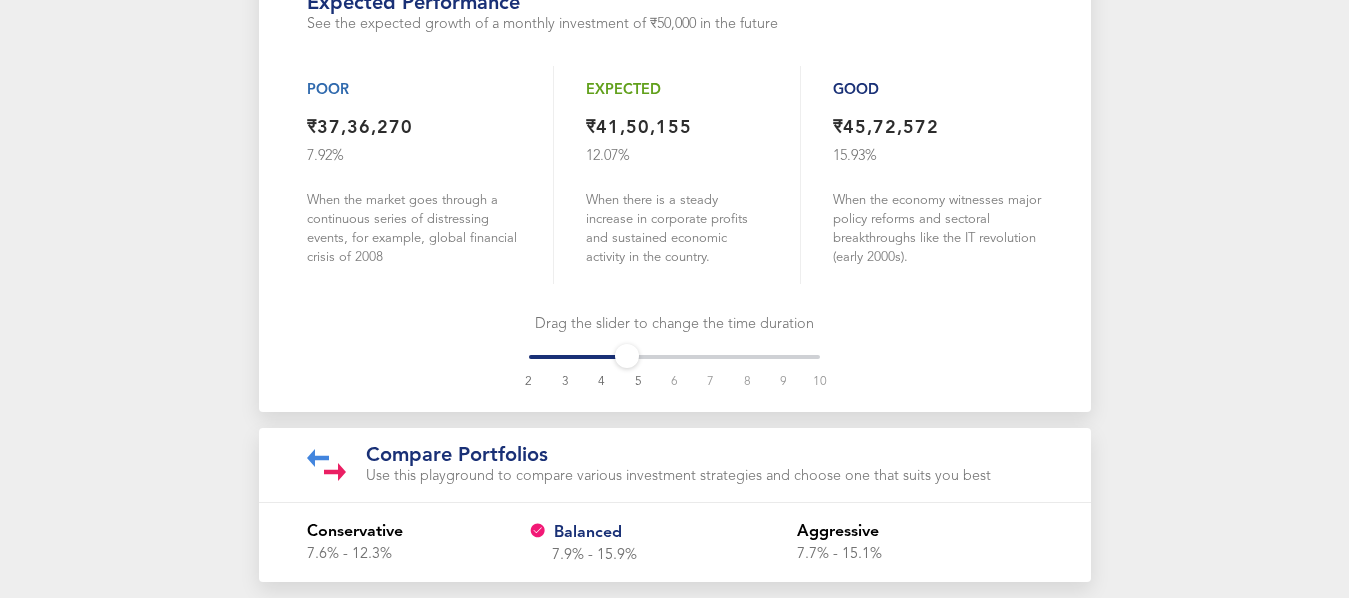 click on "Expected performance See the expected growth of a monthly investment of ₹50,000 in the future Poor ₹37,36,270 7.92 % When the market goes through a continuous series of distressing events, for example, global financial crisis of 2008 Expected ₹41,50,155 12.07 % When there is a steady increase in corporate profits and sustained economic activity in the country. Good ₹45,72,572 15.93 % When the economy witnesses major policy reforms and sectoral breakthroughs like the IT revolution (early 2000s). Drag the slider to change the time duration 2 3 4 5 6 7 8 9 10" at bounding box center [675, 186] 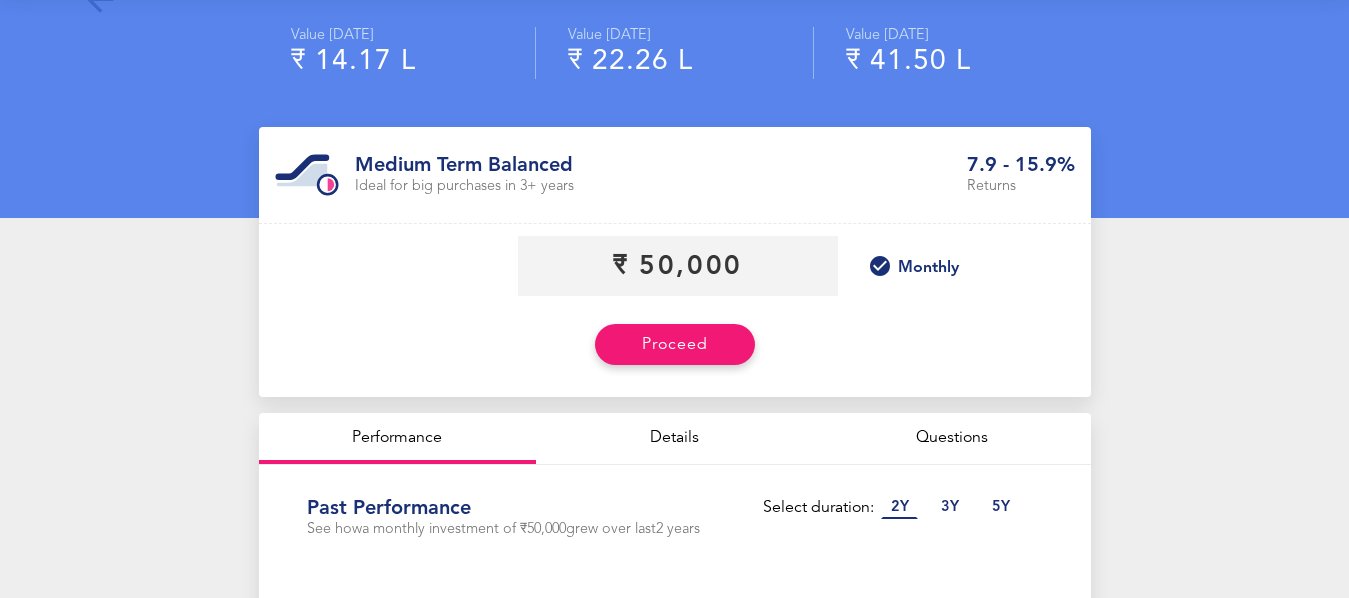 scroll, scrollTop: 203, scrollLeft: 0, axis: vertical 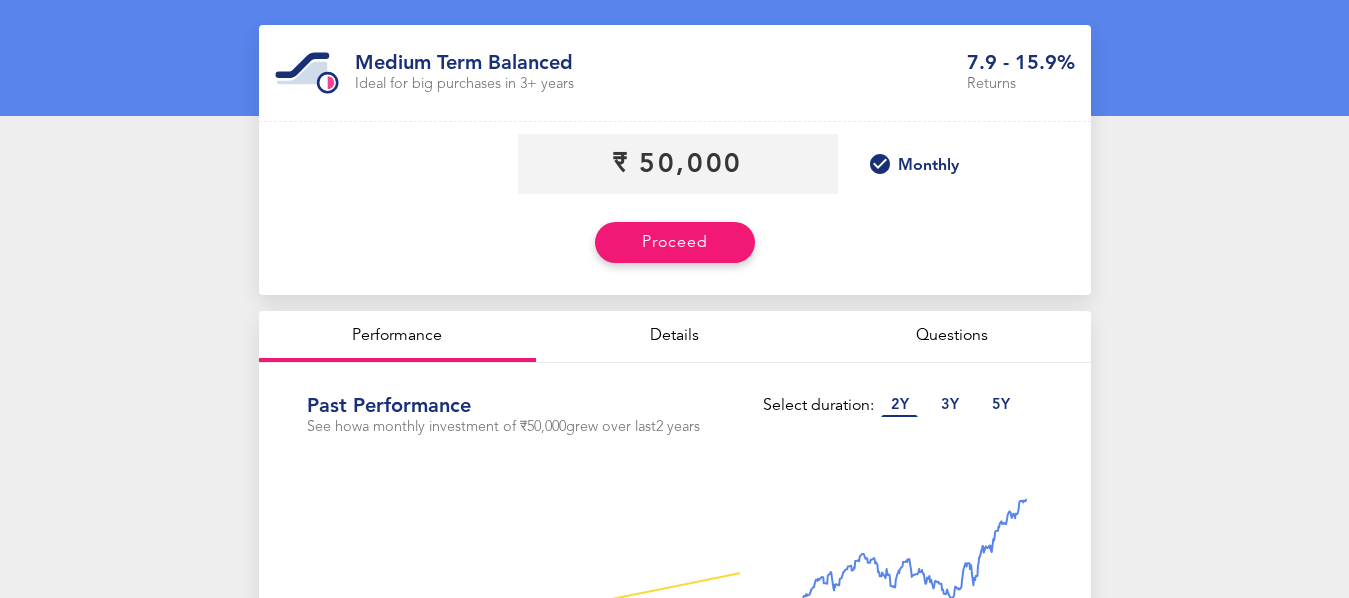 click on "Details" at bounding box center [674, 336] 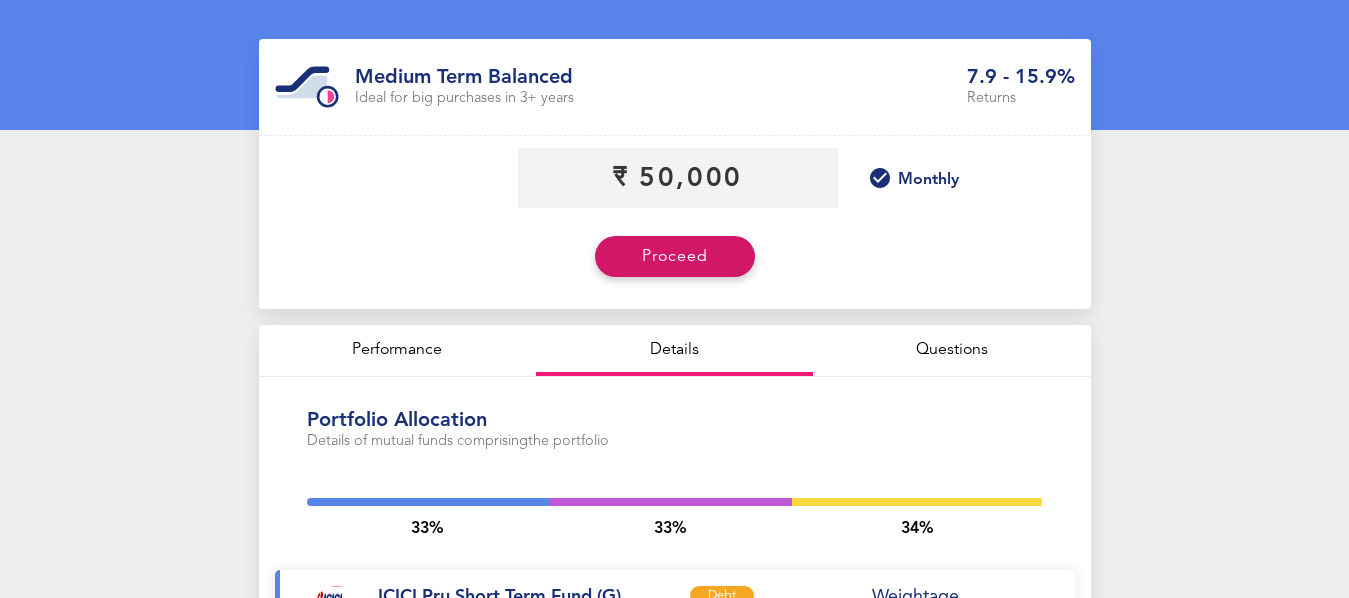 scroll, scrollTop: 163, scrollLeft: 0, axis: vertical 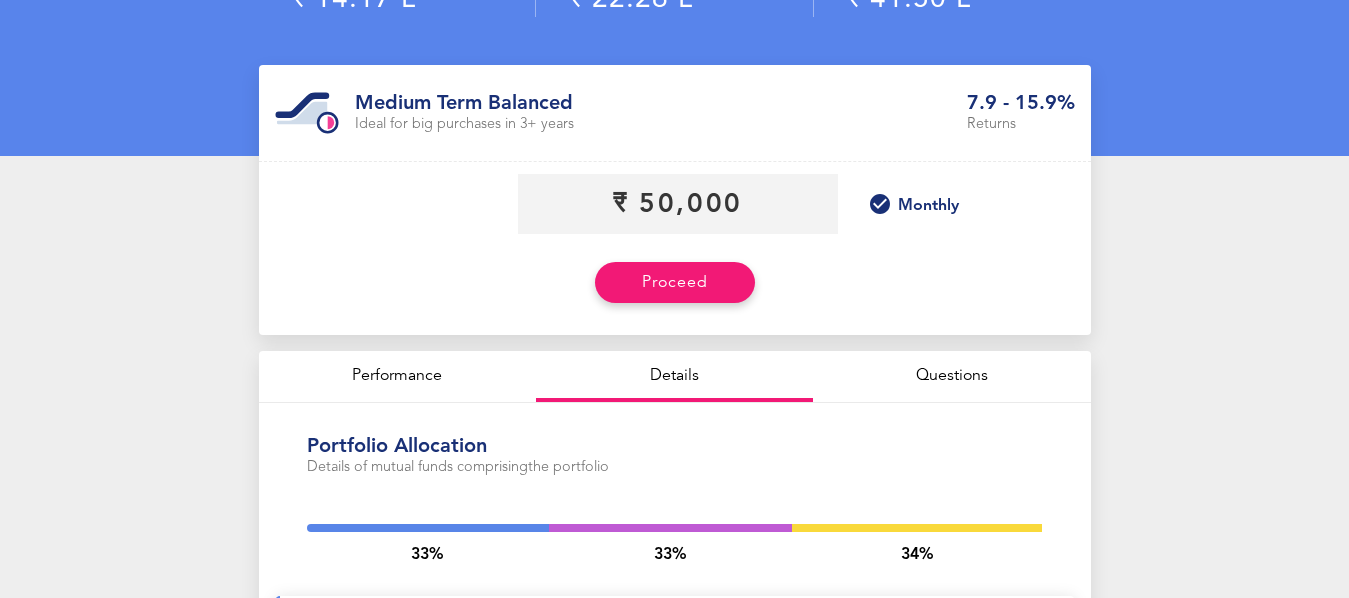 click on "Questions" at bounding box center [951, 376] 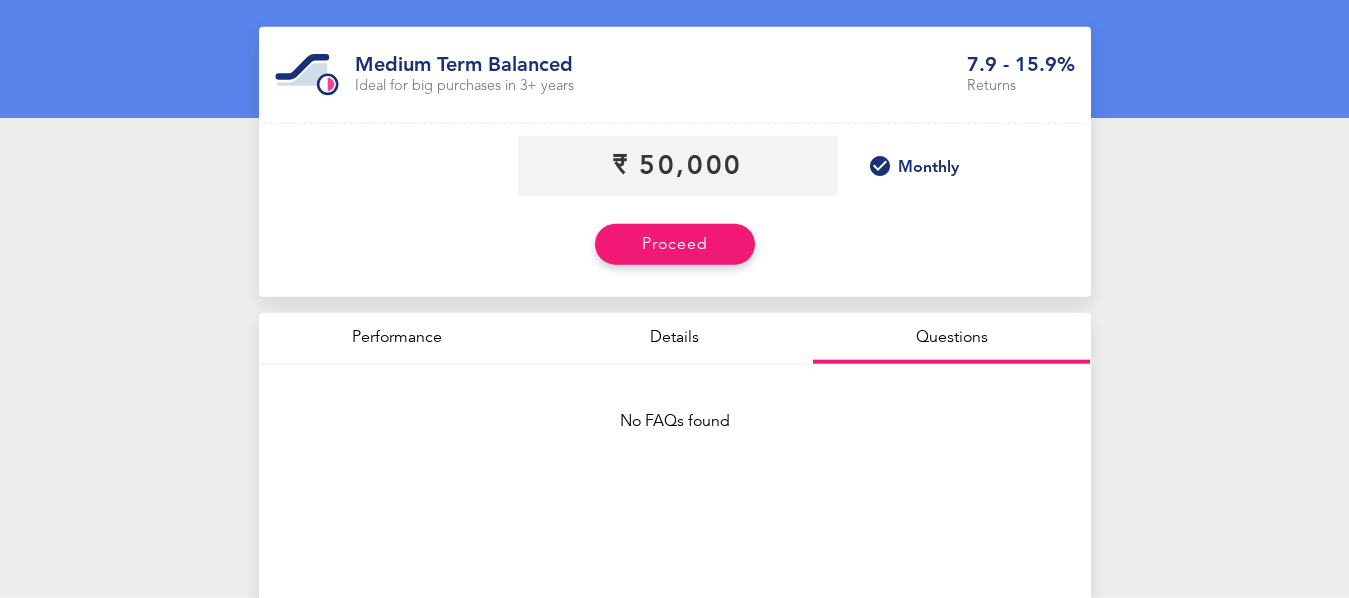 scroll, scrollTop: 469, scrollLeft: 0, axis: vertical 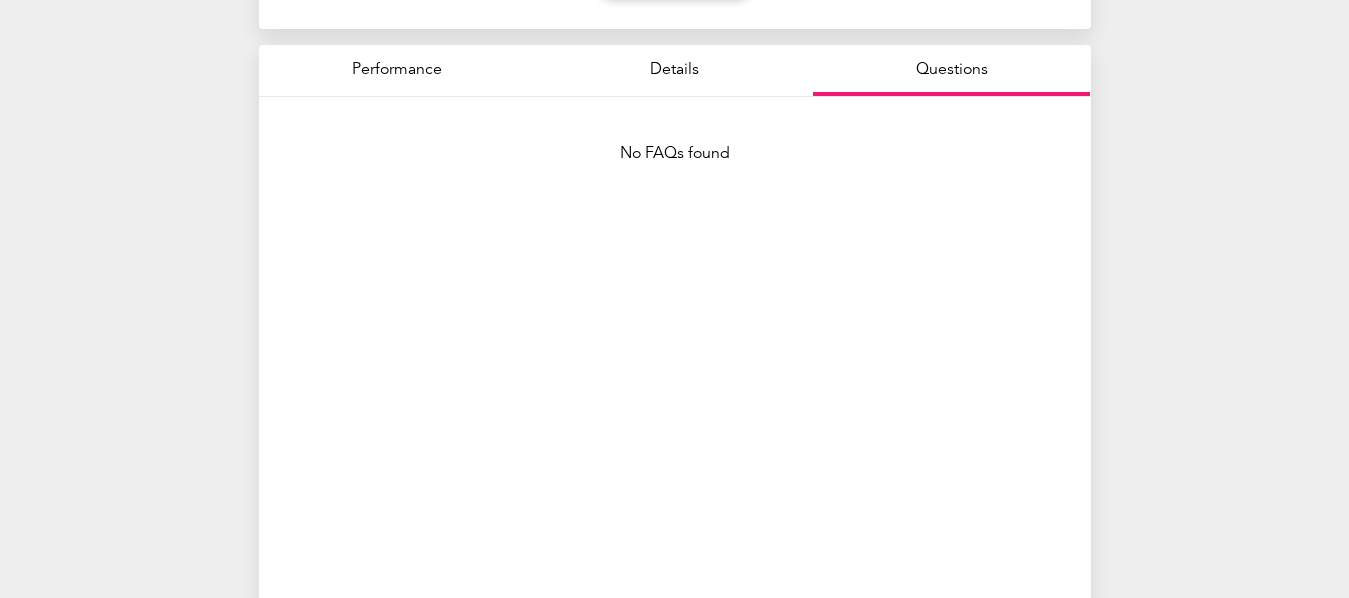 click on "Details" at bounding box center (674, 70) 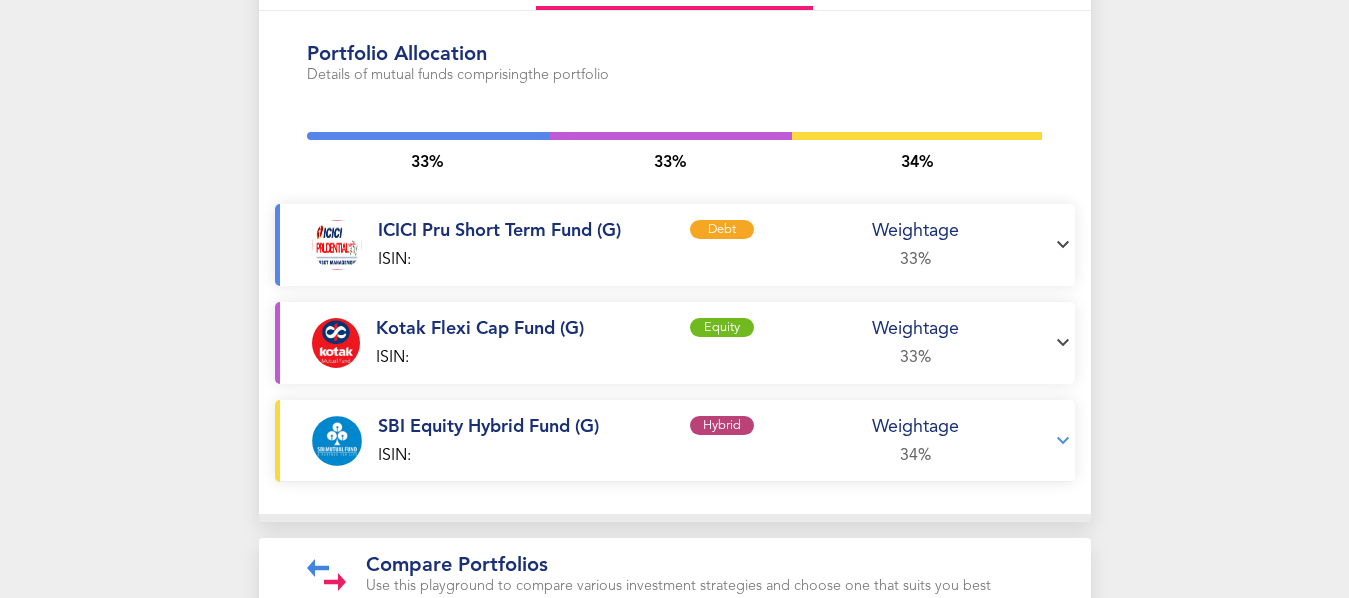 scroll, scrollTop: 673, scrollLeft: 0, axis: vertical 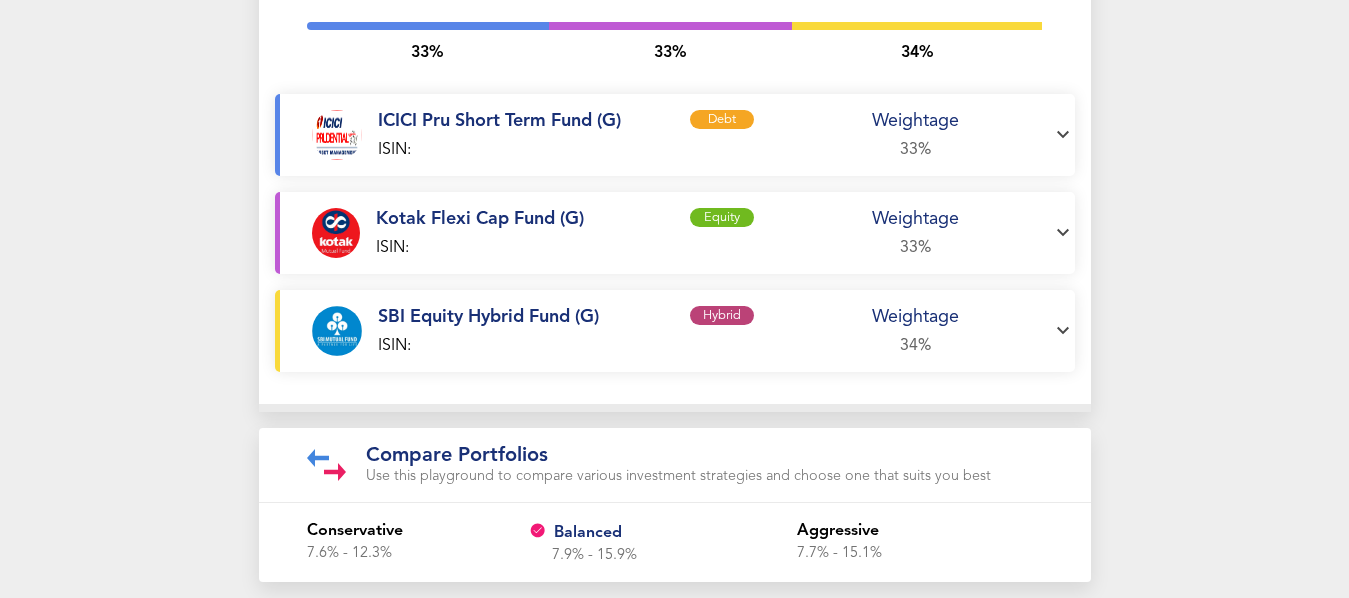 click on "Compare Portfolios" at bounding box center (678, 456) 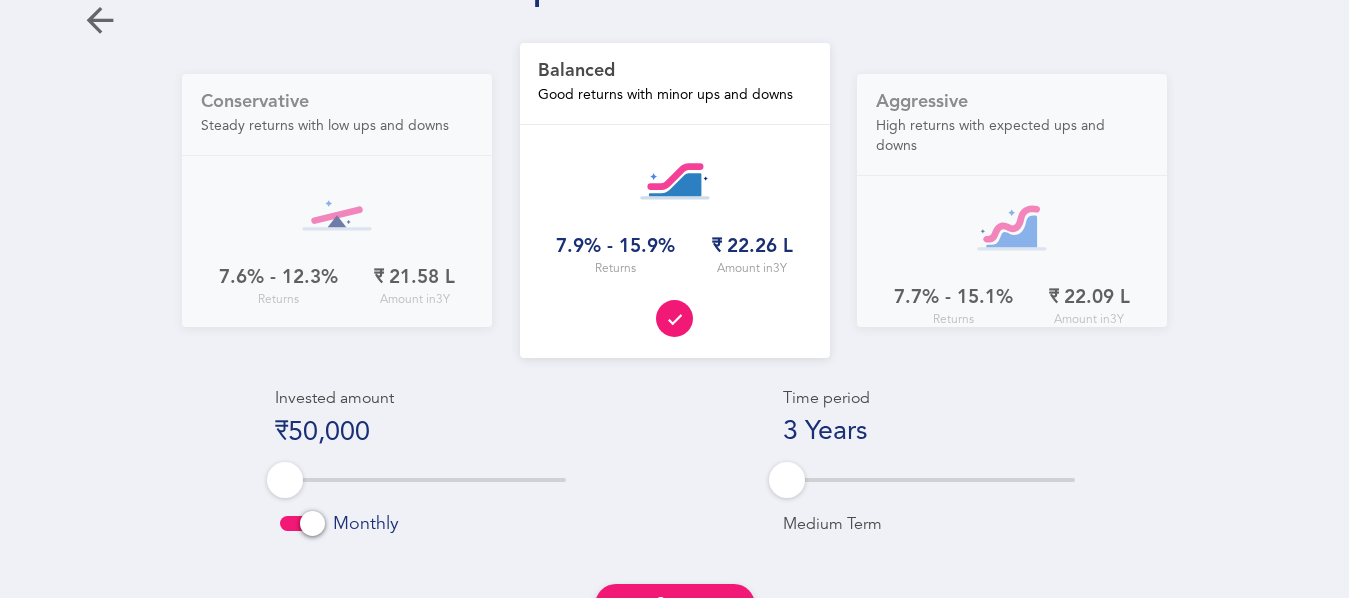 scroll, scrollTop: 97, scrollLeft: 0, axis: vertical 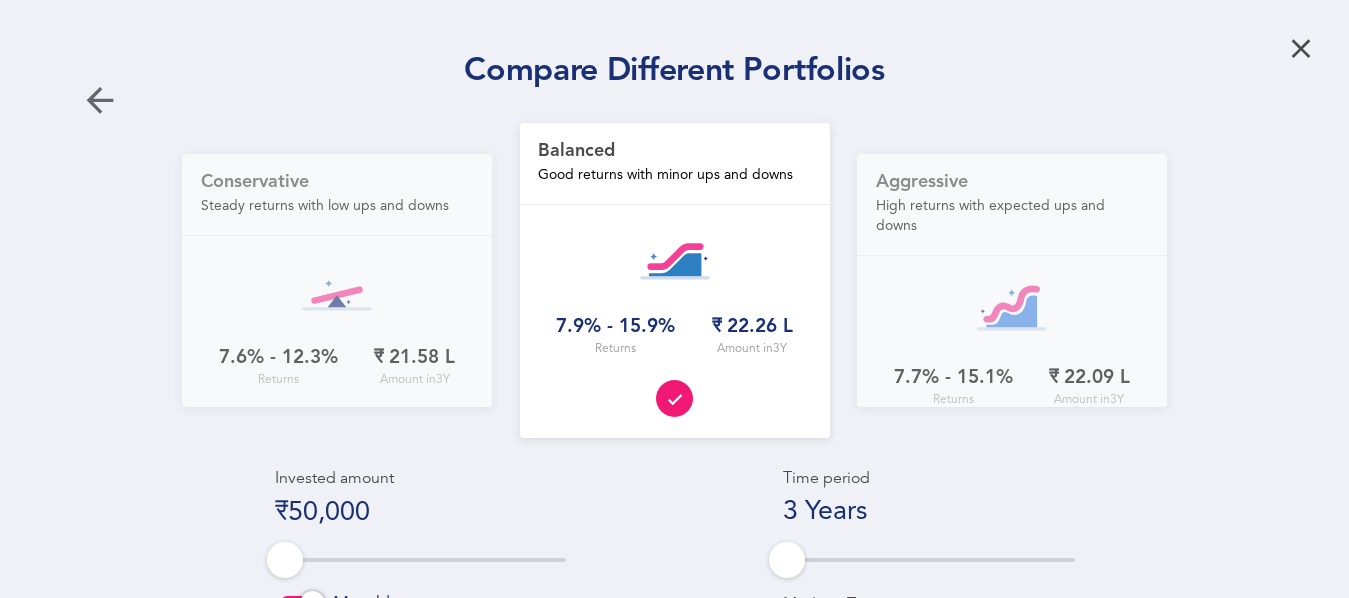 click on "High returns with expected ups and downs" at bounding box center (990, 216) 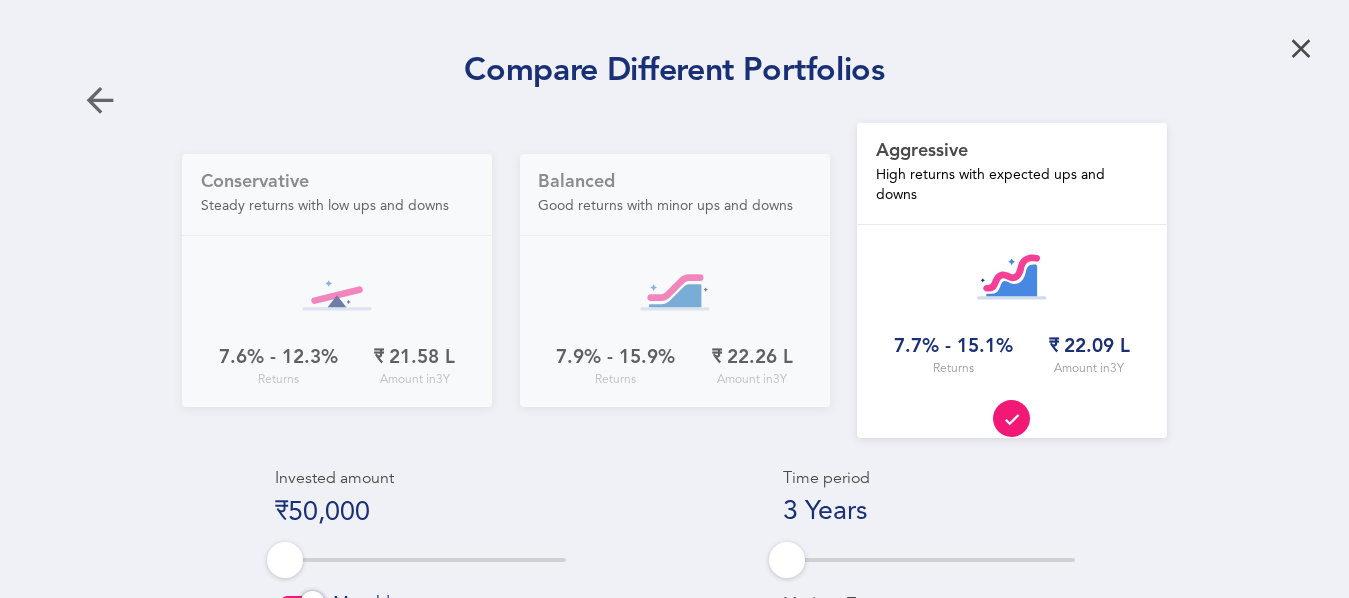 click on "Balanced Good returns with minor ups and downs 7.9% - 15.9% Returns ₹ 22.26 L Amount in  3 Y" at bounding box center (675, 280) 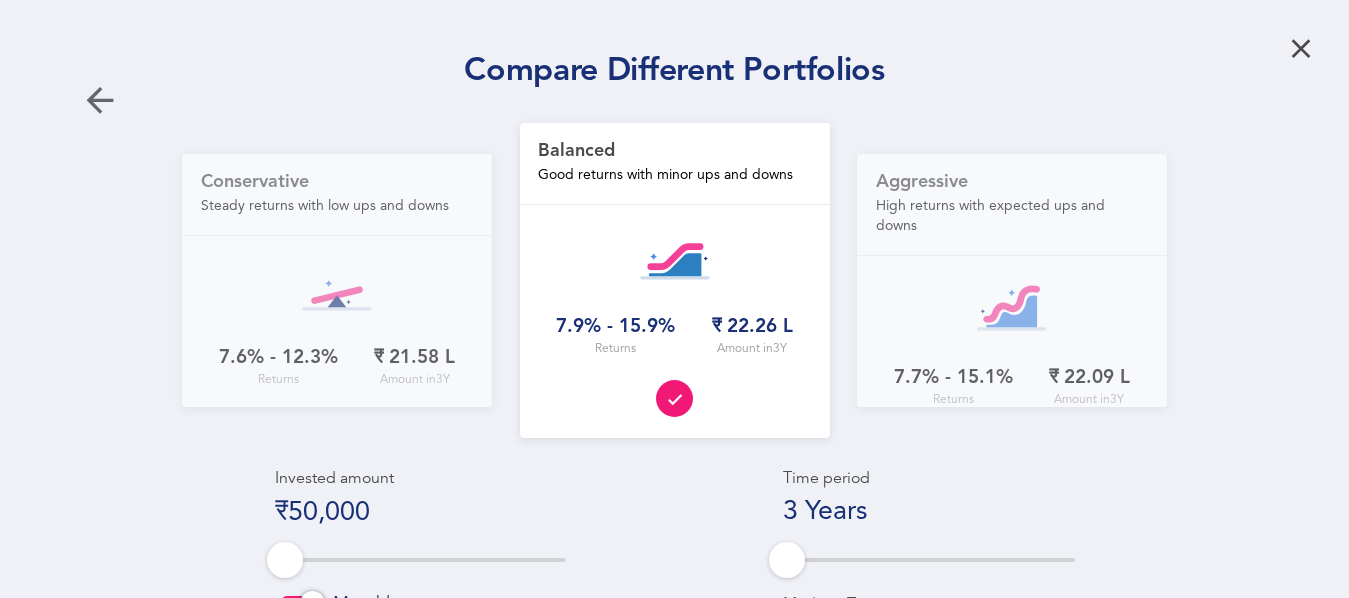 scroll, scrollTop: 46, scrollLeft: 0, axis: vertical 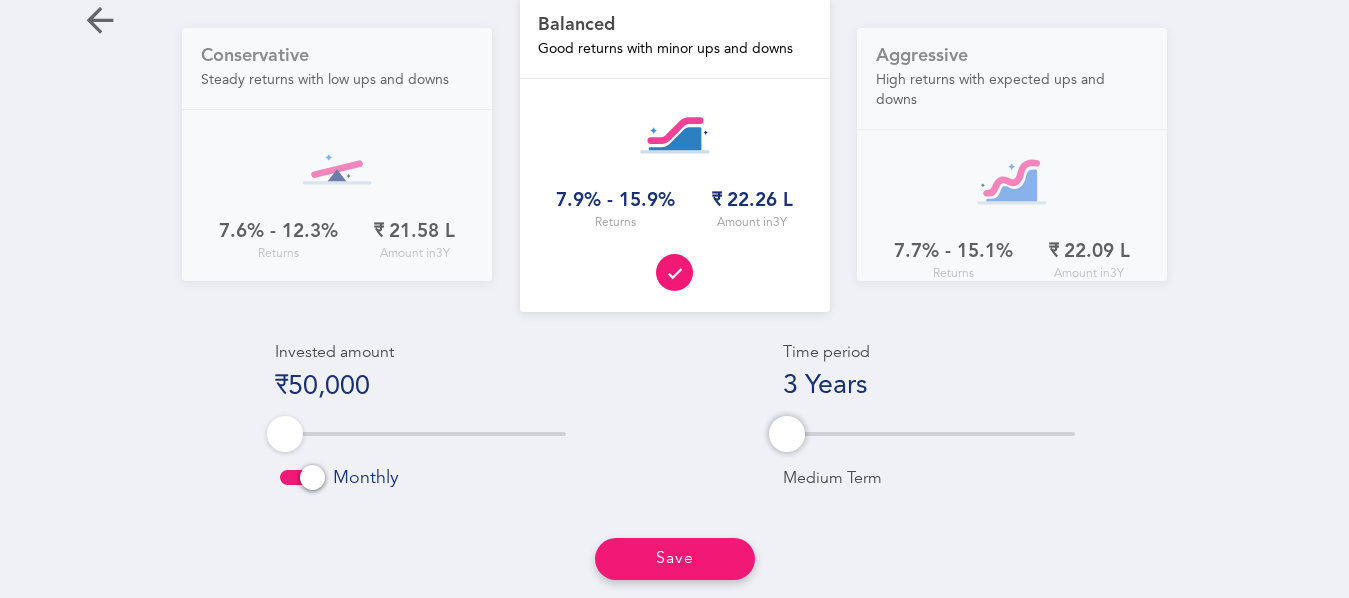 click at bounding box center [928, 434] 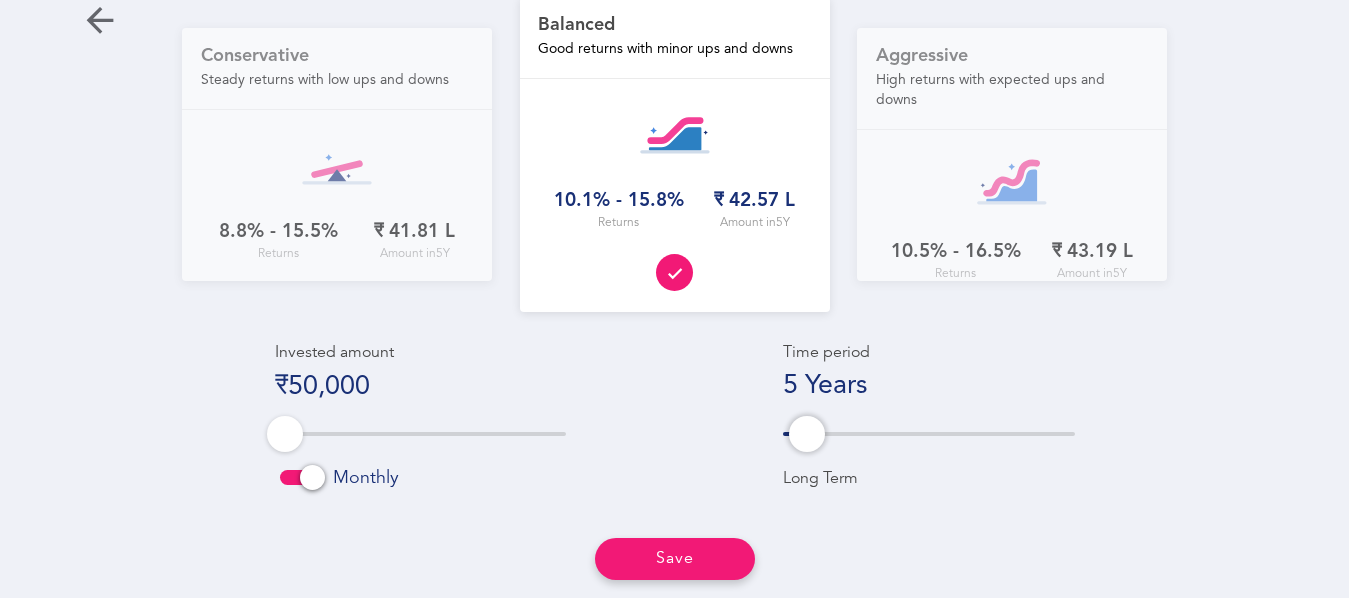 click at bounding box center (928, 434) 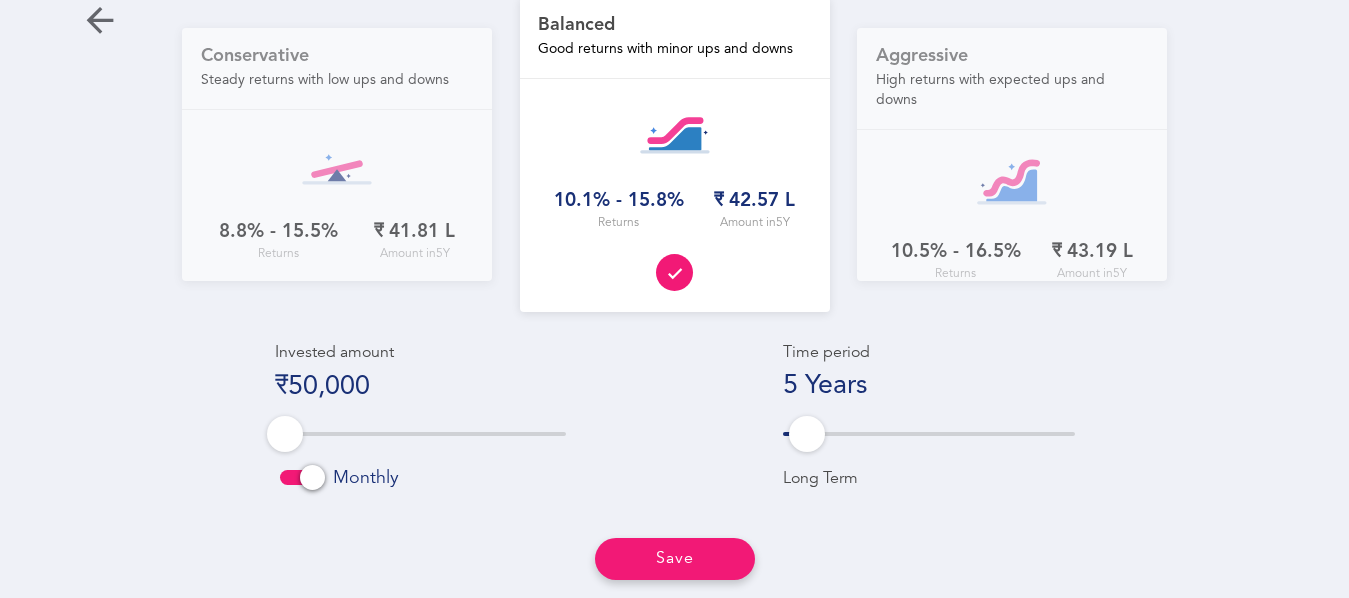 click at bounding box center [300, 477] 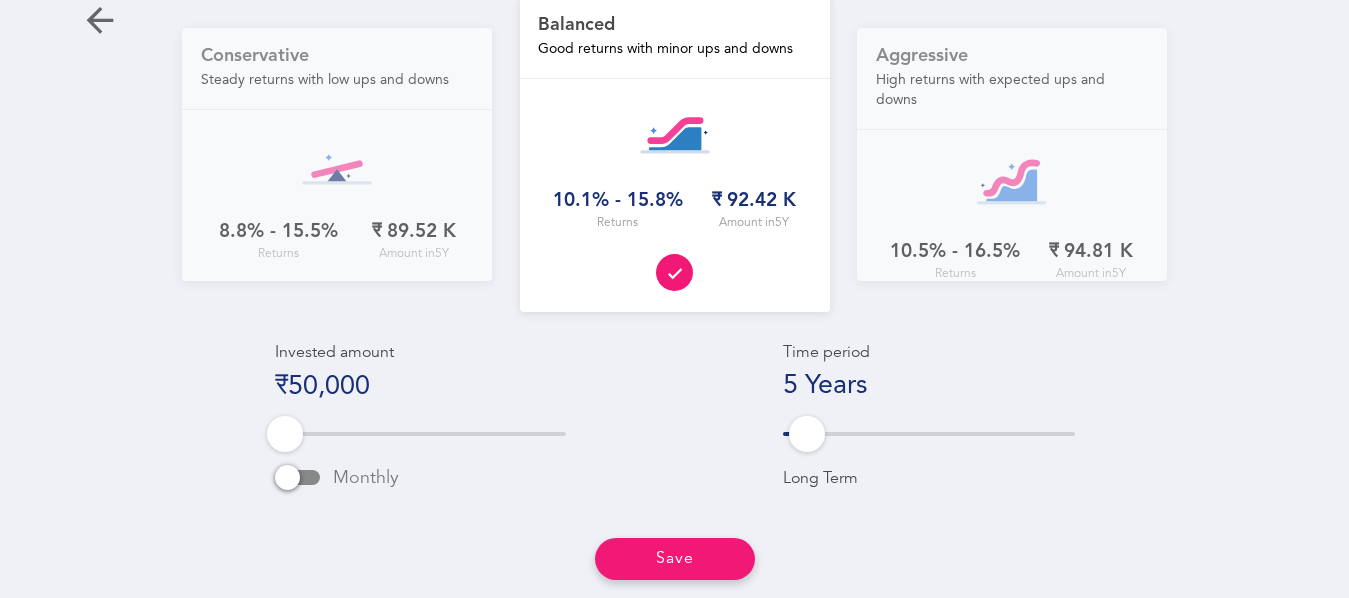 click at bounding box center [420, 434] 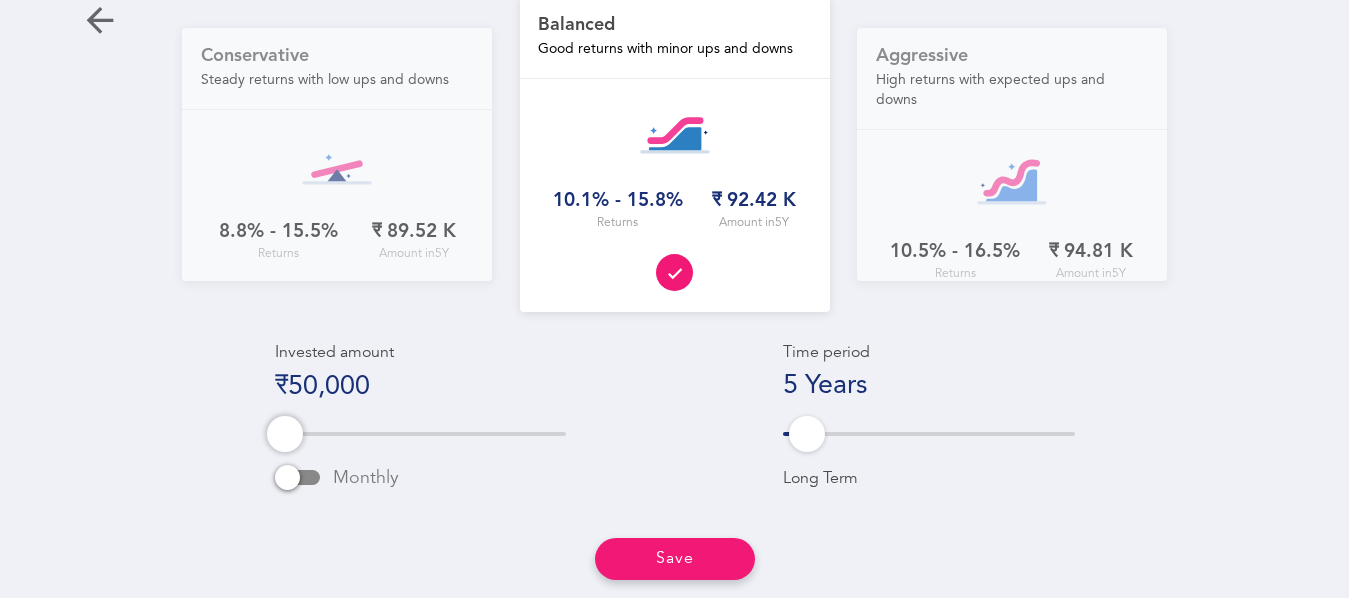 click at bounding box center [420, 434] 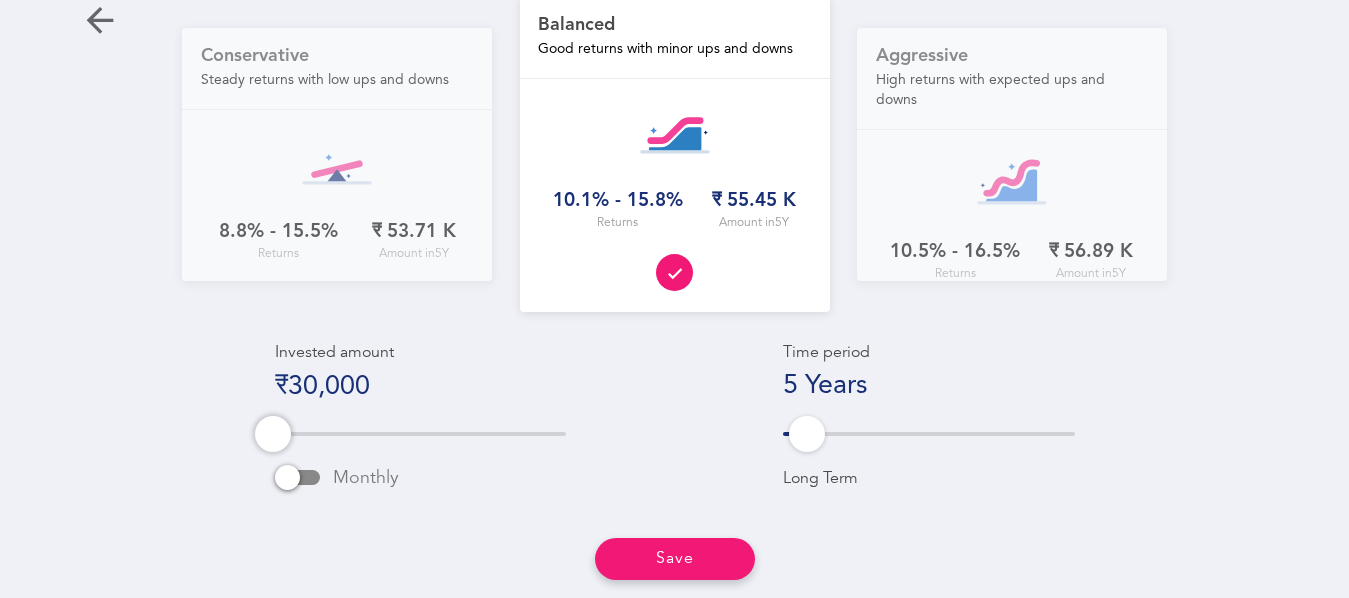 click at bounding box center [420, 434] 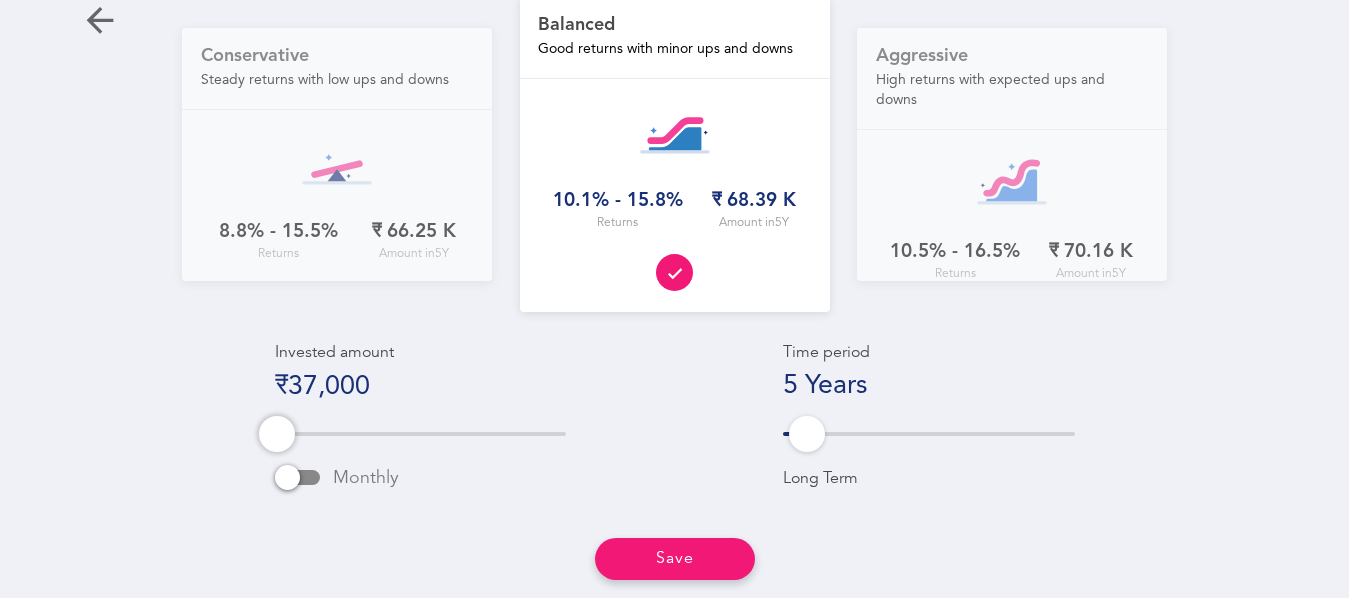 click at bounding box center [420, 434] 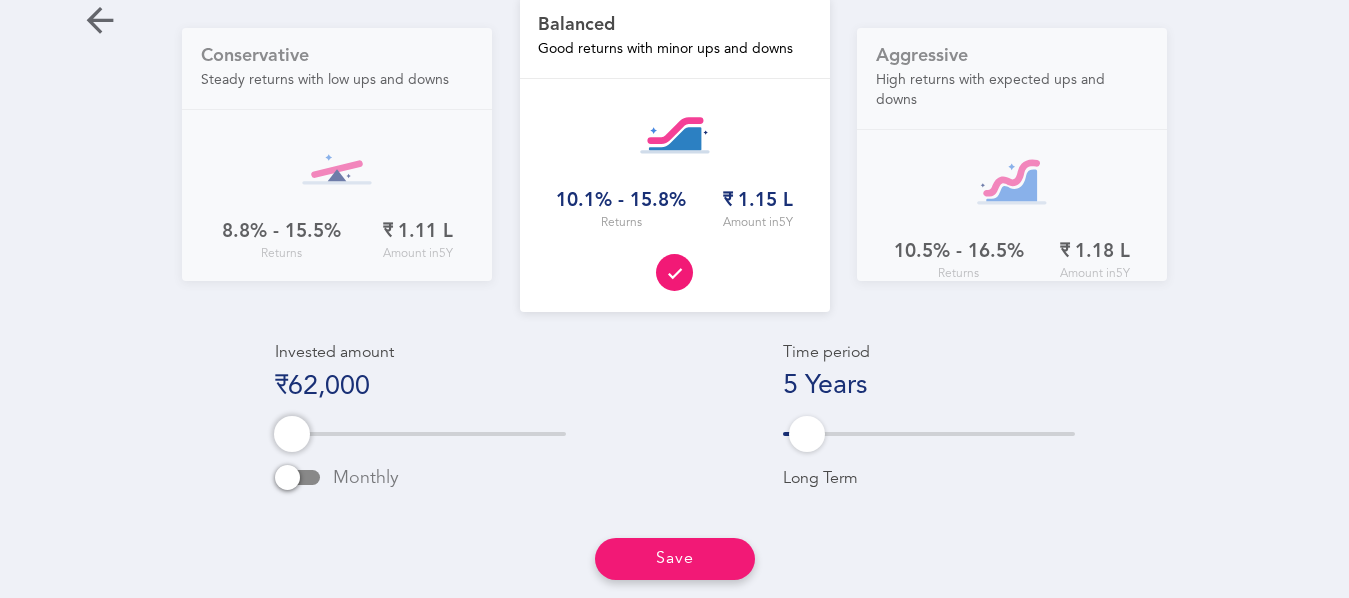click at bounding box center (420, 434) 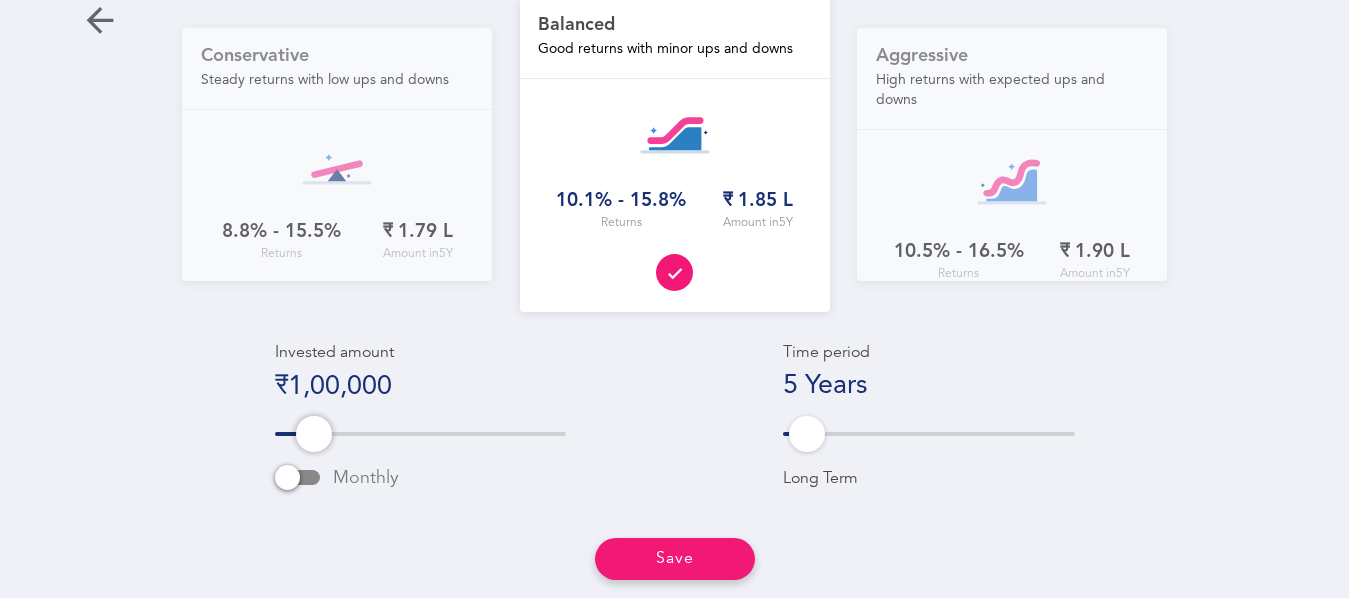 drag, startPoint x: 320, startPoint y: 423, endPoint x: 339, endPoint y: 427, distance: 19.416489 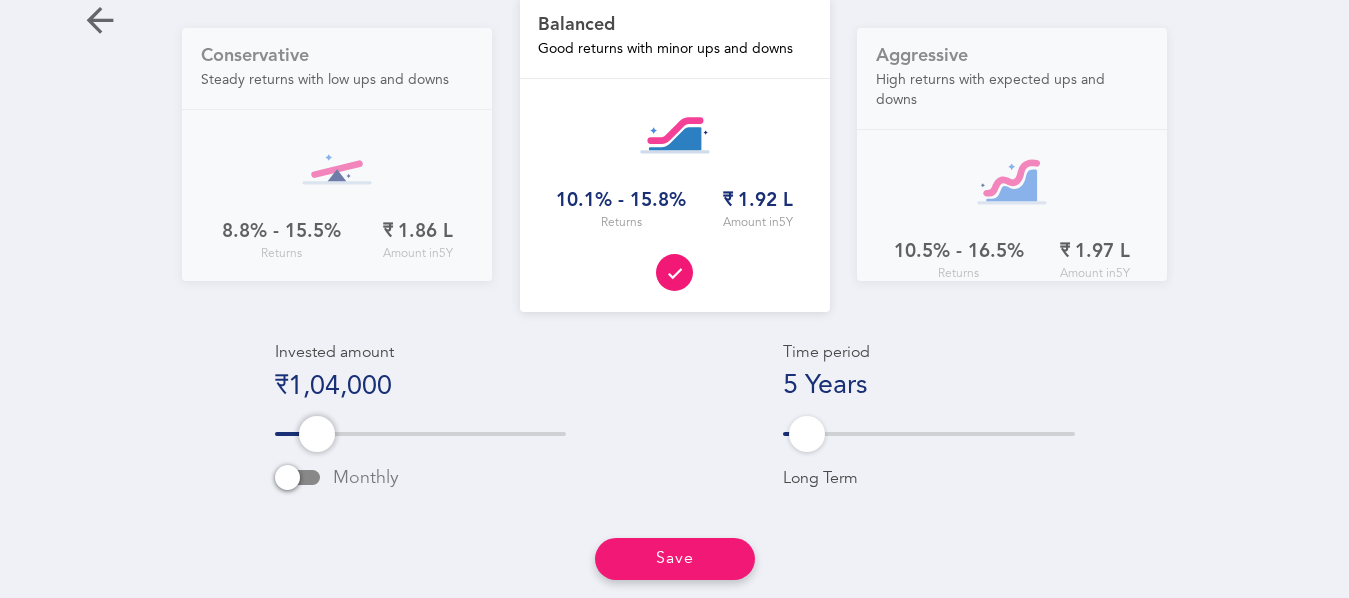 click at bounding box center (420, 434) 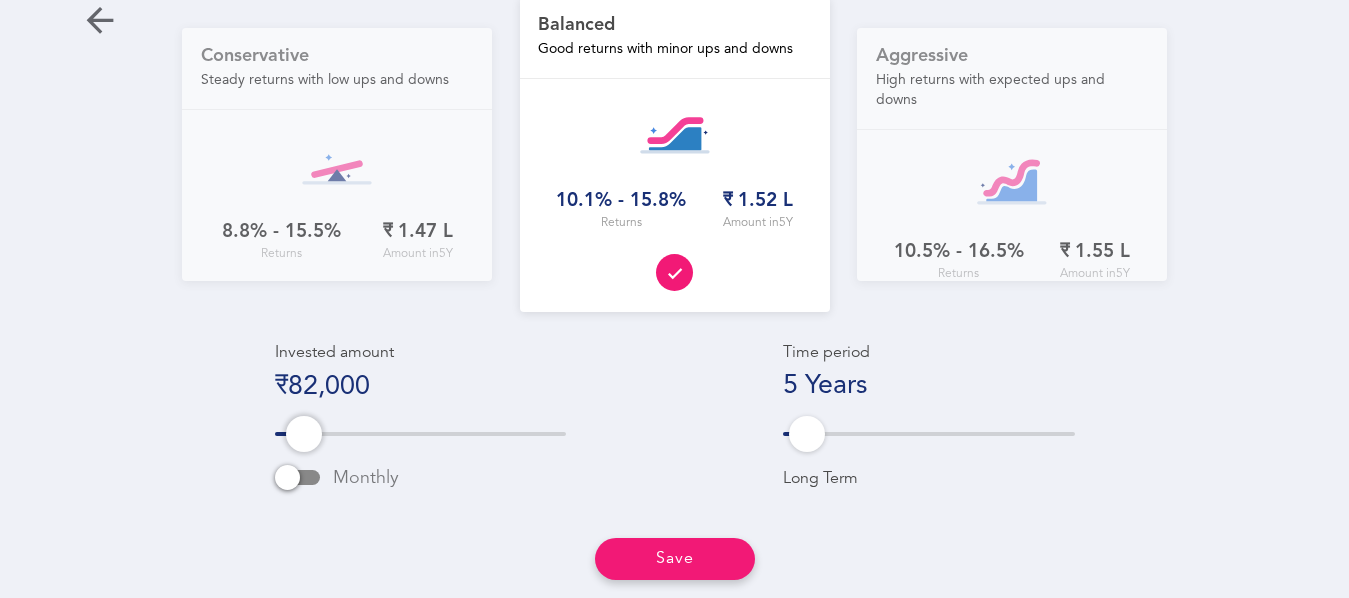 click at bounding box center [420, 434] 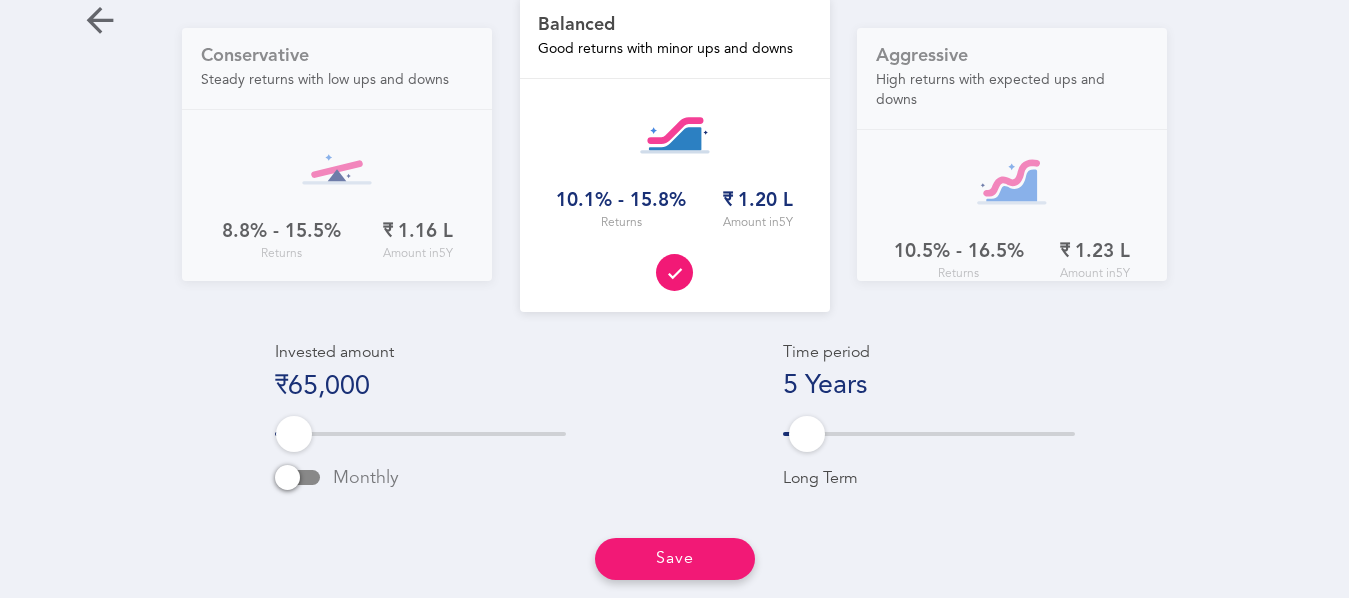 drag, startPoint x: 310, startPoint y: 421, endPoint x: 340, endPoint y: 419, distance: 30.066593 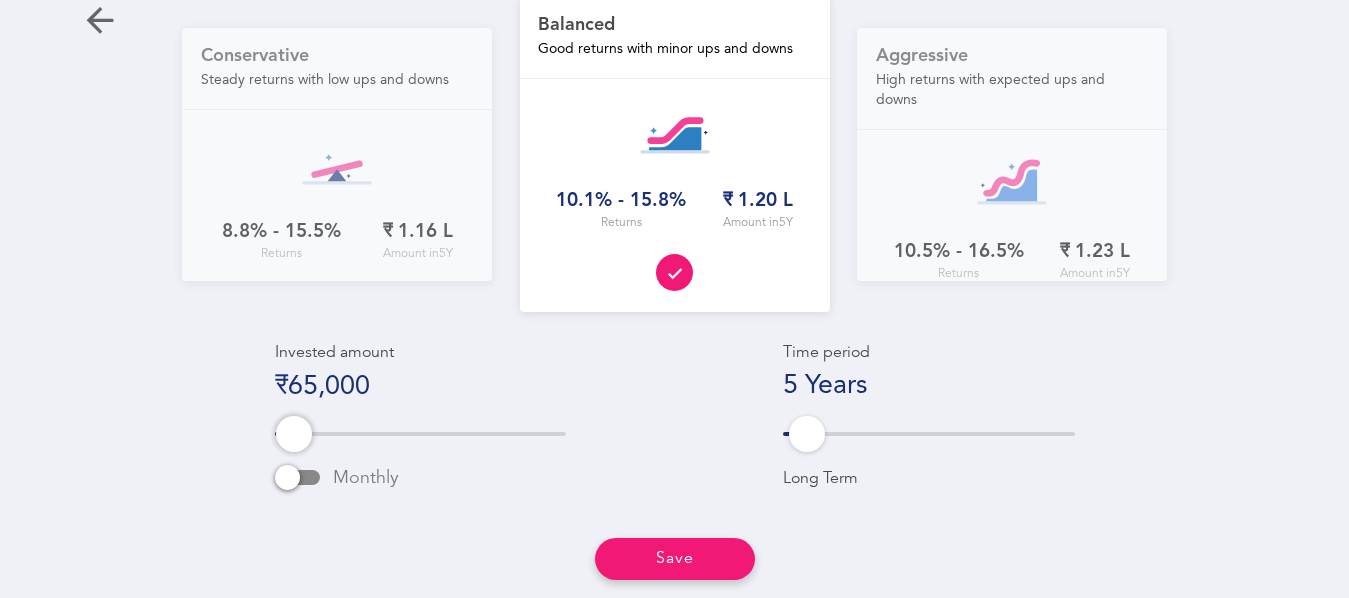click at bounding box center [420, 434] 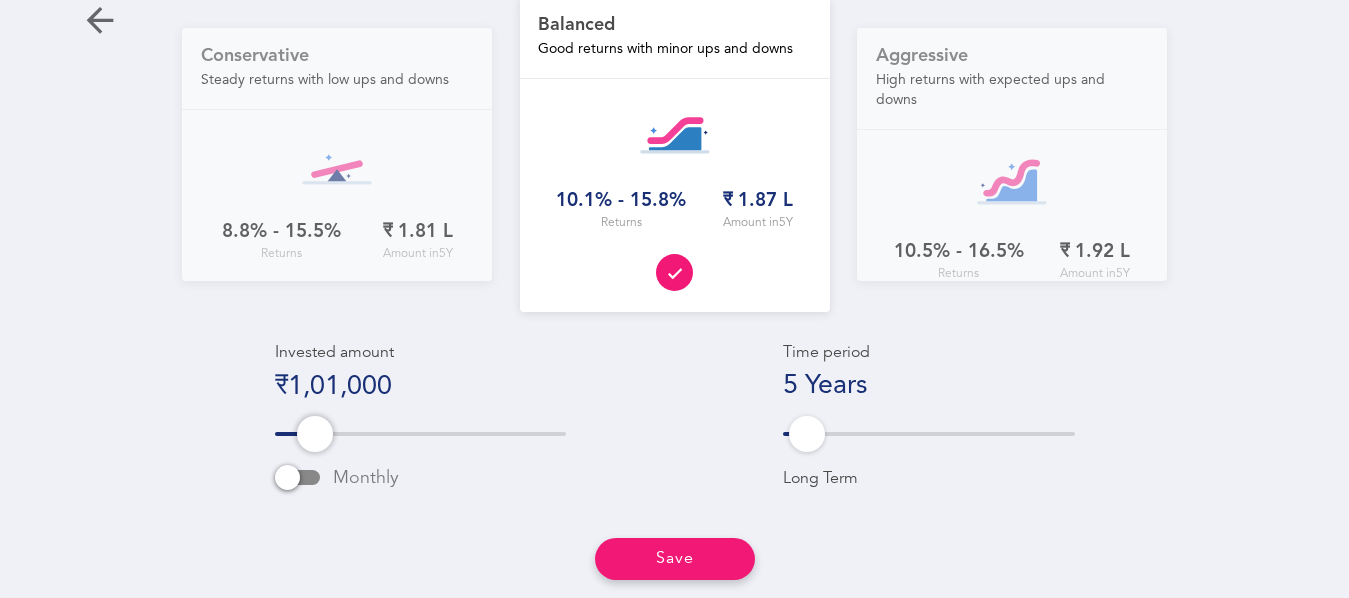 drag, startPoint x: 286, startPoint y: 418, endPoint x: 336, endPoint y: 414, distance: 50.159744 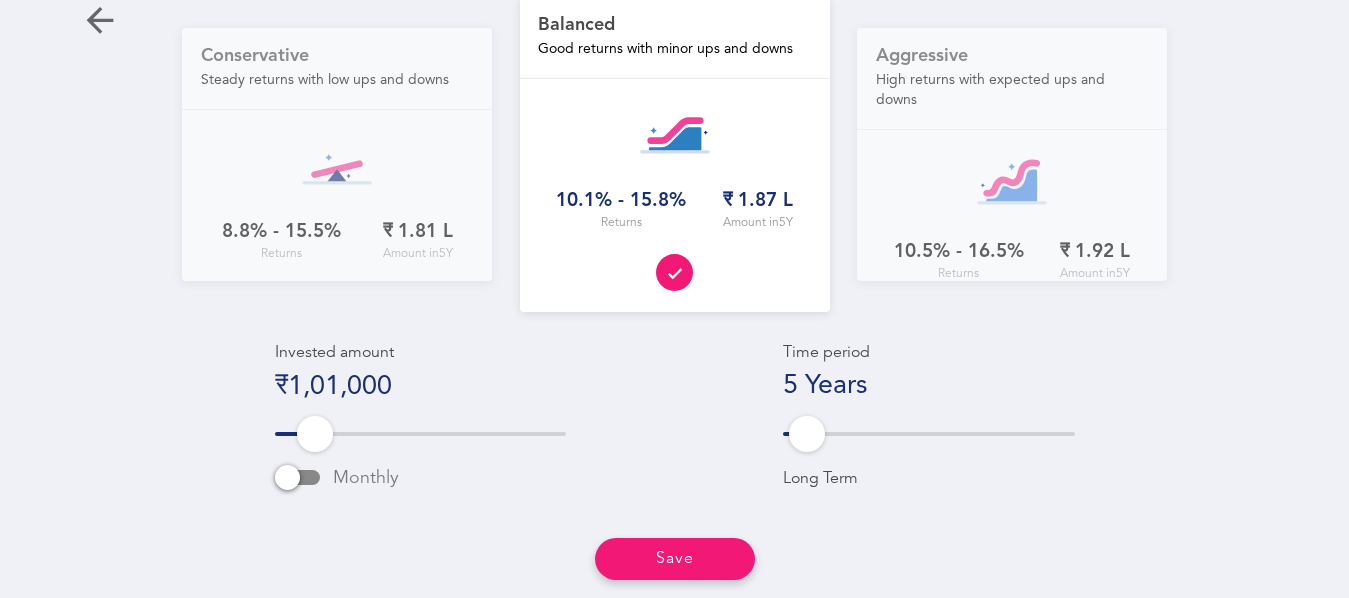 click on "Invested amount ₹1,01,000 Monthly Time period 5   Years Long Term" at bounding box center (674, 417) 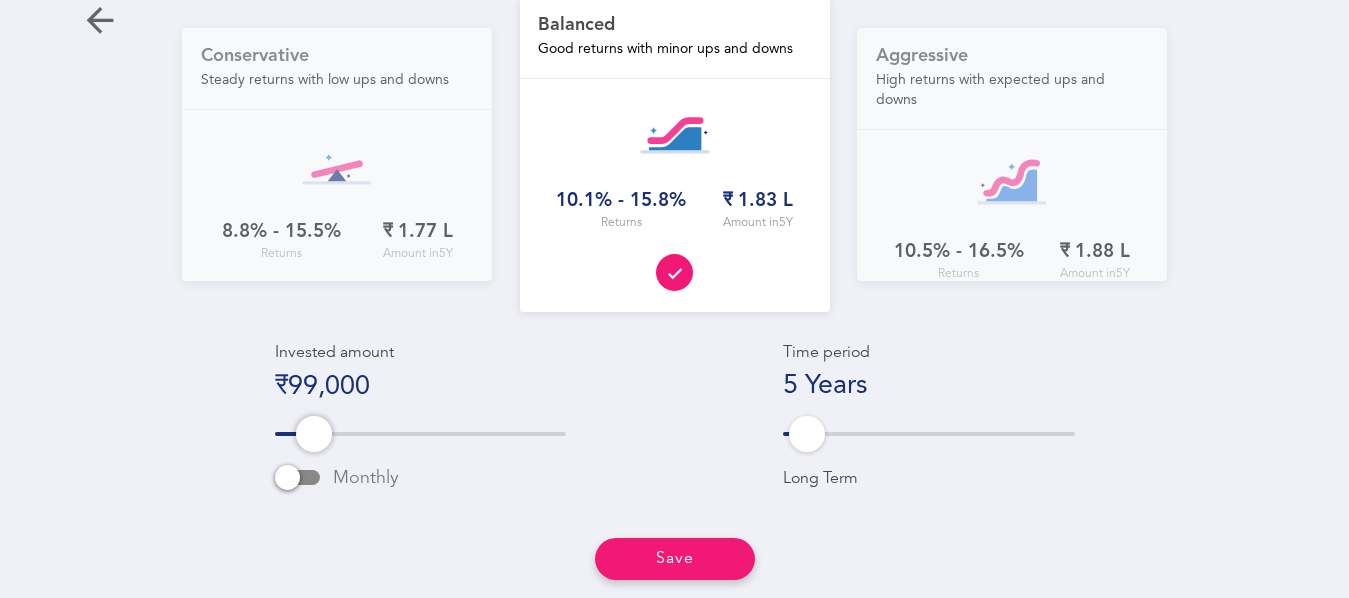 drag, startPoint x: 306, startPoint y: 419, endPoint x: 321, endPoint y: 429, distance: 18.027756 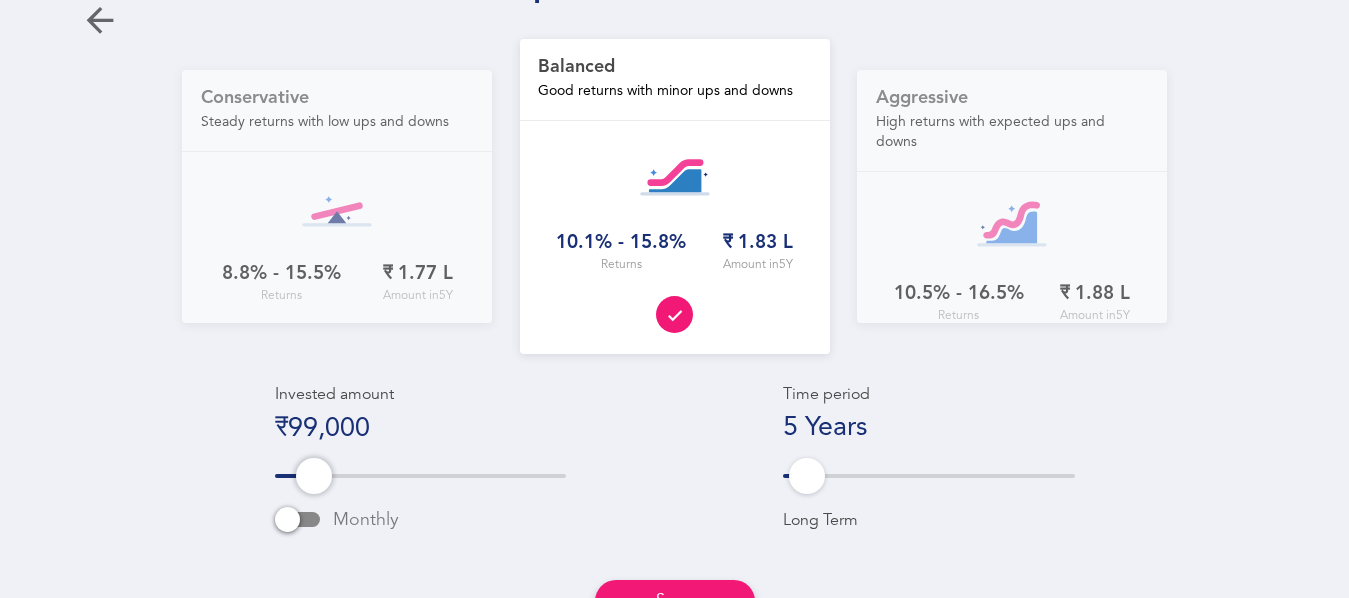 scroll, scrollTop: 0, scrollLeft: 0, axis: both 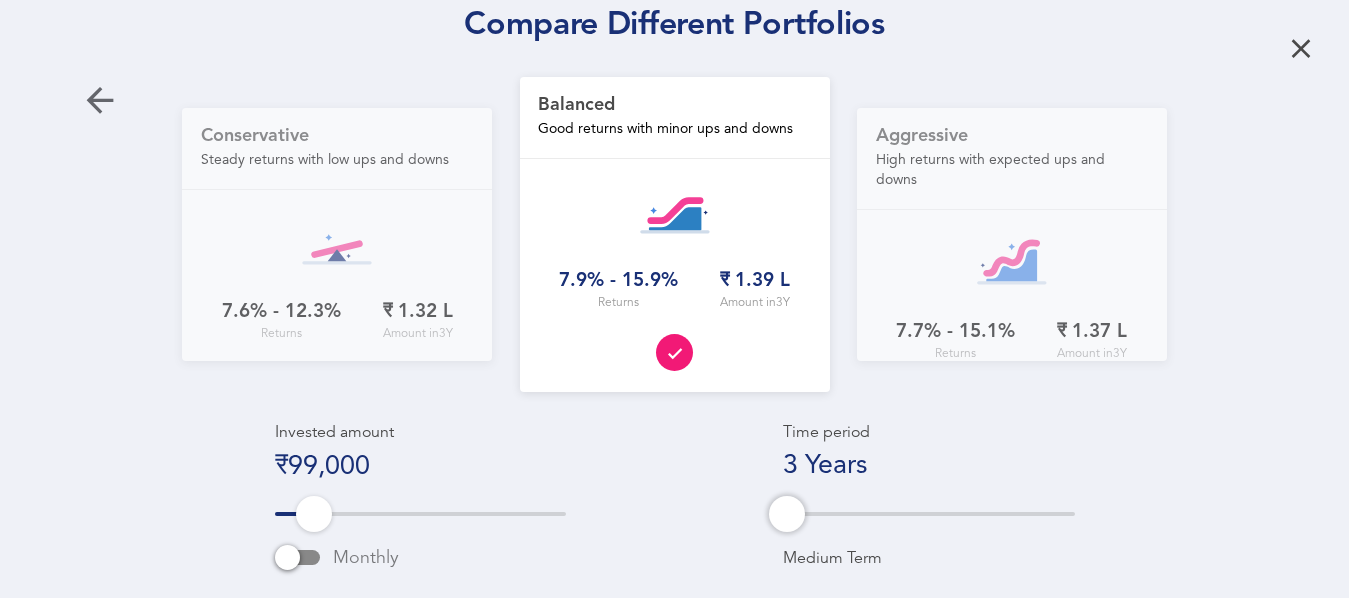 click at bounding box center (928, 514) 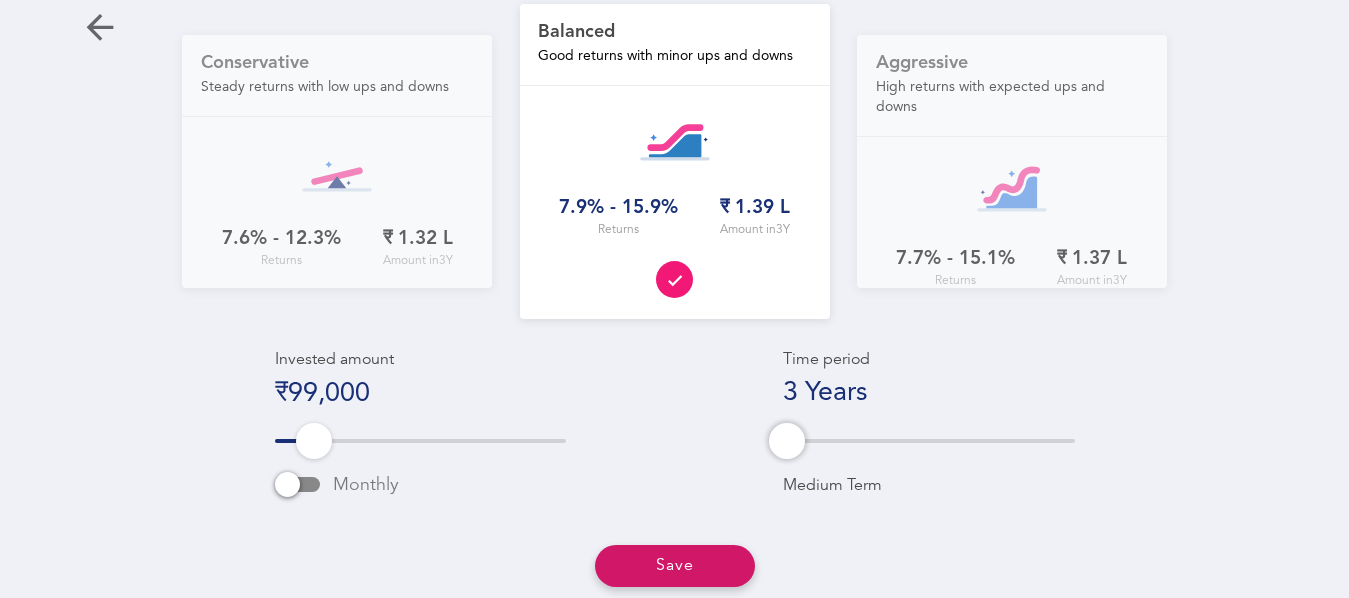scroll, scrollTop: 97, scrollLeft: 0, axis: vertical 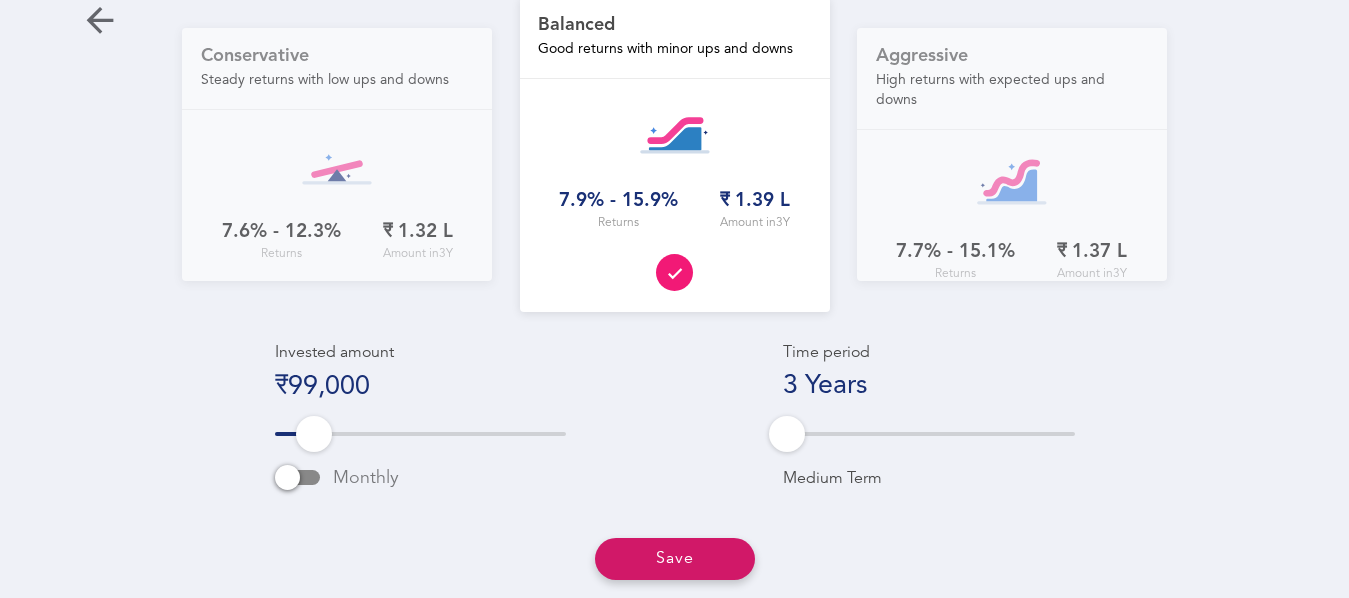 click on "Save" at bounding box center (675, 558) 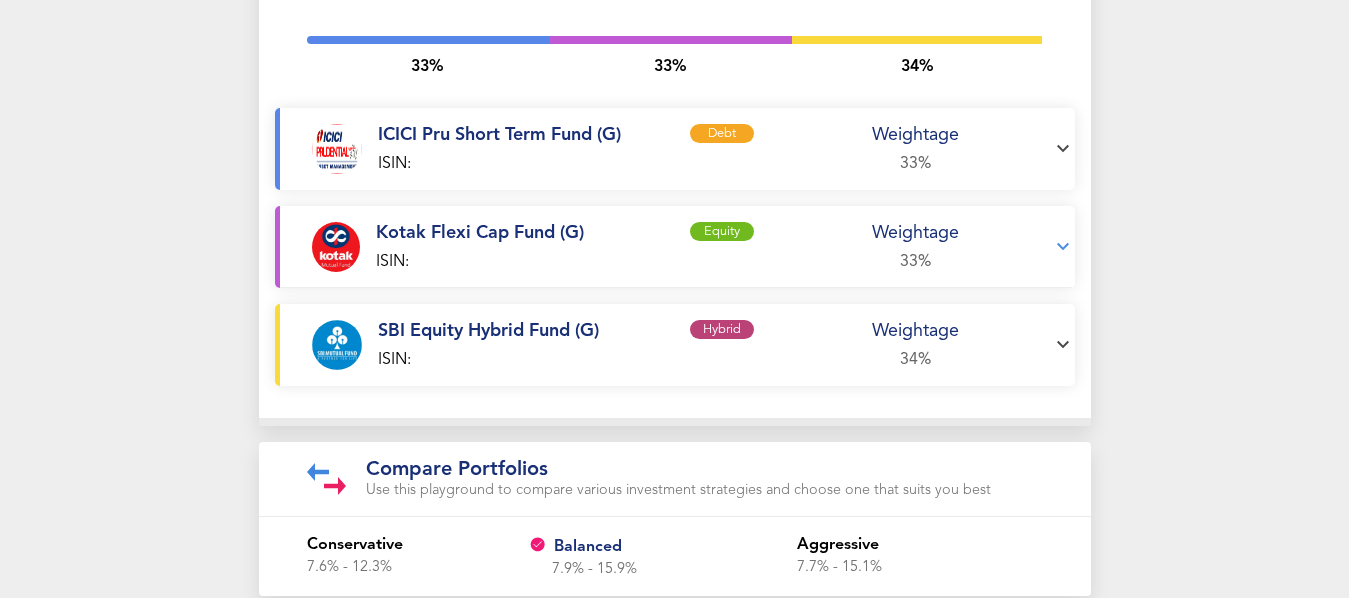 scroll, scrollTop: 673, scrollLeft: 0, axis: vertical 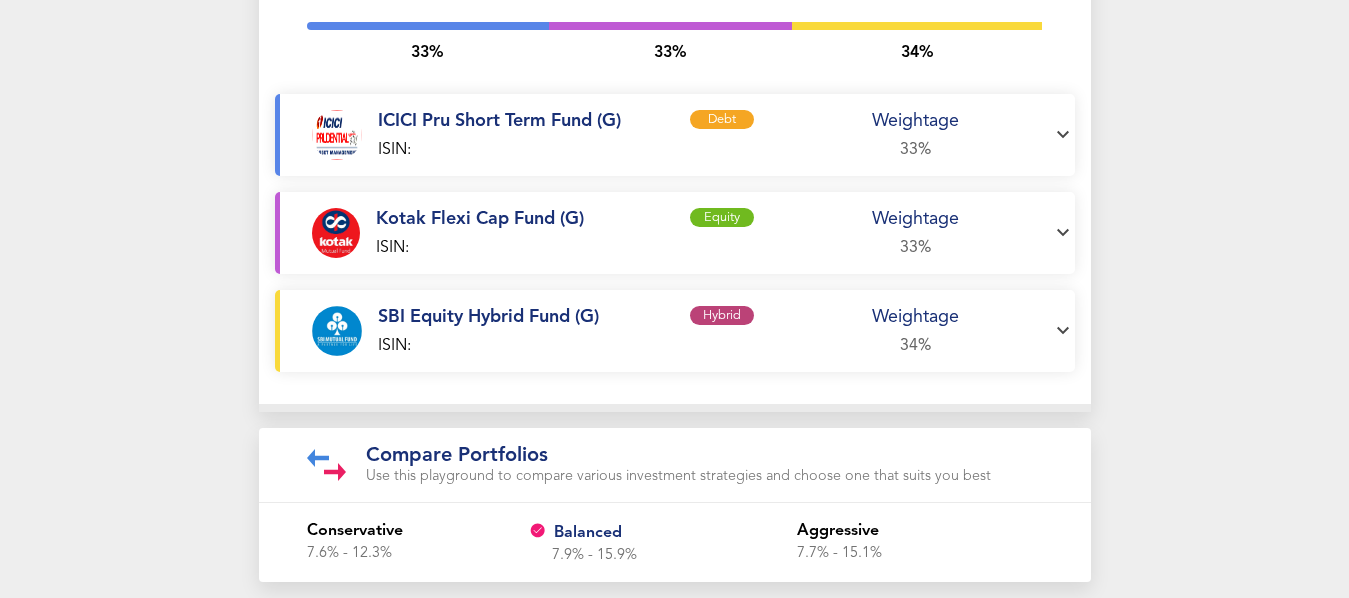 click on "conservative 7.6% - 12.3% balanced 7.9% - 15.9% aggressive 7.7% - 15.1%" at bounding box center [675, 542] 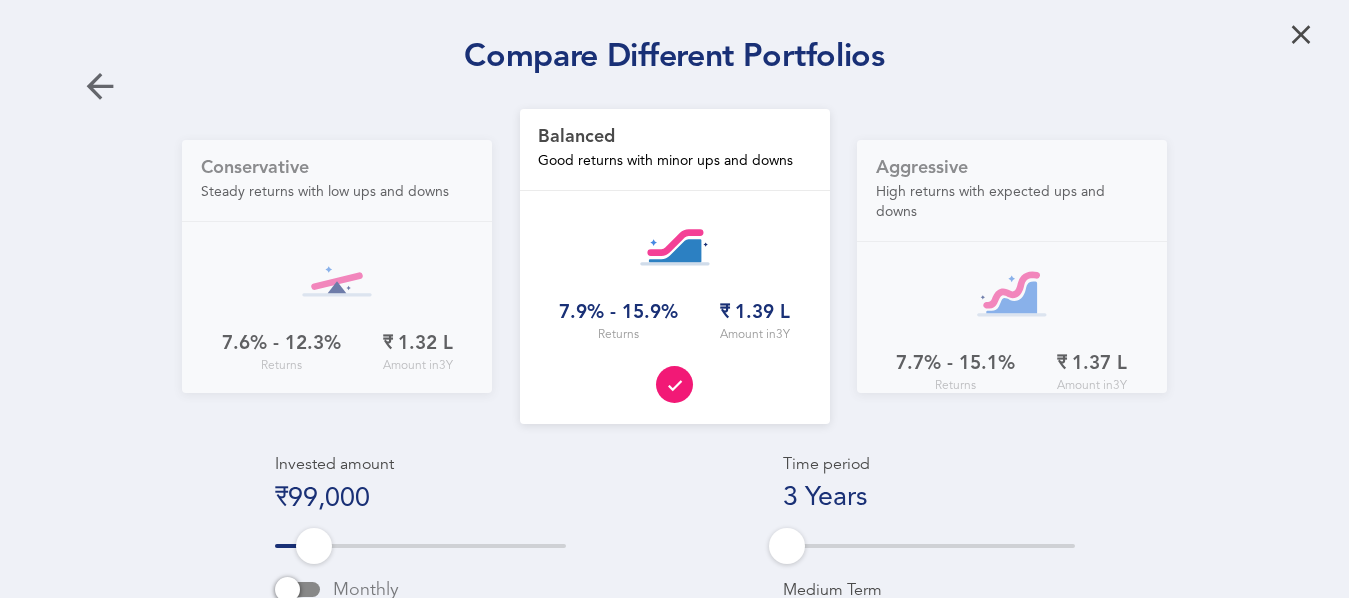 scroll, scrollTop: 0, scrollLeft: 0, axis: both 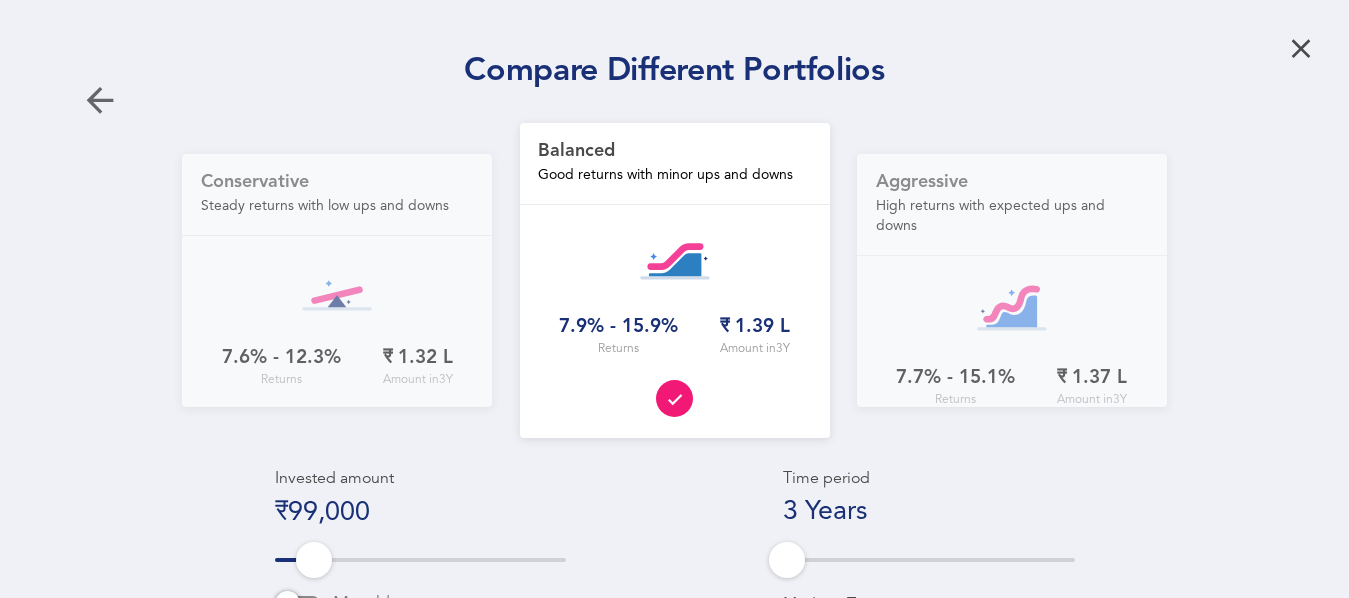 click at bounding box center (1301, 48) 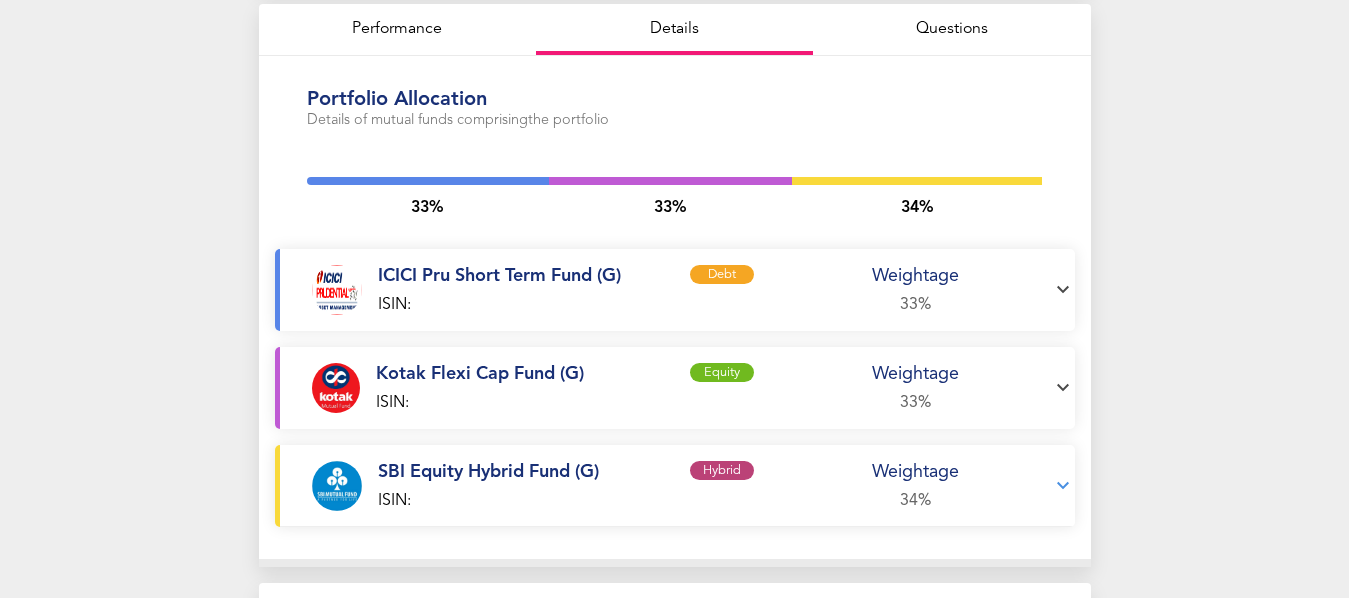 scroll, scrollTop: 0, scrollLeft: 0, axis: both 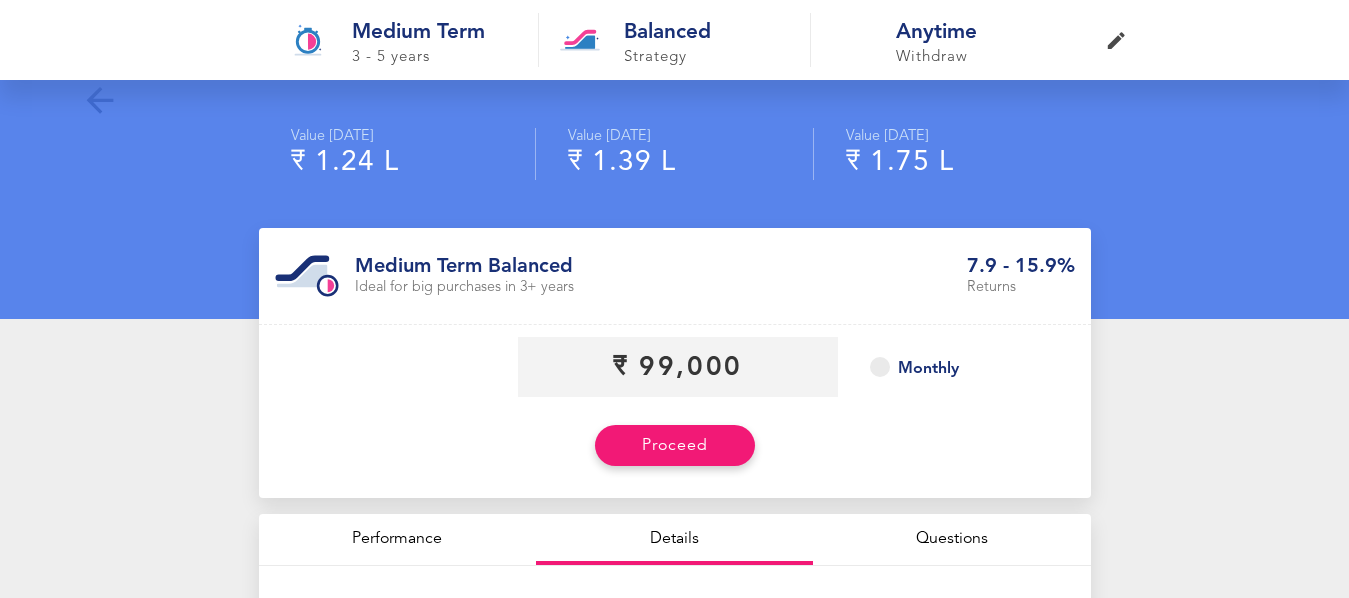 click on "Medium Term" at bounding box center [434, 33] 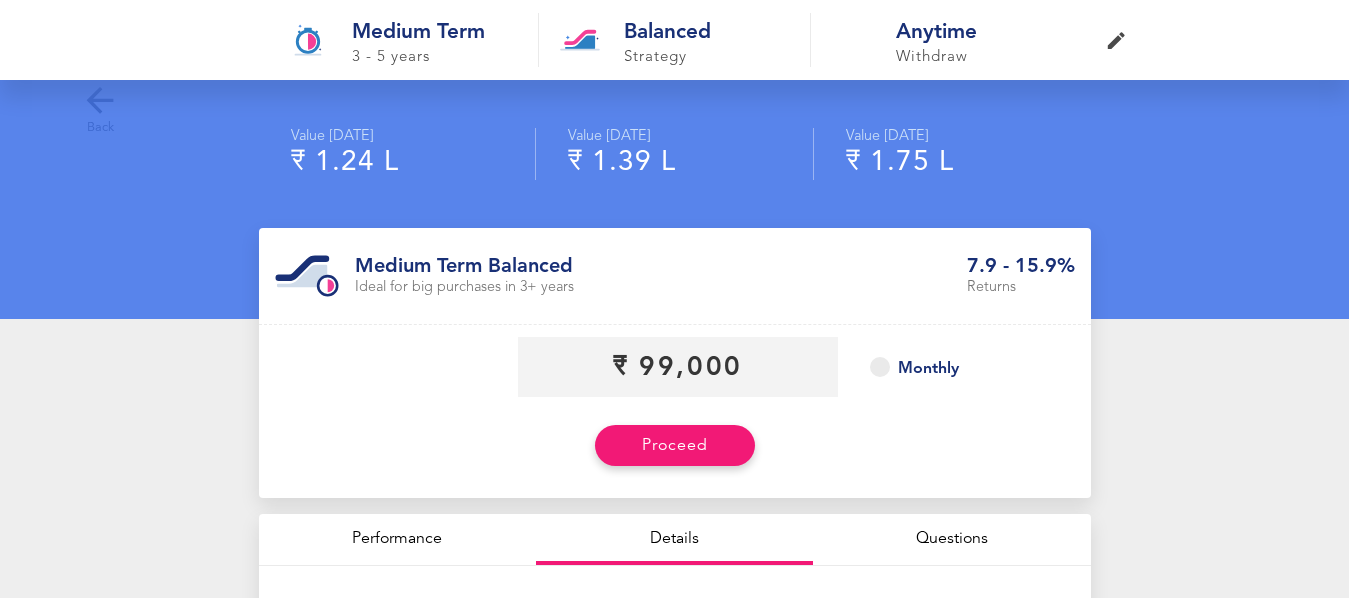 click at bounding box center [100, 100] 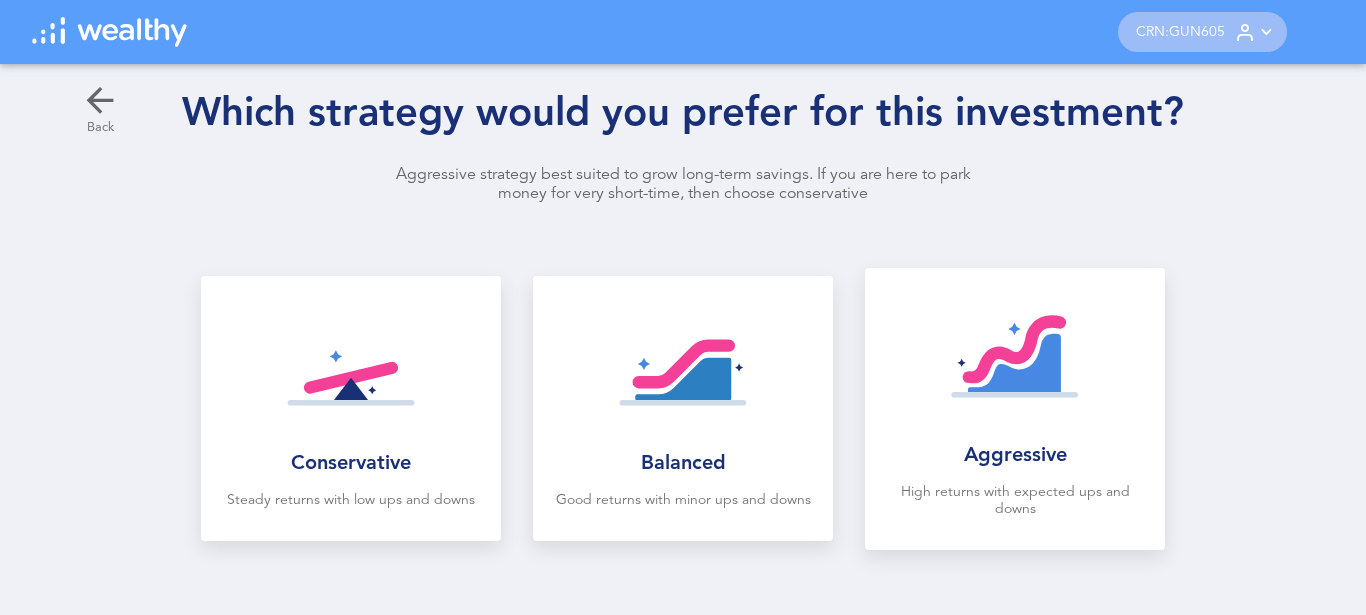 click at bounding box center (100, 100) 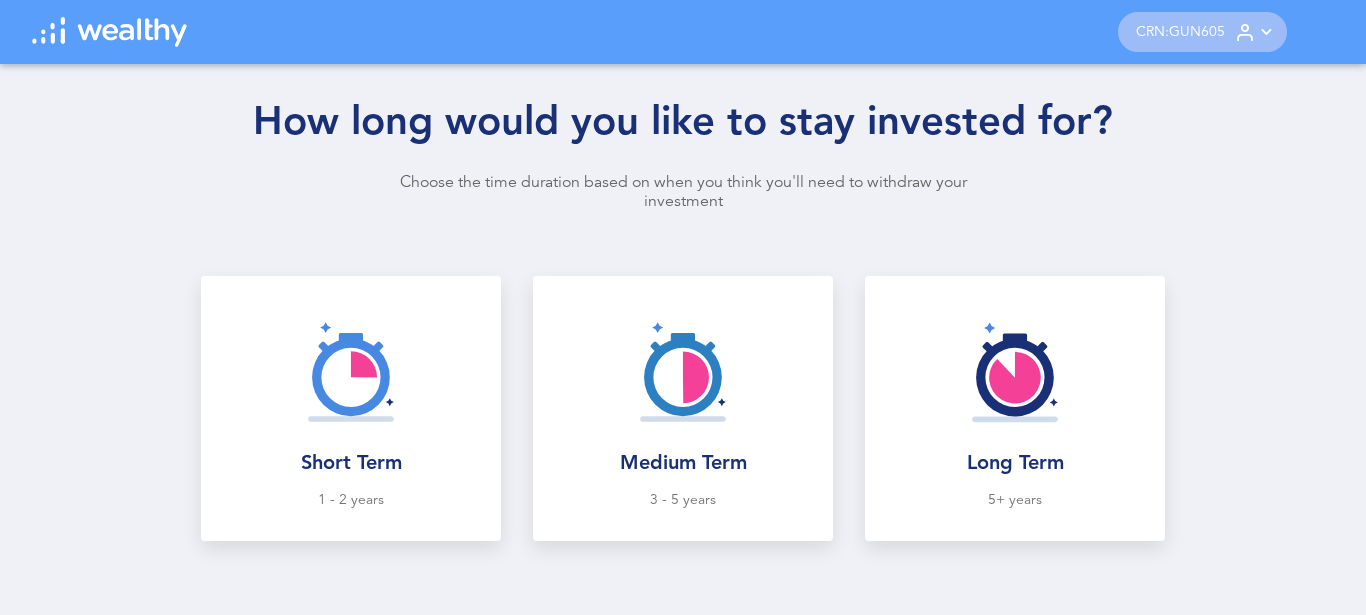 click on "How long would you like to stay invested for? Choose the time duration based on when you think you'll need to withdraw your investment Short Term 1 - 2 years Medium Term 3 - 5 years Long Term 5+ years" at bounding box center [683, 339] 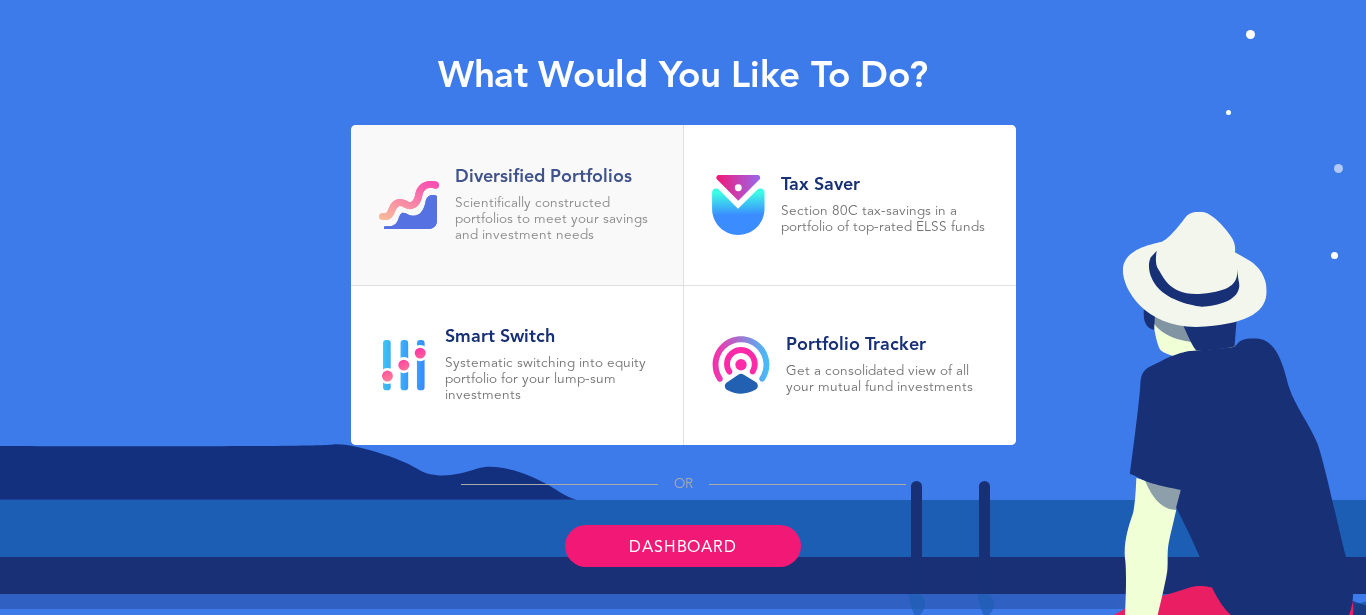 click on "Scientifically constructed portfolios to meet your savings and investment needs" at bounding box center [555, 220] 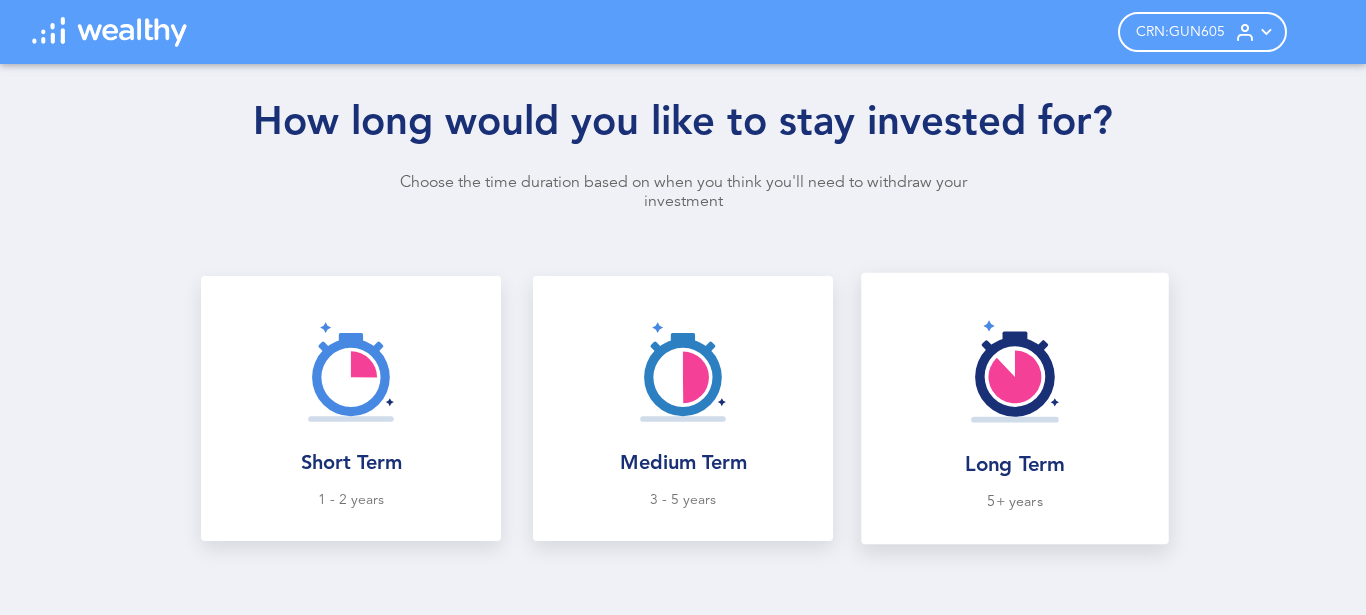 click at bounding box center (1014, 371) 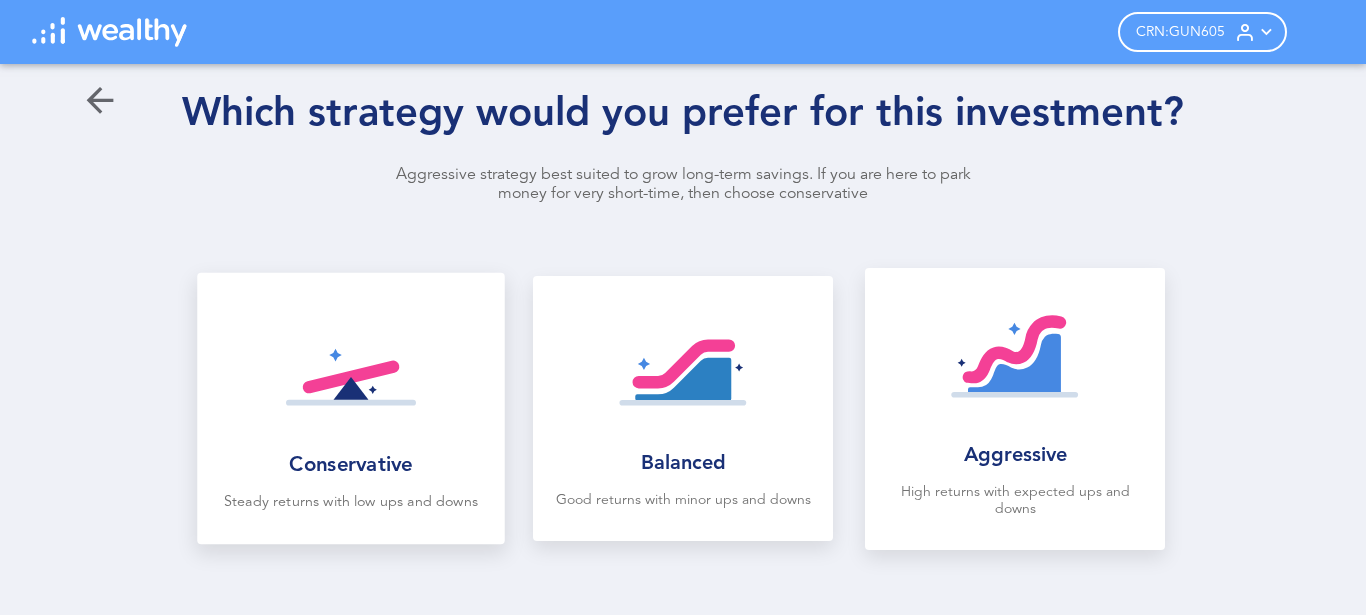 click at bounding box center [350, 371] 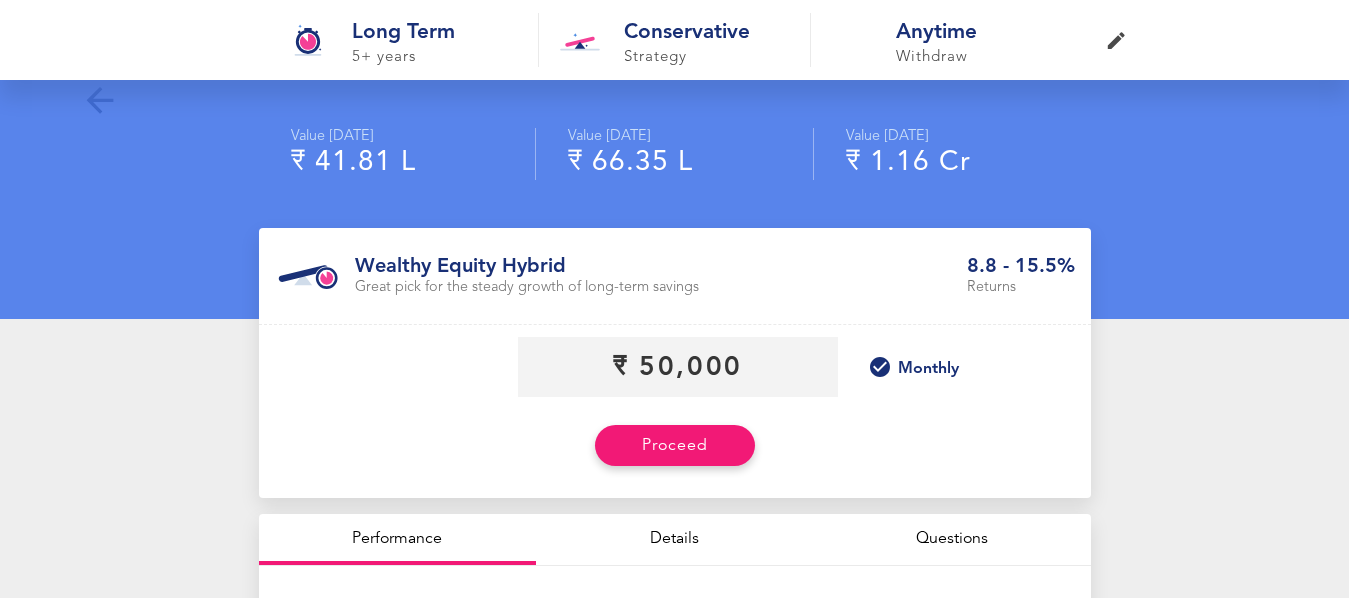 drag, startPoint x: 88, startPoint y: 105, endPoint x: 337, endPoint y: 150, distance: 253.0336 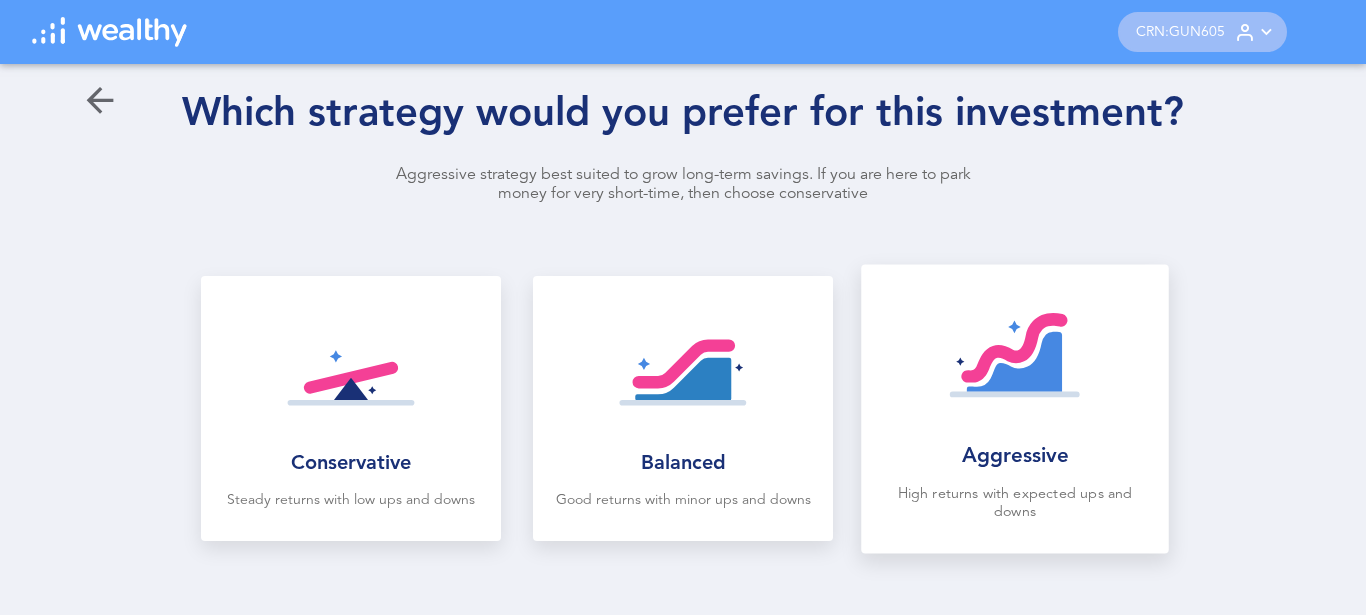 click at bounding box center [1014, 362] 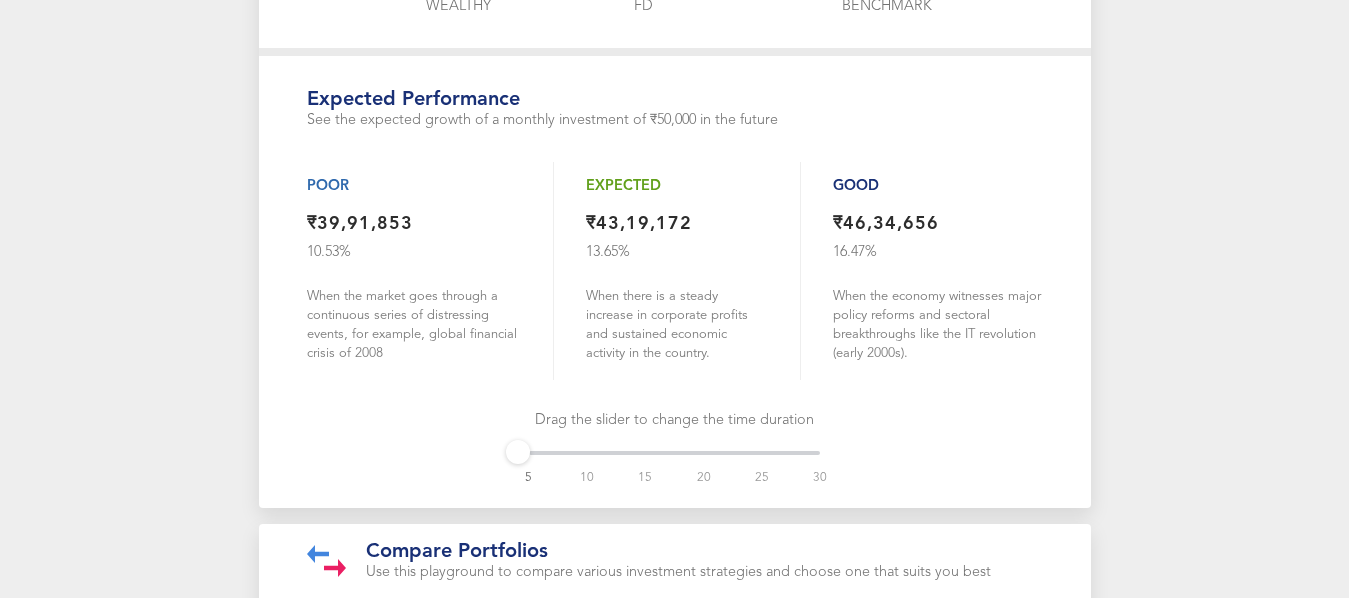 scroll, scrollTop: 1121, scrollLeft: 0, axis: vertical 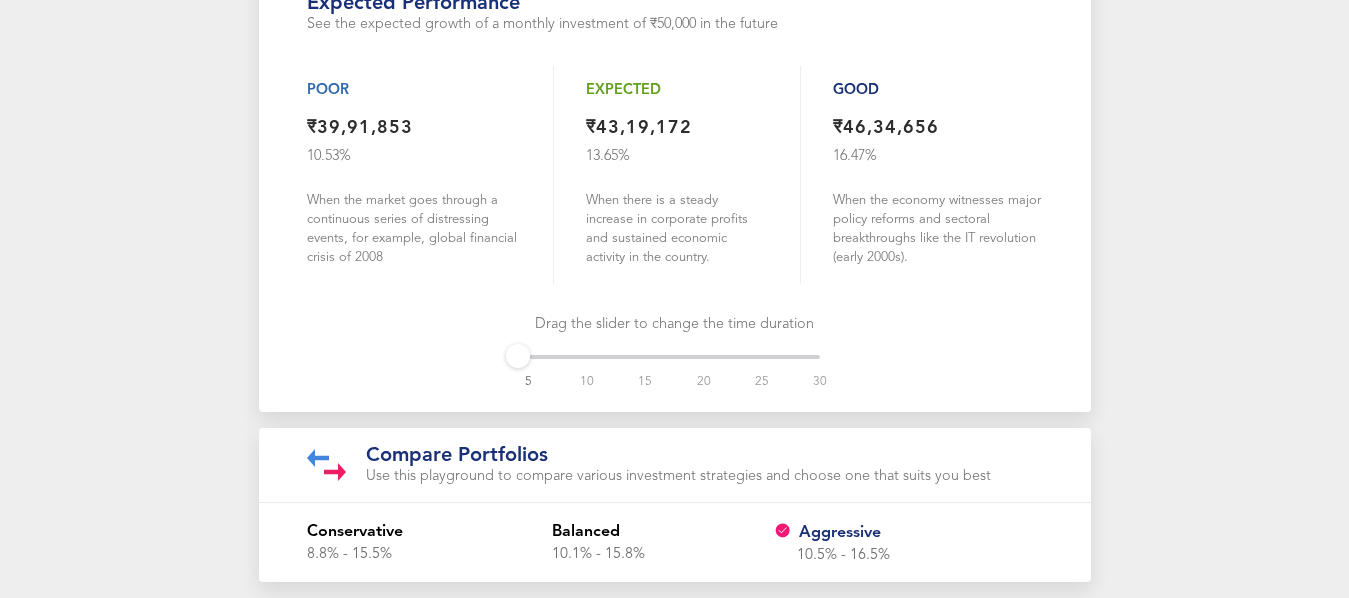 click on "Expected performance See the expected growth of a monthly investment of ₹50,000 in the future Poor ₹39,91,853 10.53 % When the market goes through a continuous series of distressing events, for example, global financial crisis of 2008 Expected ₹43,19,172 13.65 % When there is a steady increase in corporate profits and sustained economic activity in the country. Good ₹46,34,656 16.47 % When the economy witnesses major policy reforms and sectoral breakthroughs like the IT revolution (early 2000s). Drag the slider to change the time duration 5 10 15 20 25 30" at bounding box center [675, 186] 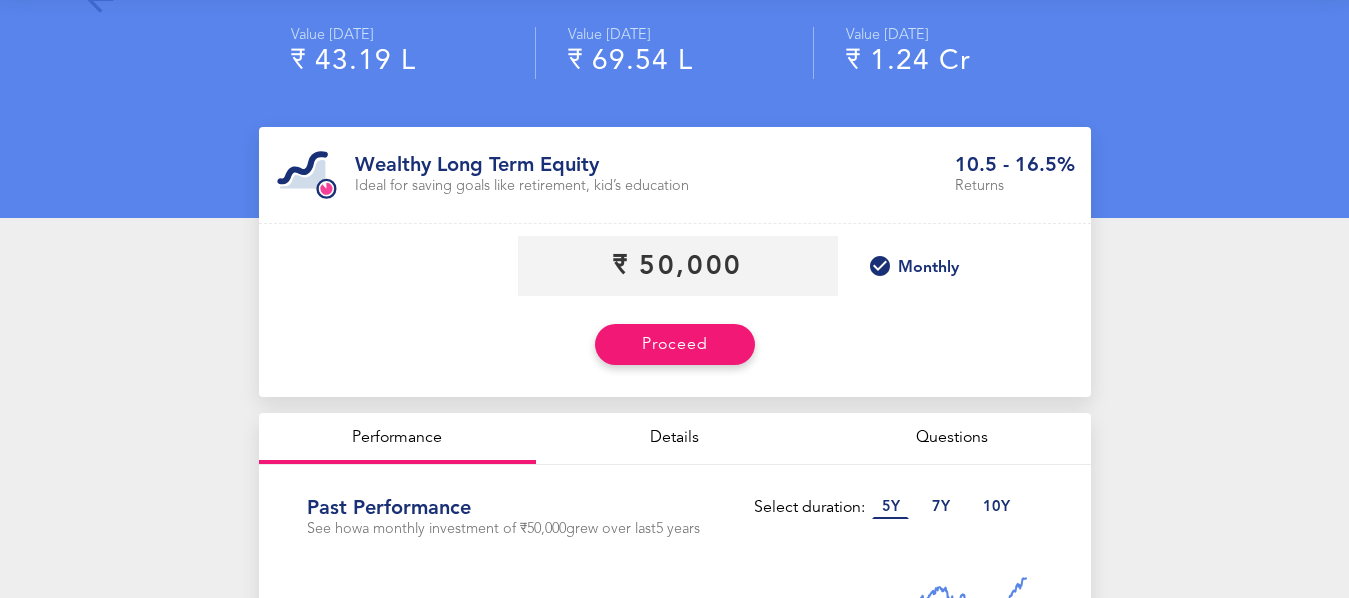 scroll, scrollTop: 0, scrollLeft: 0, axis: both 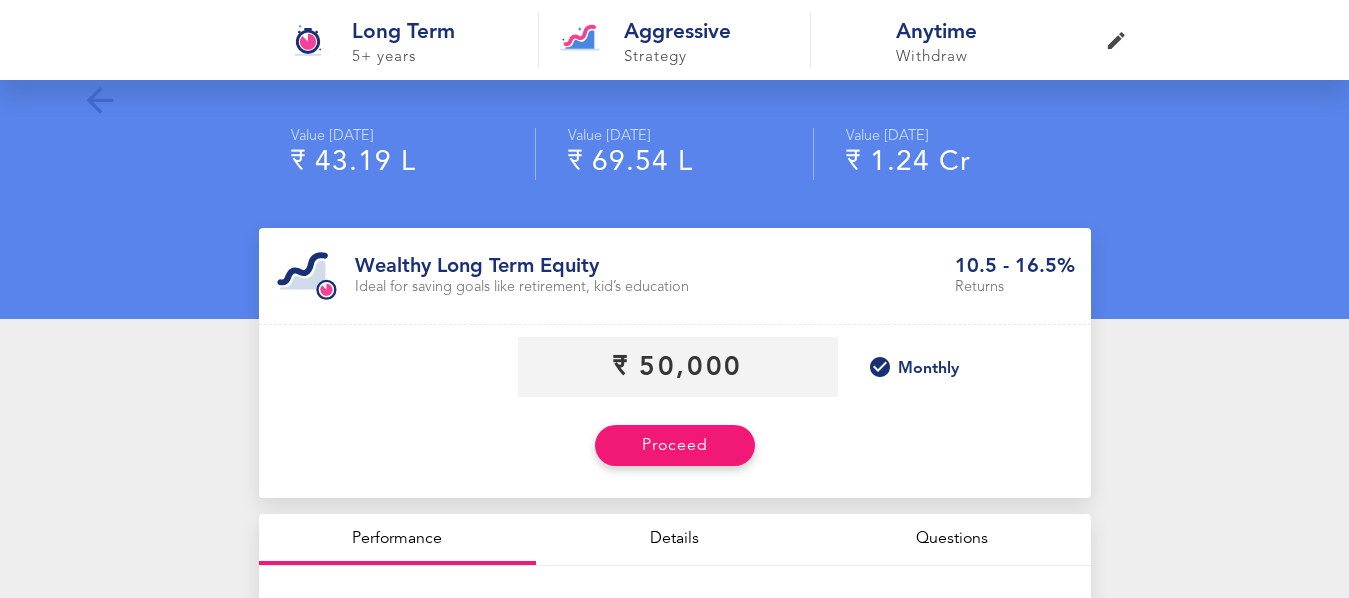 click at bounding box center [1116, 40] 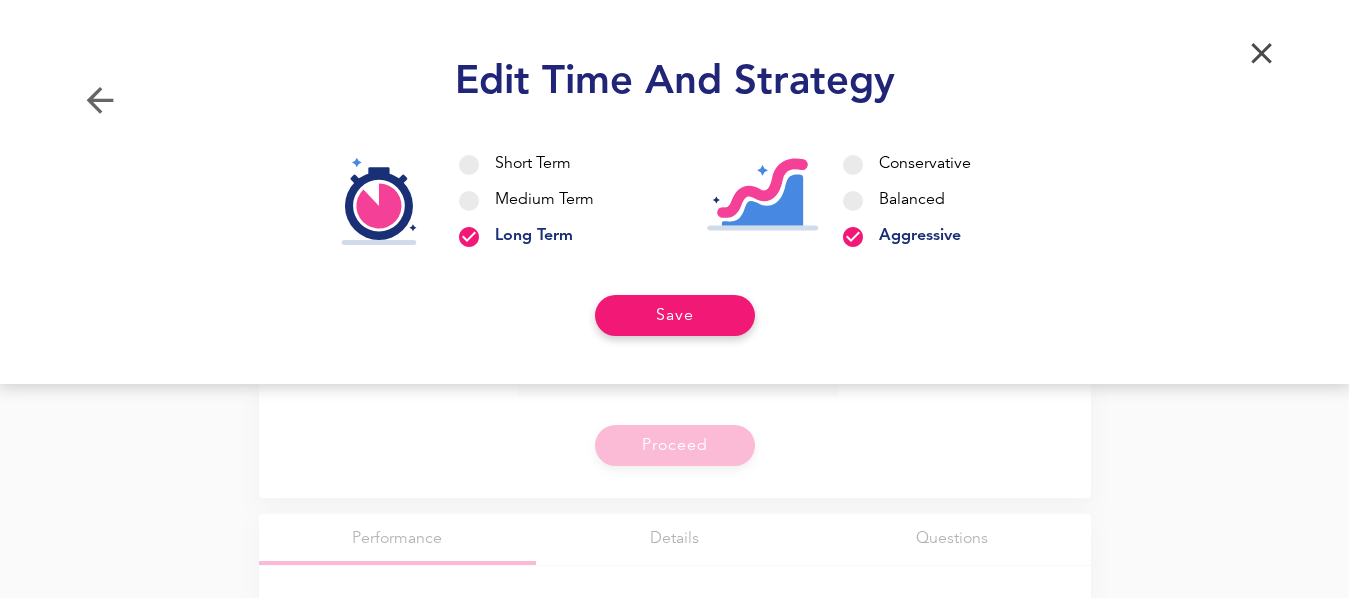click at bounding box center (1261, 52) 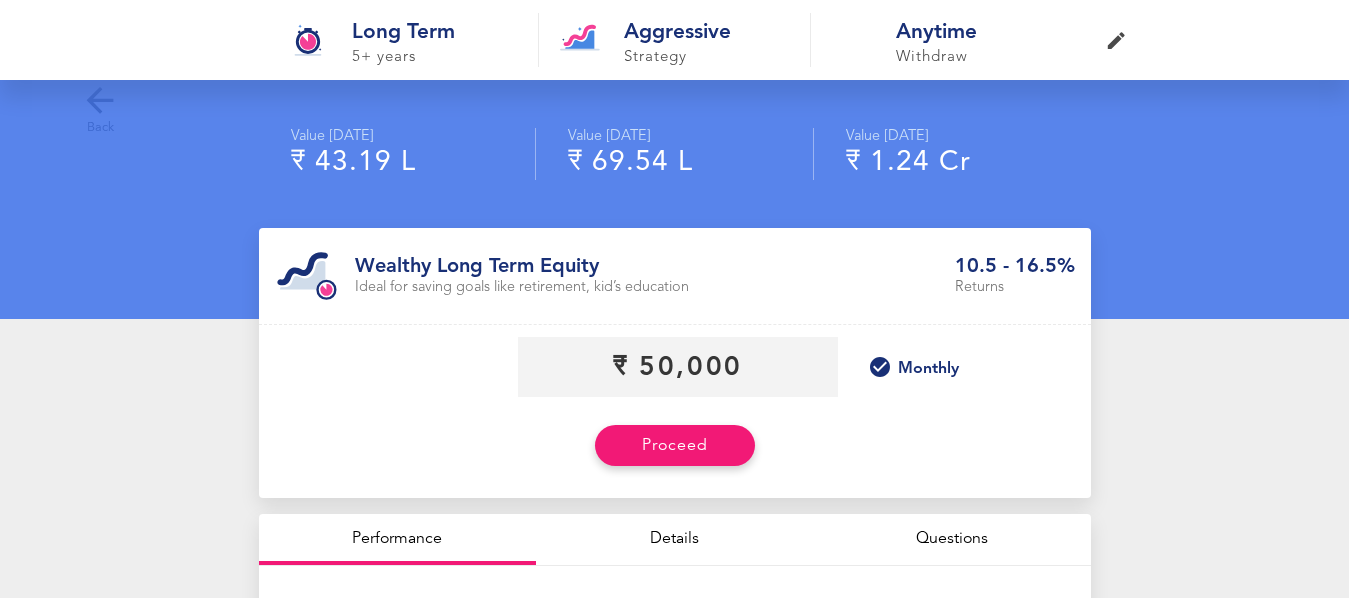 click at bounding box center (100, 100) 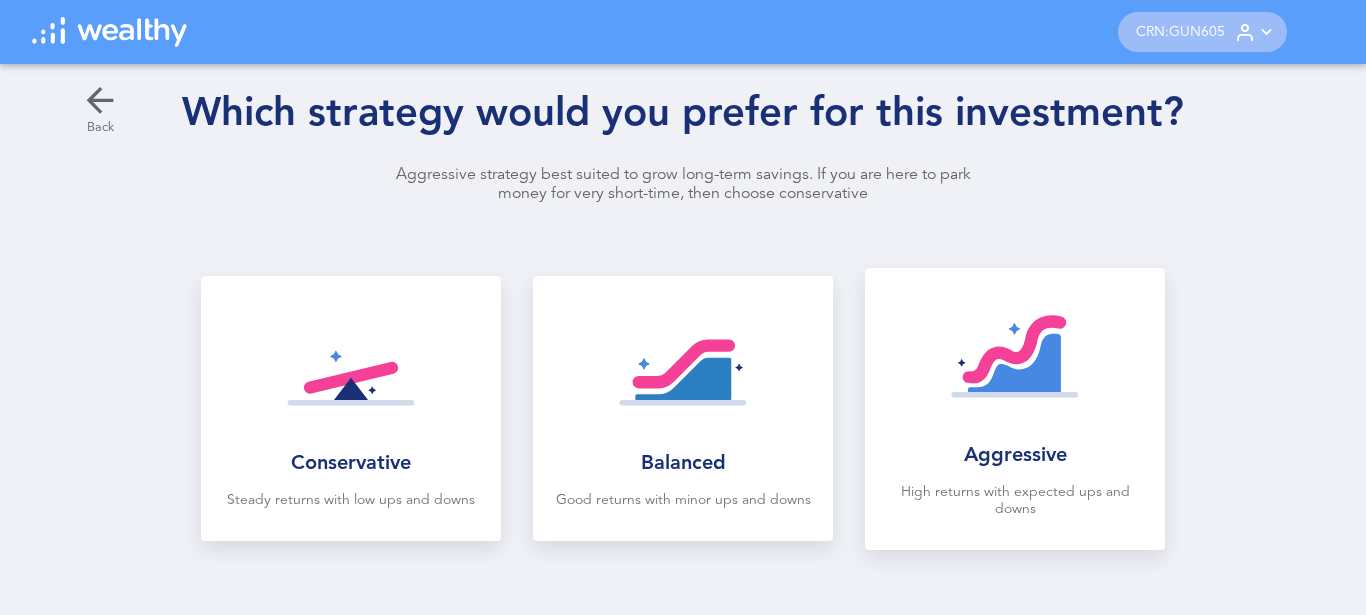 click at bounding box center [100, 100] 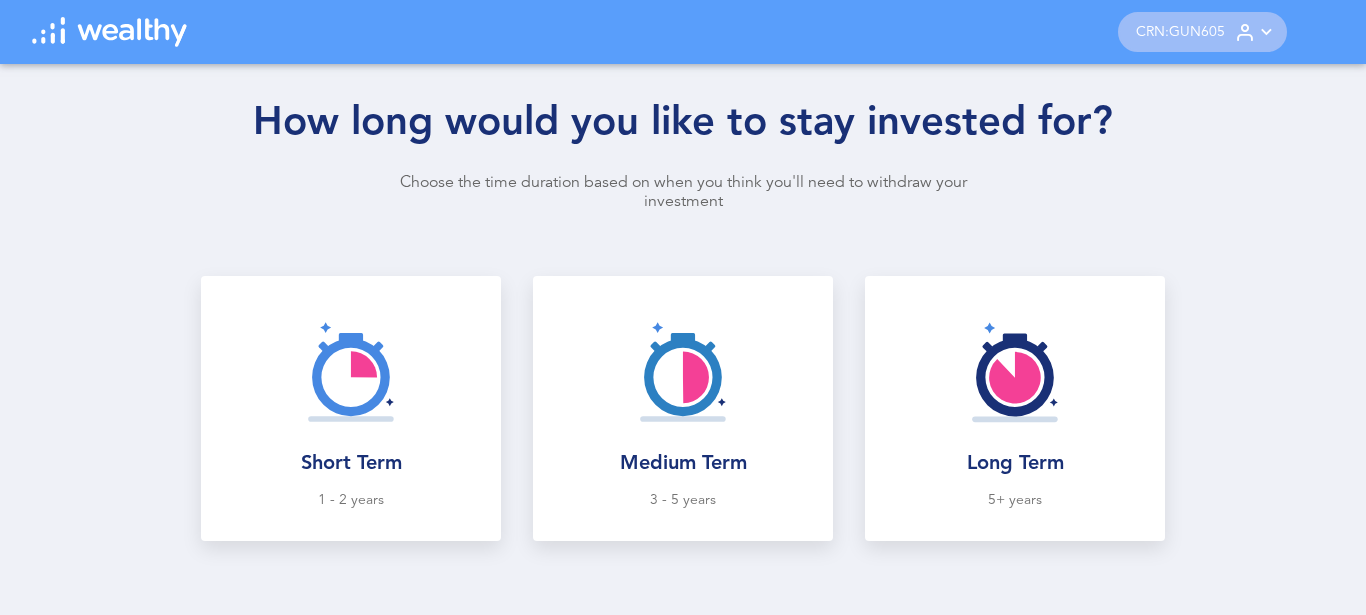 click at bounding box center [109, 32] 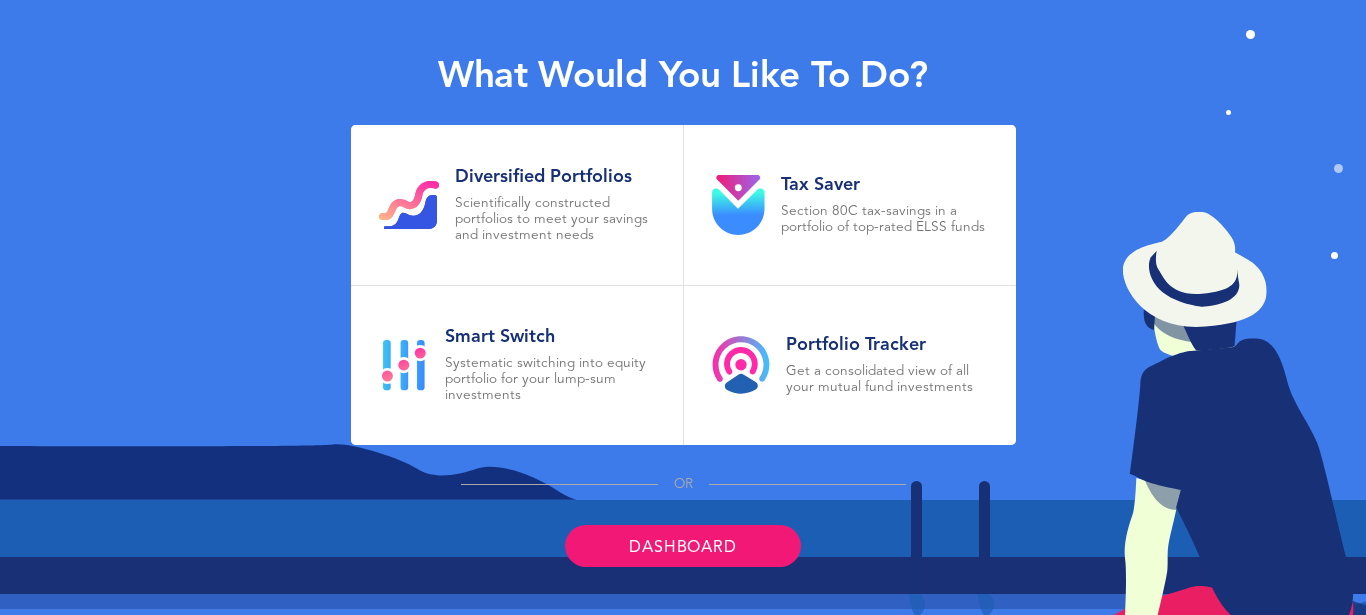 click on "Dashboard" at bounding box center [682, 546] 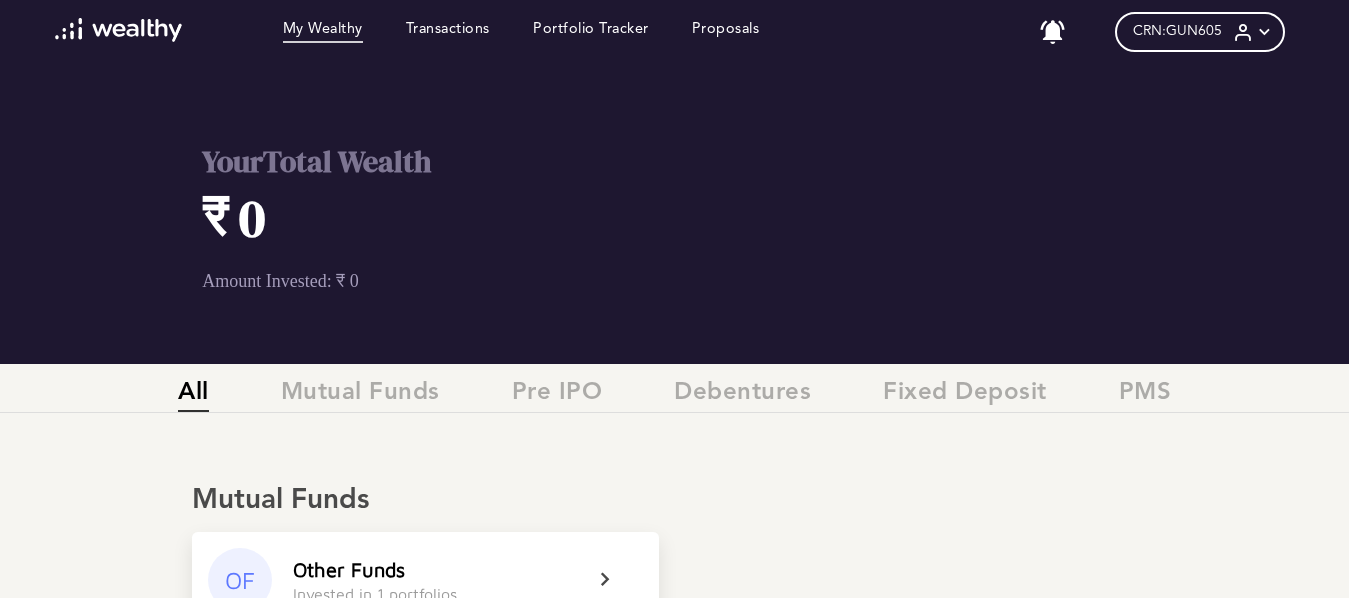 click on "My Wealthy Transactions Portfolio Tracker Proposals" at bounding box center [407, 32] 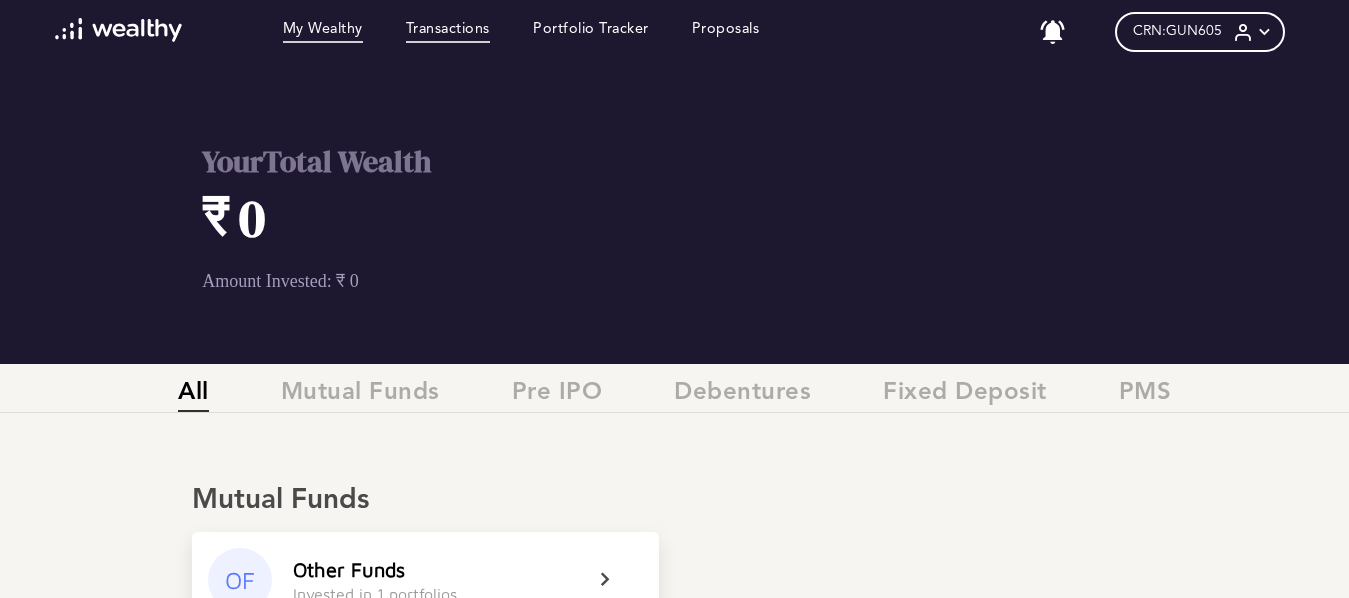 click on "Transactions" at bounding box center [448, 32] 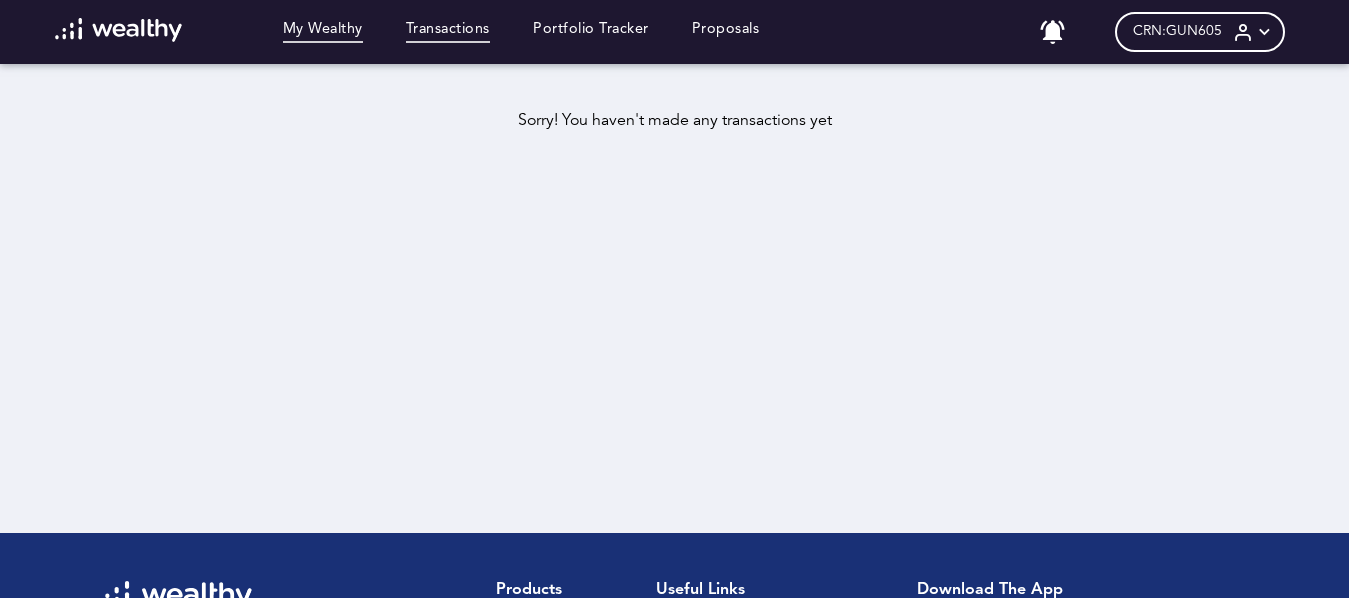 click on "My Wealthy" at bounding box center (323, 32) 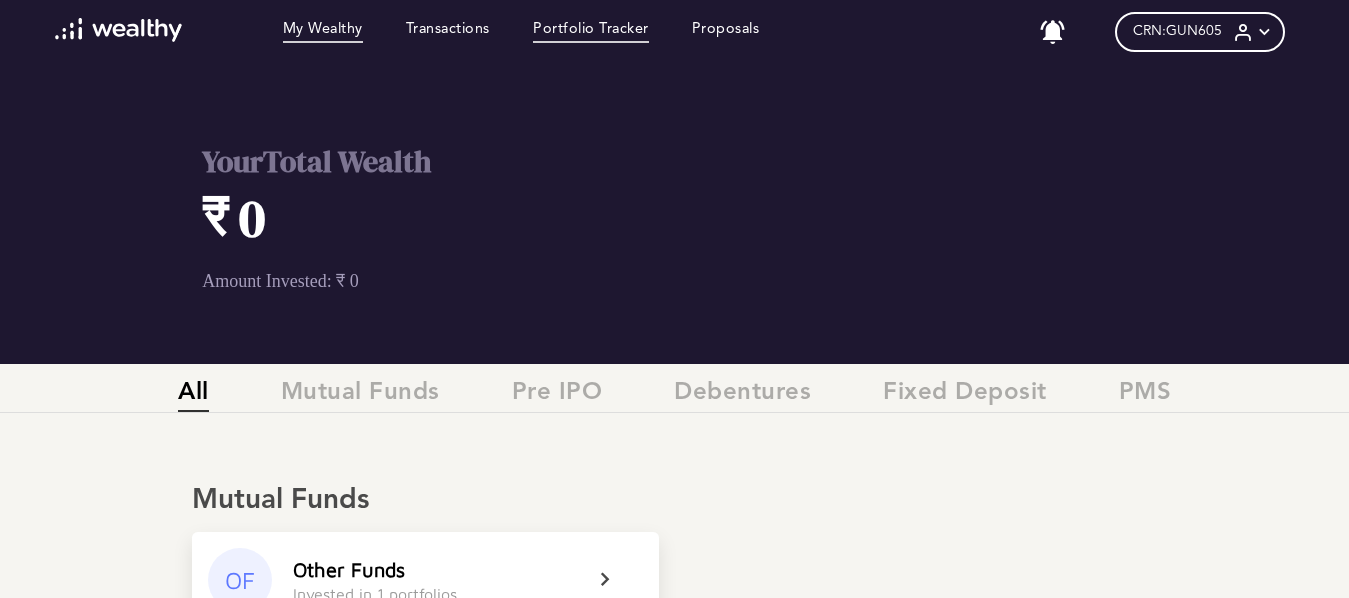 click on "Portfolio Tracker" at bounding box center (591, 32) 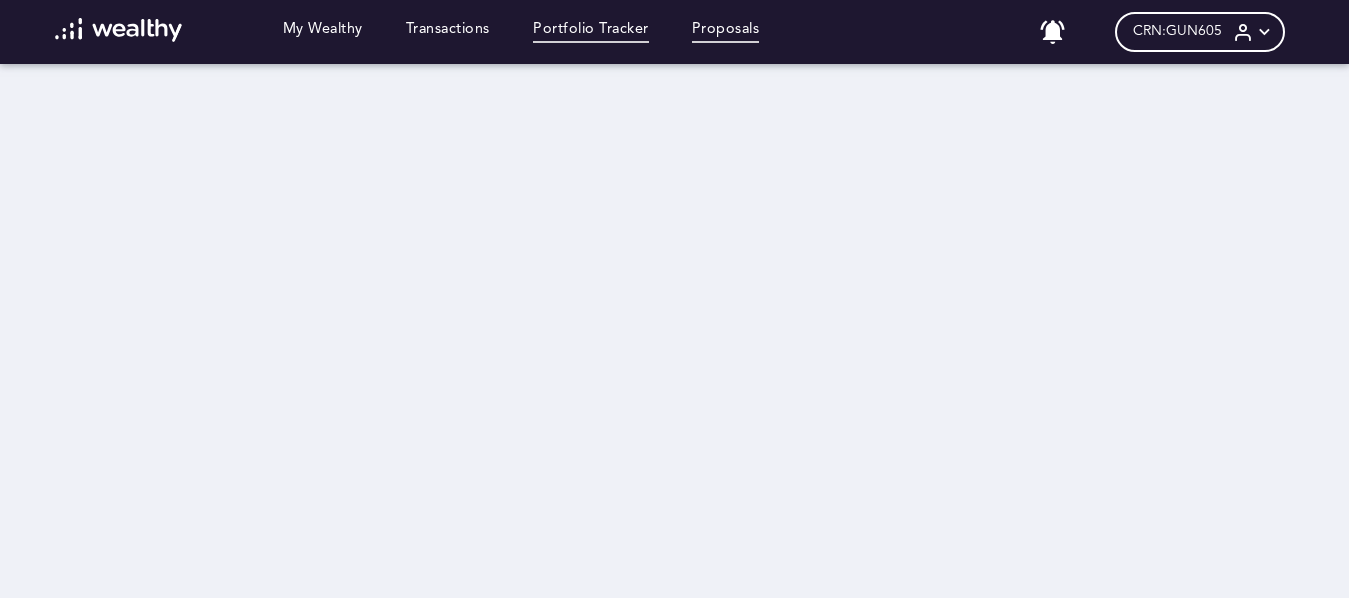 click on "Proposals" at bounding box center (726, 32) 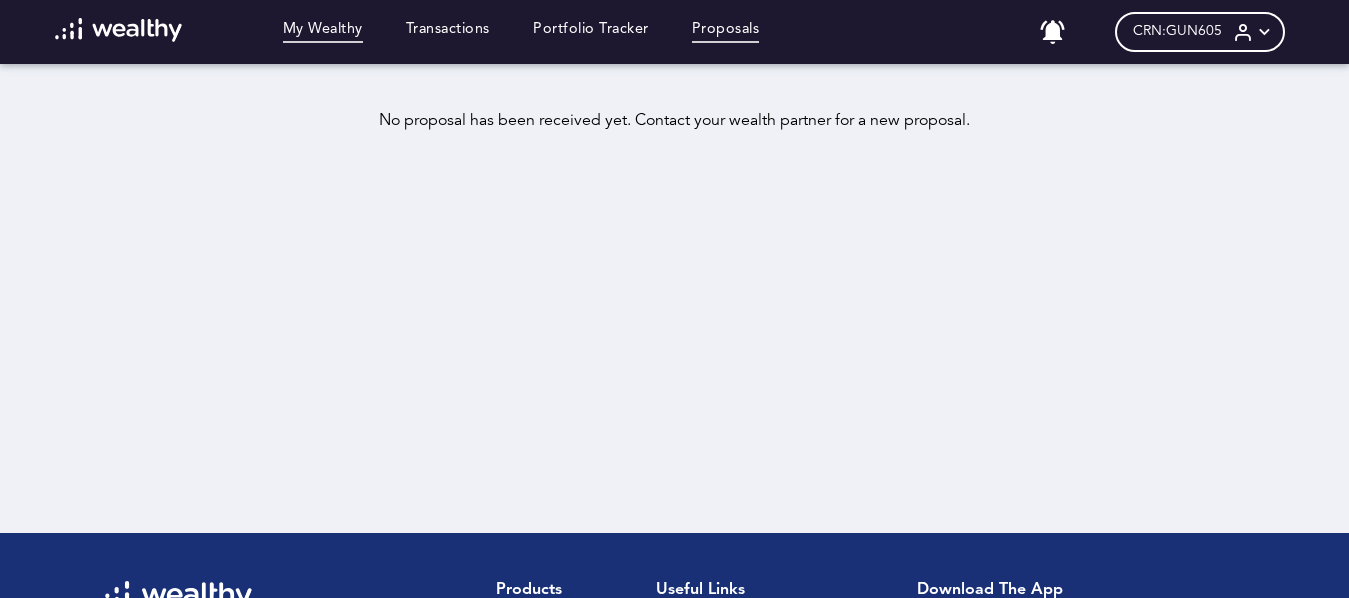 click on "My Wealthy" at bounding box center [323, 32] 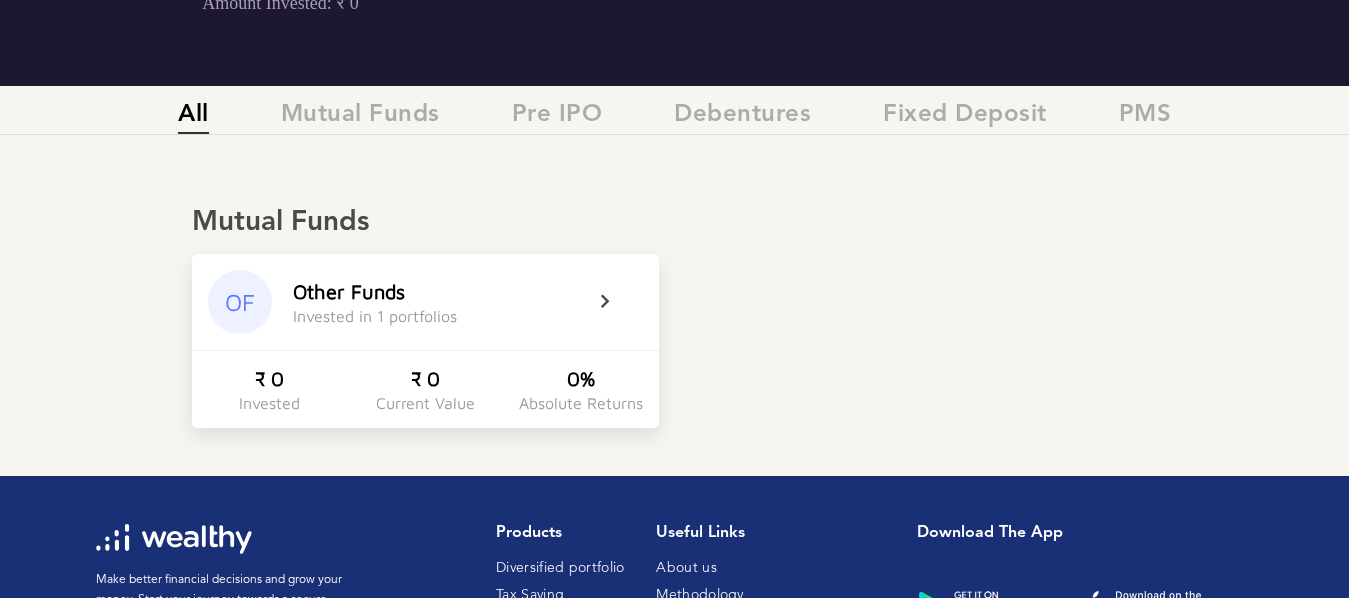 scroll, scrollTop: 204, scrollLeft: 0, axis: vertical 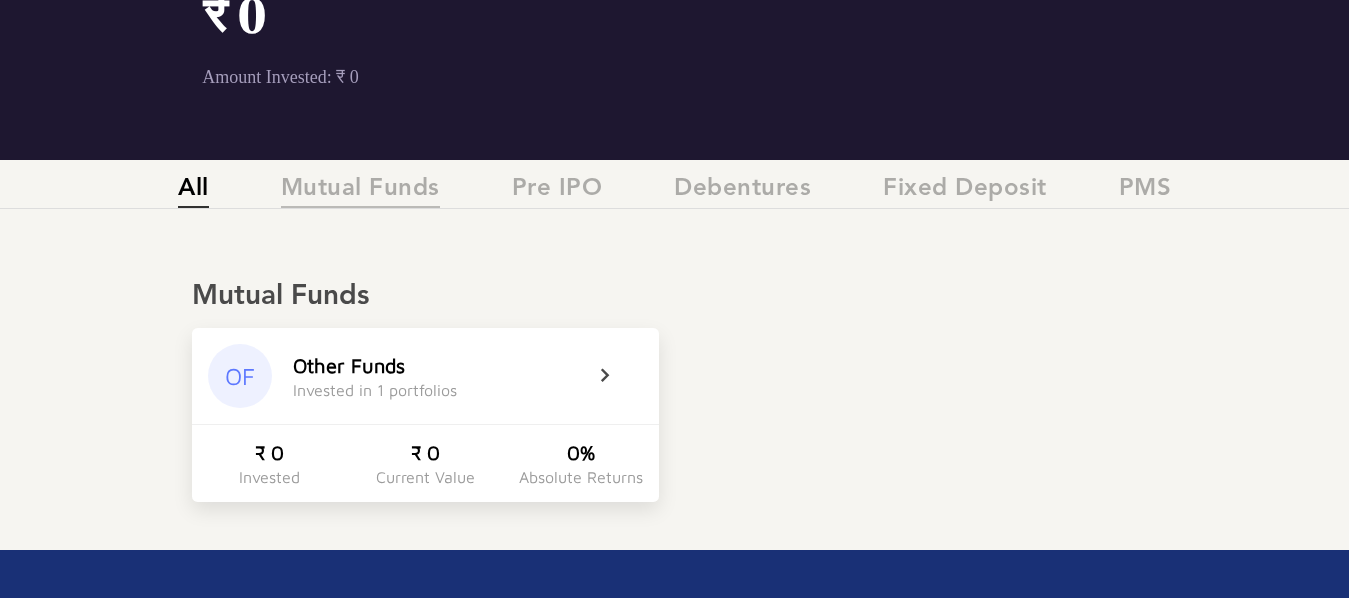 click on "Mutual Funds" at bounding box center [360, 191] 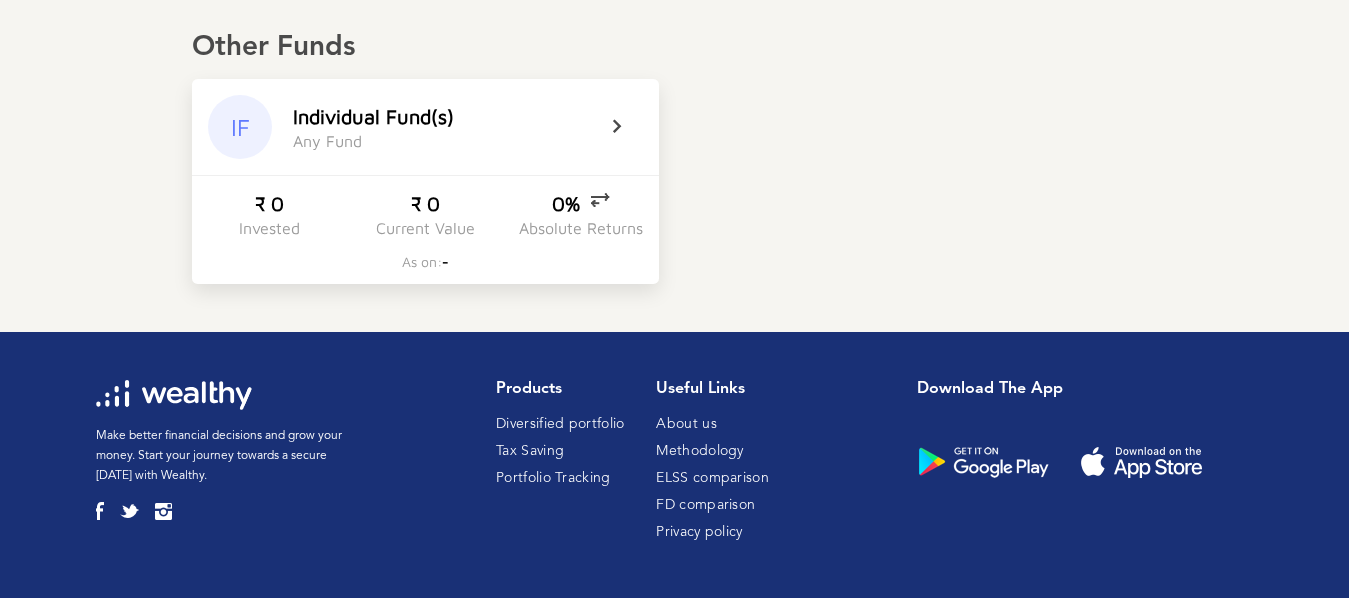 scroll, scrollTop: 51, scrollLeft: 0, axis: vertical 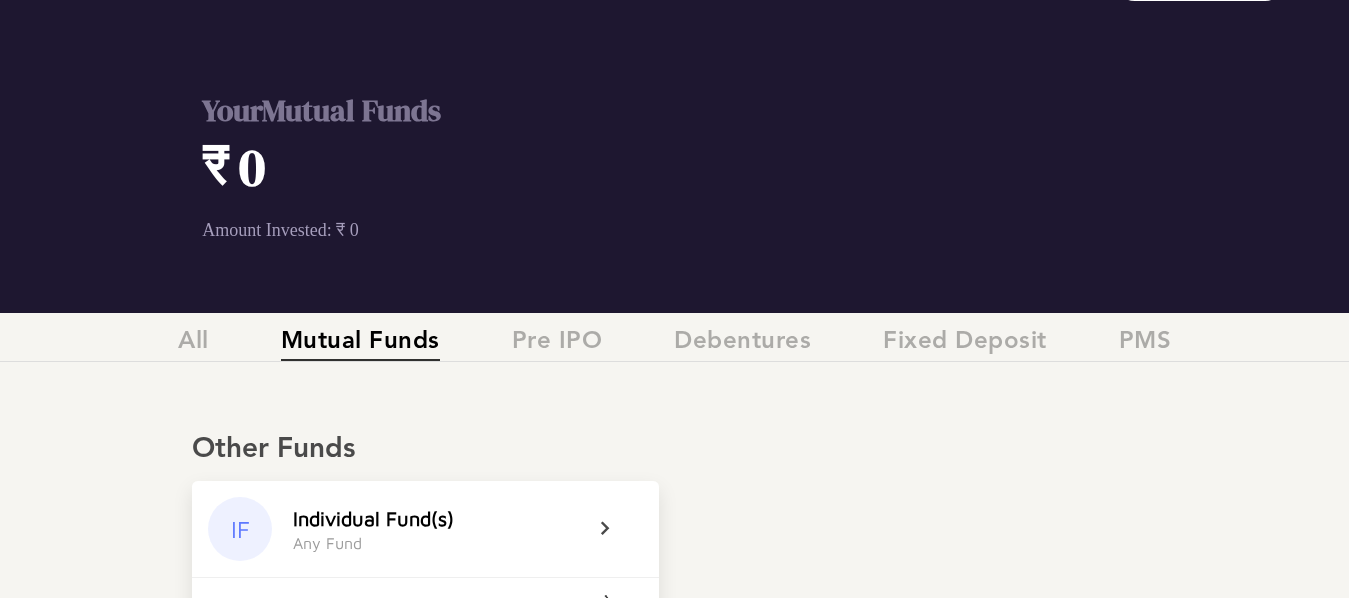 click on "Mutual Funds" at bounding box center (360, 344) 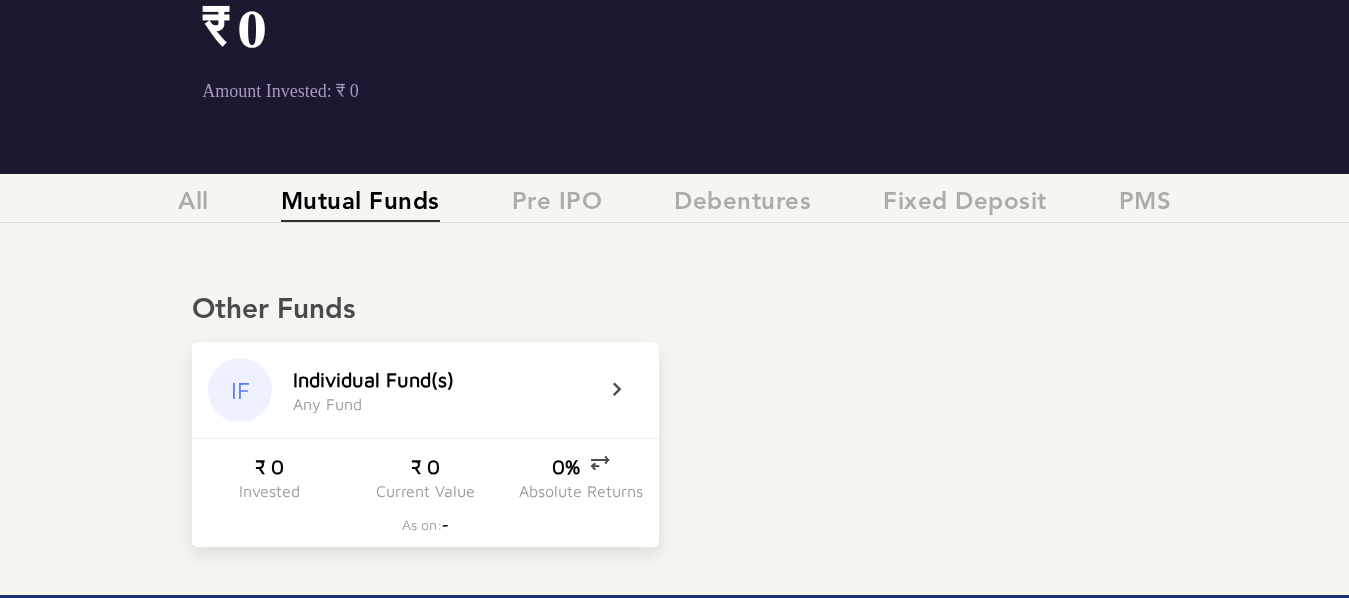 scroll, scrollTop: 255, scrollLeft: 0, axis: vertical 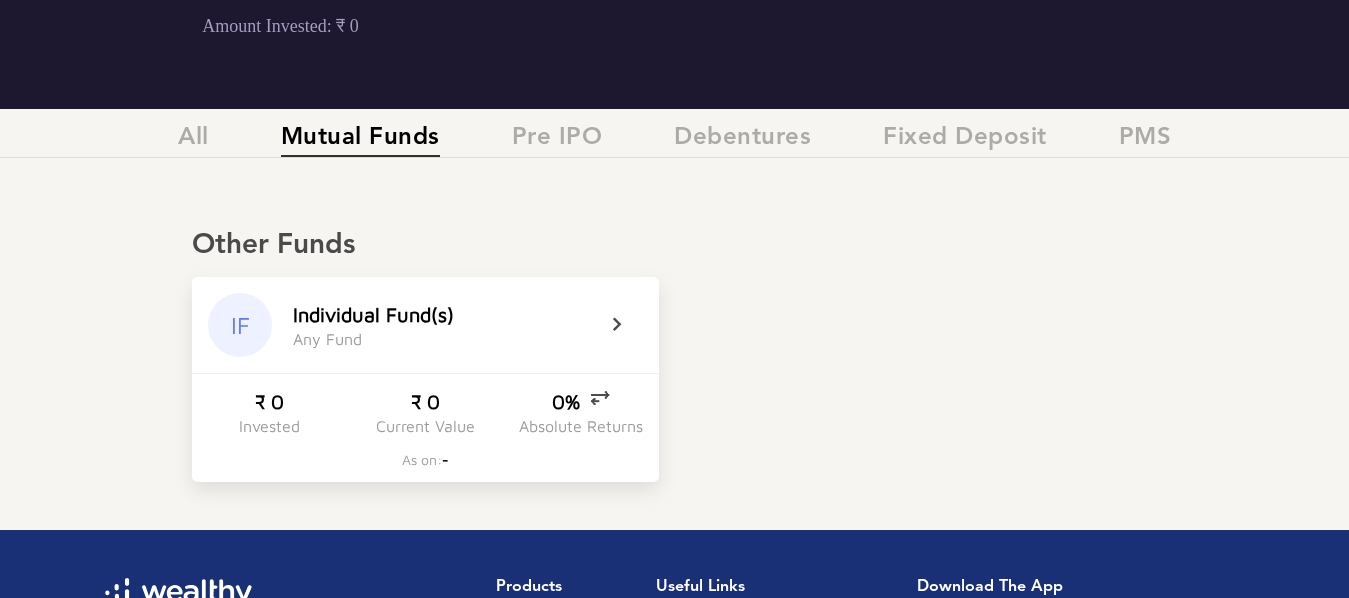 click at bounding box center [630, 325] 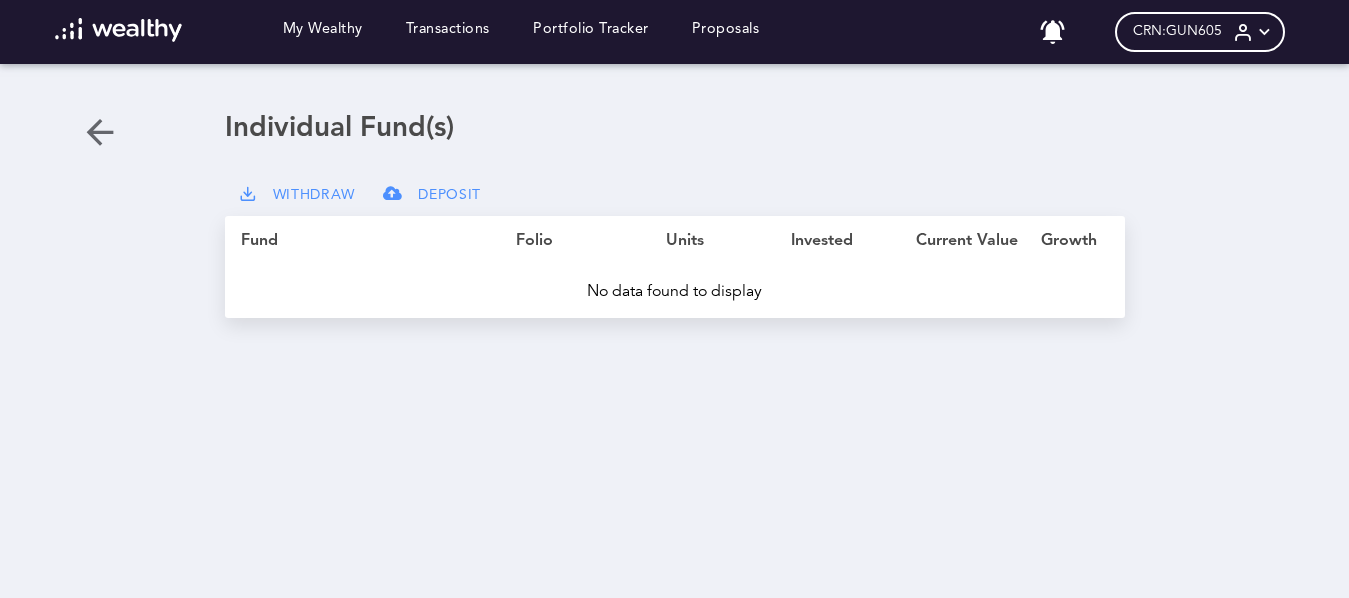 scroll, scrollTop: 0, scrollLeft: 0, axis: both 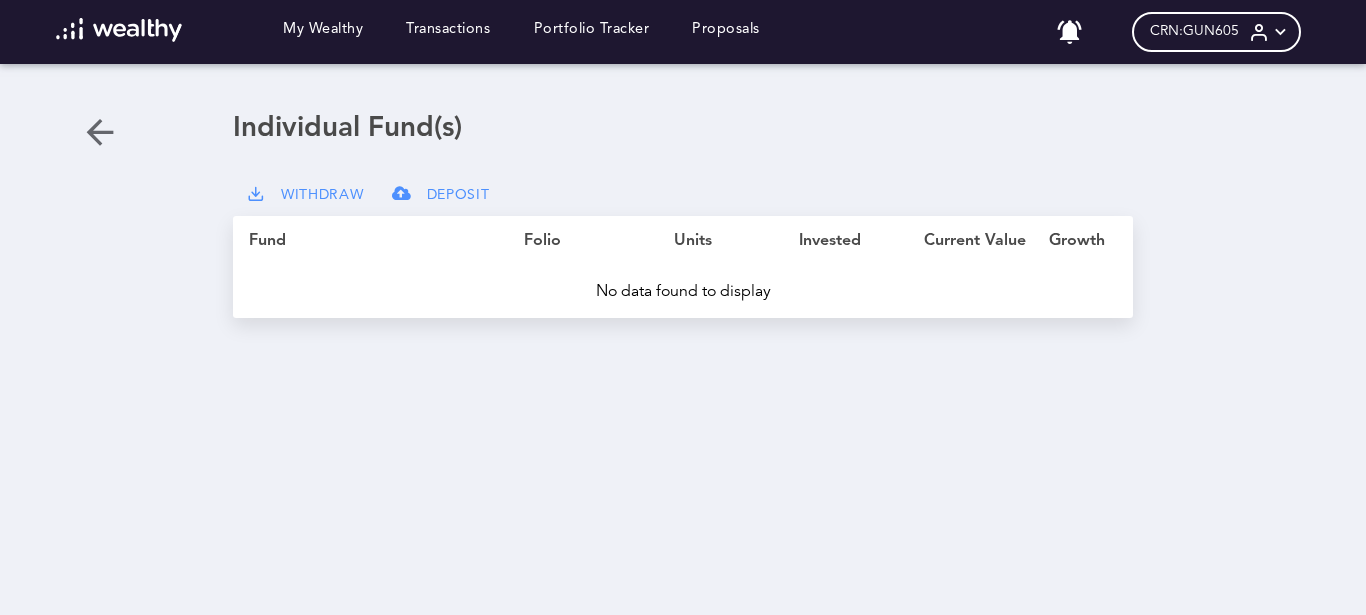 click on "My Wealthy Transactions Portfolio Tracker Proposals" at bounding box center [407, 32] 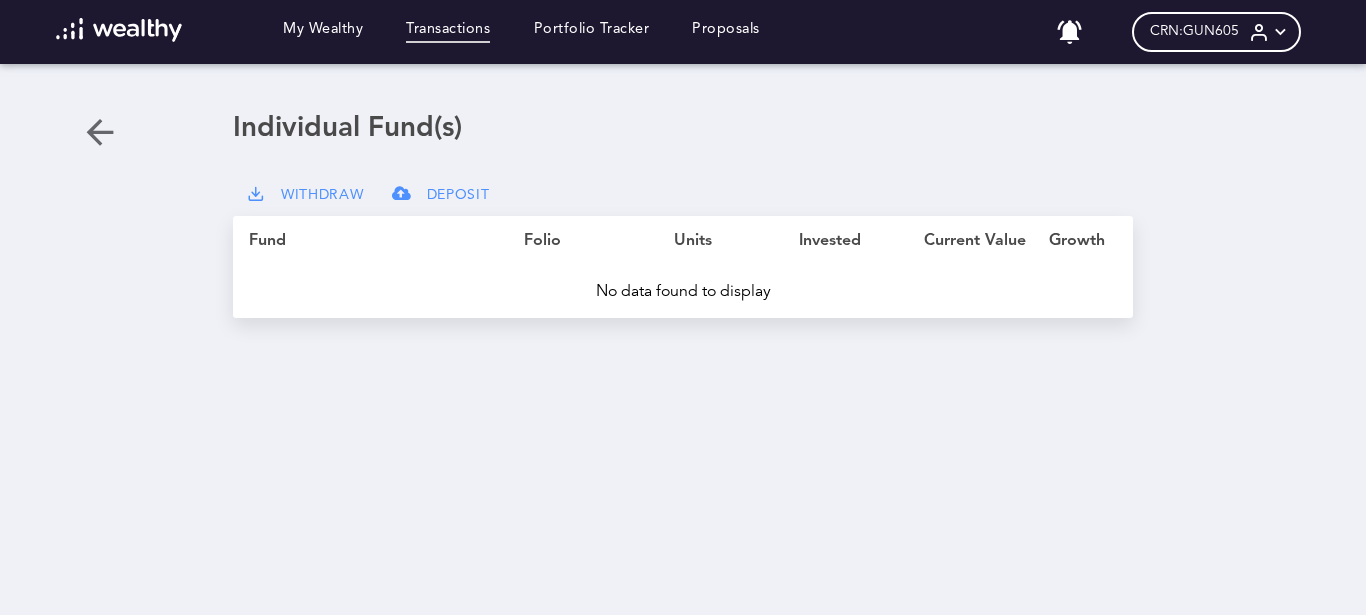 click on "Transactions" at bounding box center (448, 32) 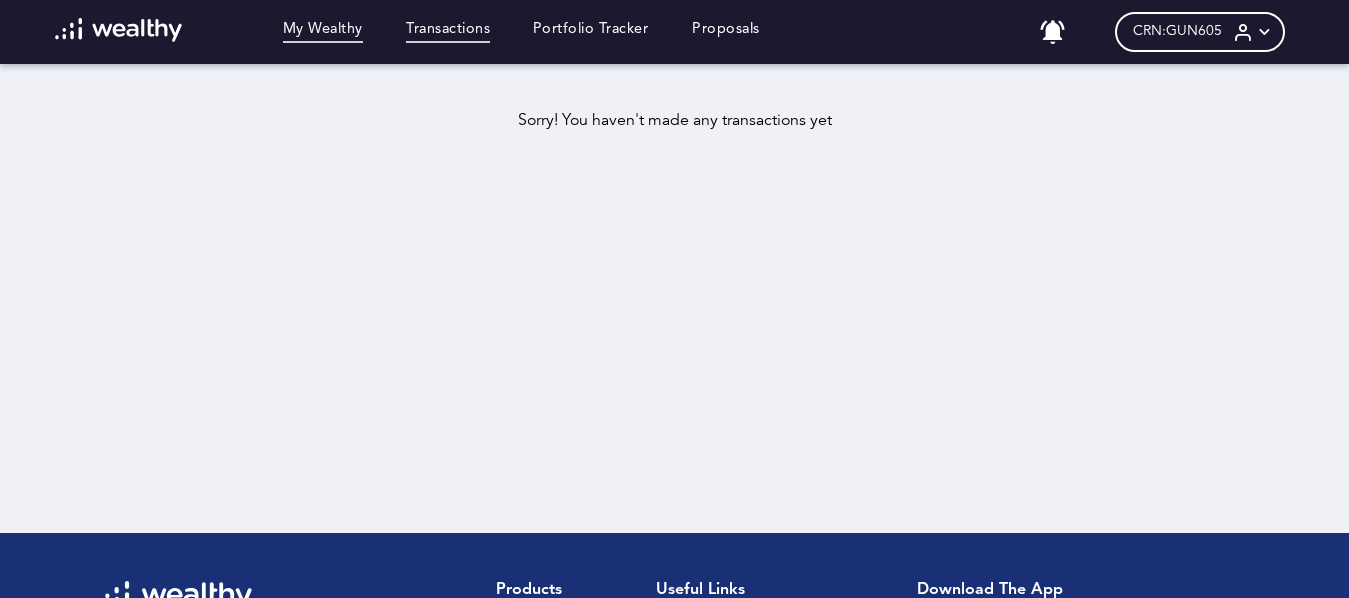 click on "My Wealthy" at bounding box center [323, 32] 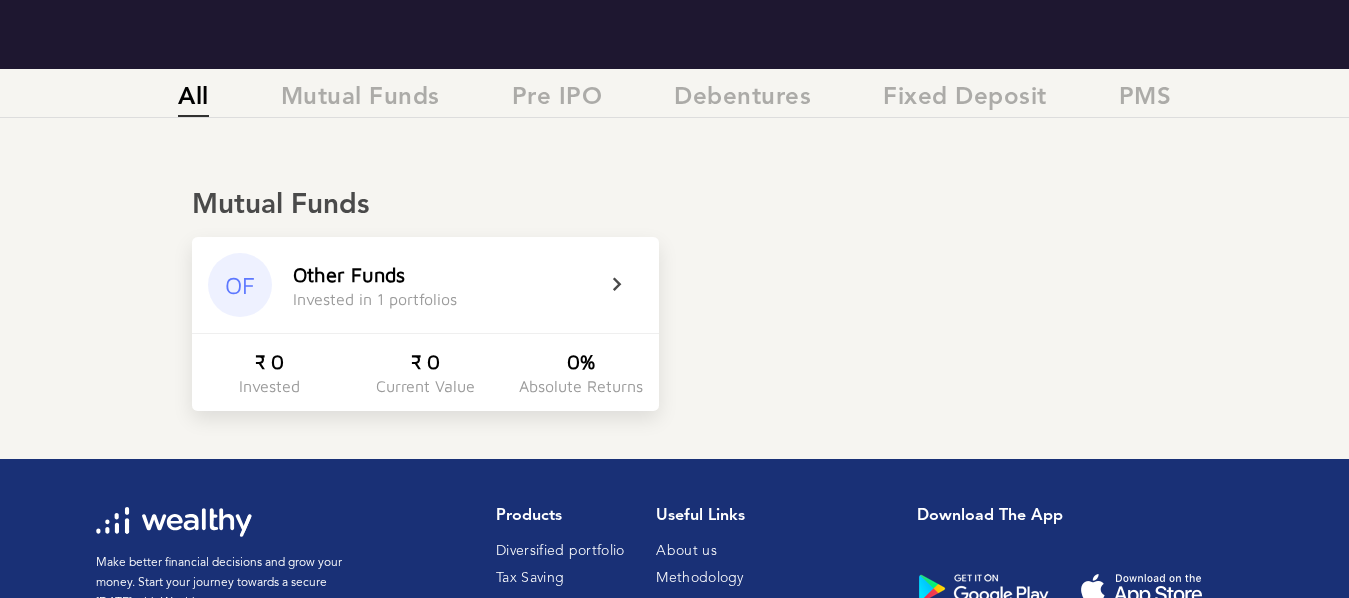 scroll, scrollTop: 122, scrollLeft: 0, axis: vertical 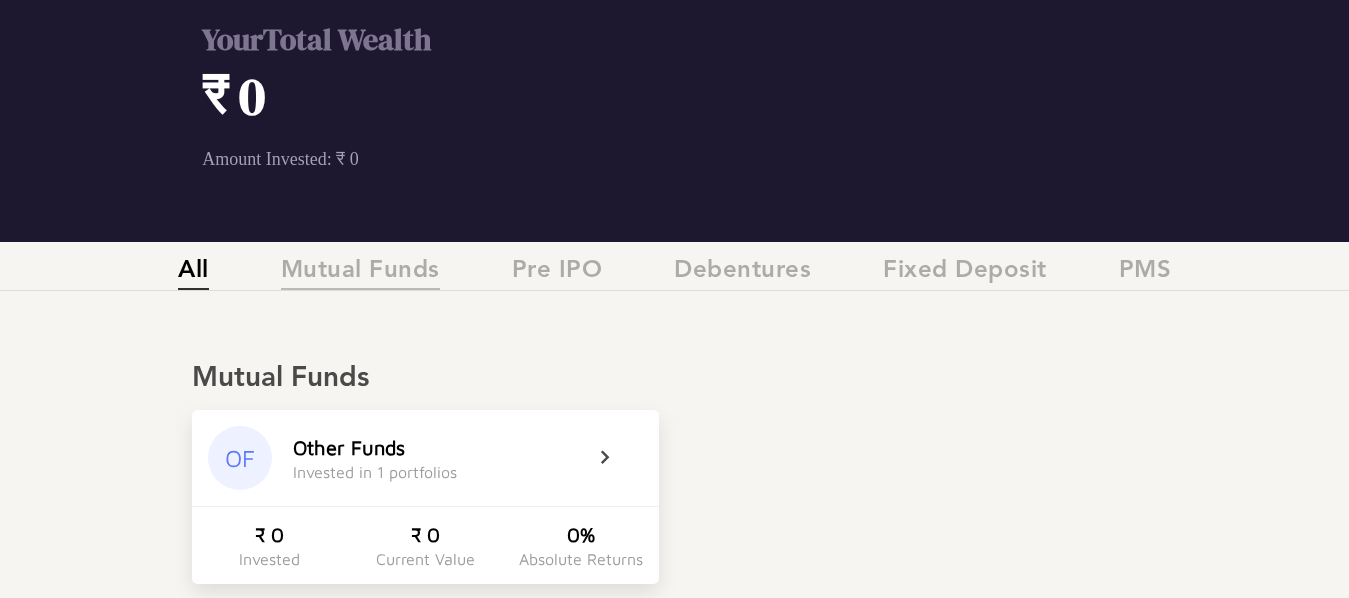 click on "Mutual Funds" at bounding box center [360, 273] 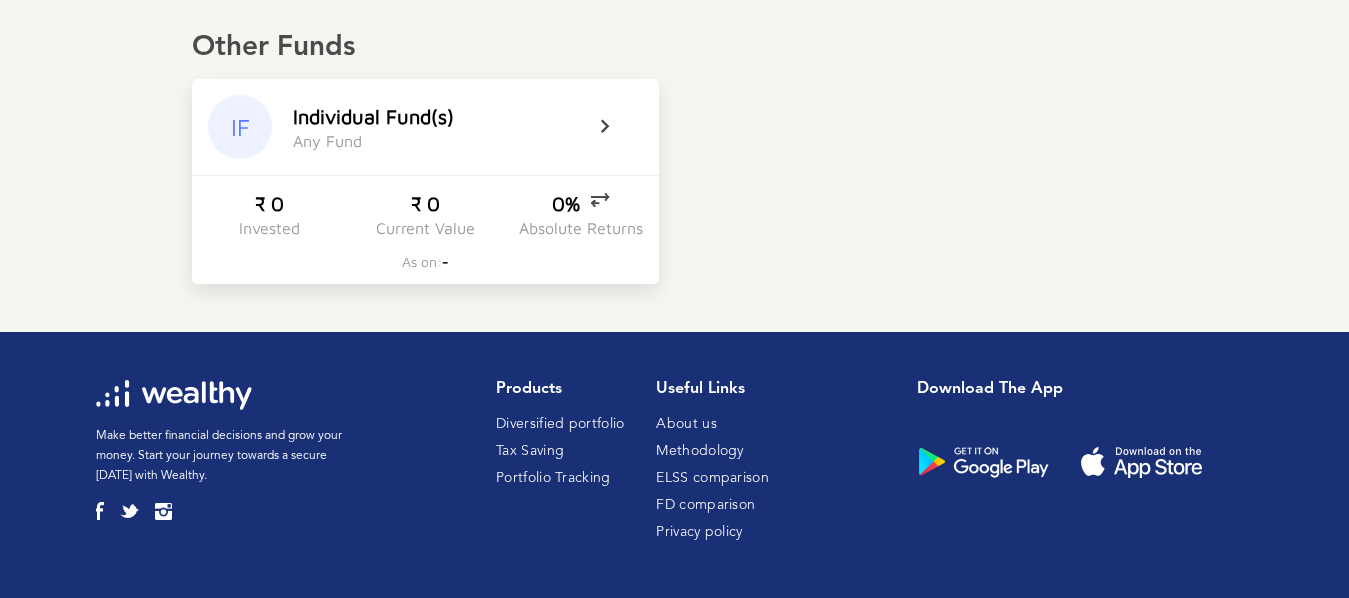 scroll, scrollTop: 459, scrollLeft: 0, axis: vertical 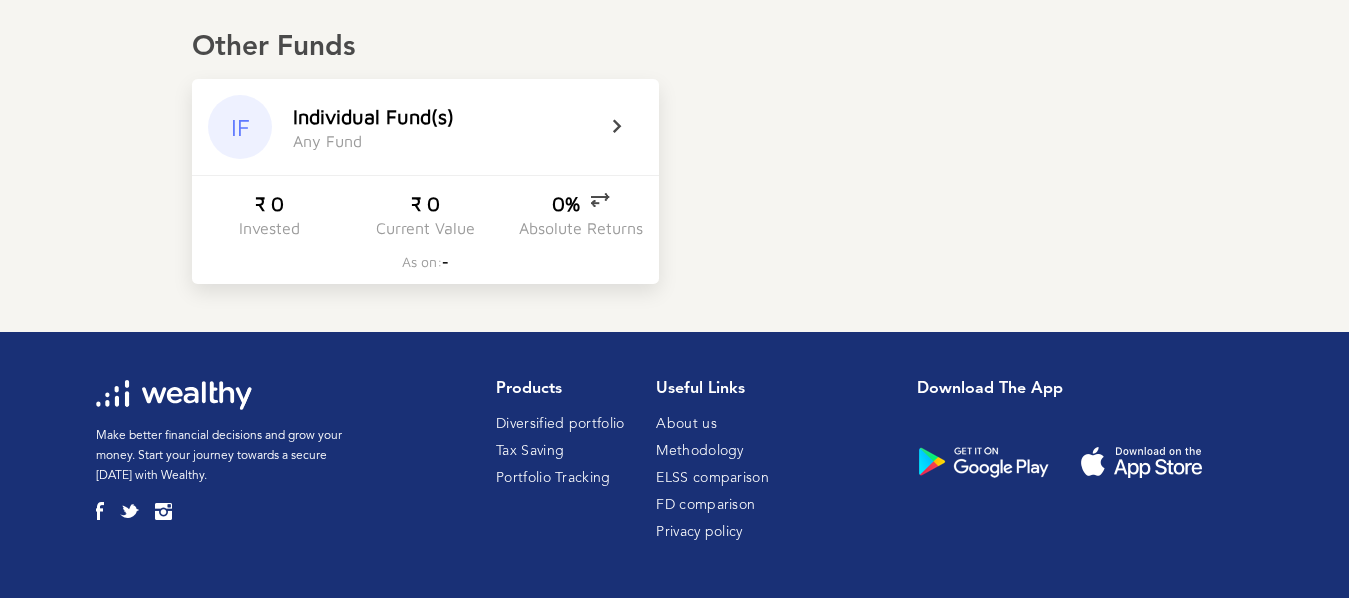 click on "IF I n d i v i d u a l   F u n d ( s ) A n y   F u n d" at bounding box center (425, 127) 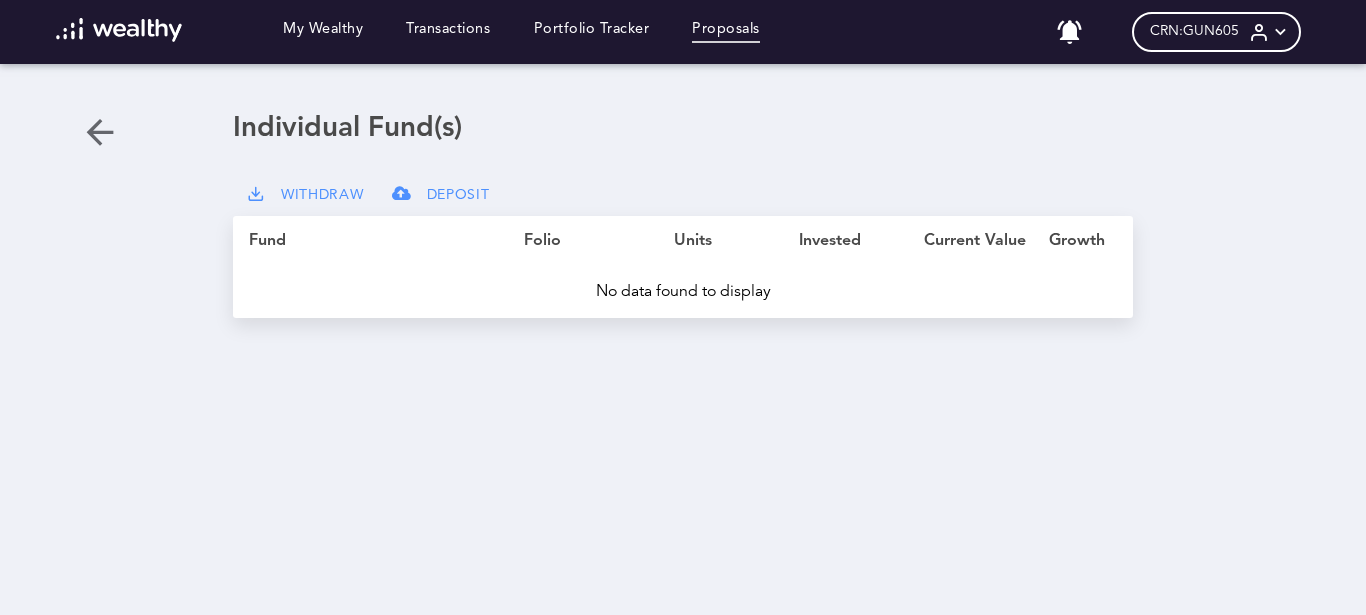 click on "Proposals" at bounding box center (726, 32) 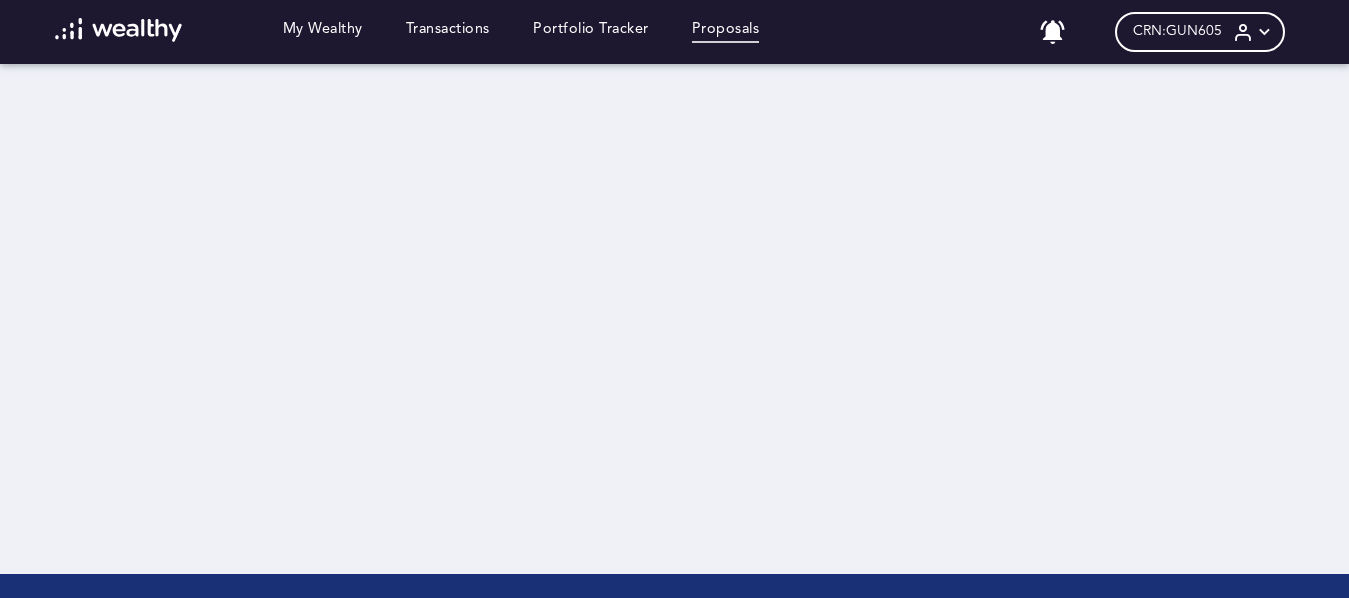 click at bounding box center (1052, 32) 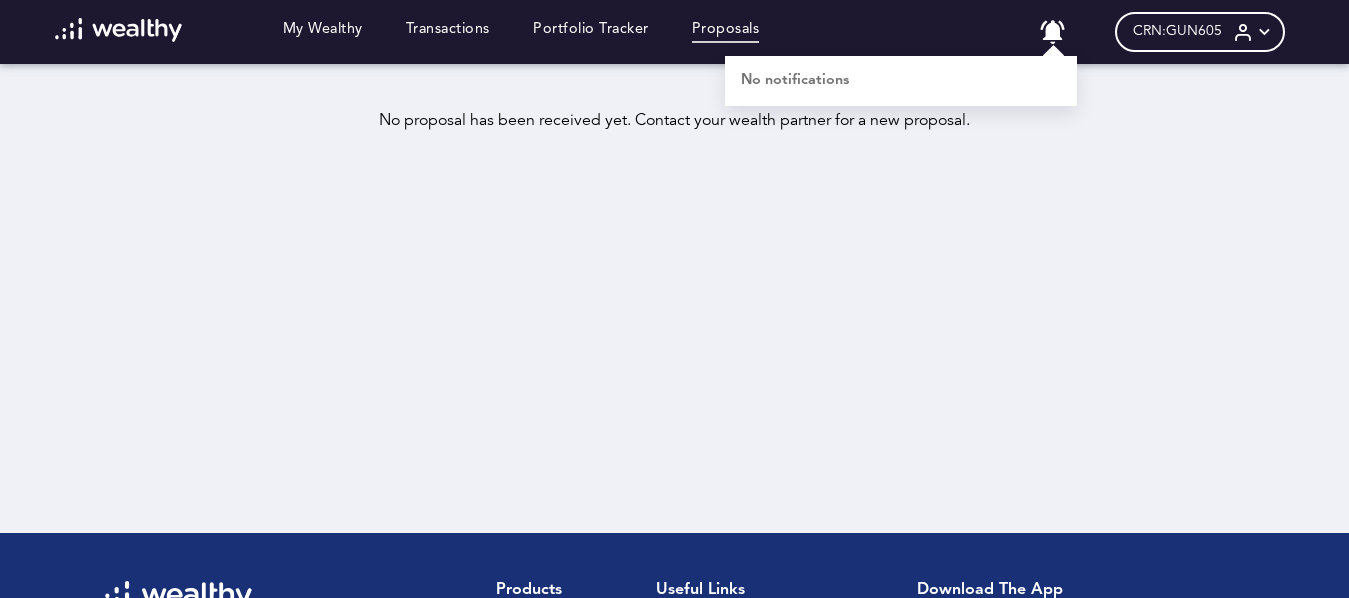click at bounding box center (674, 299) 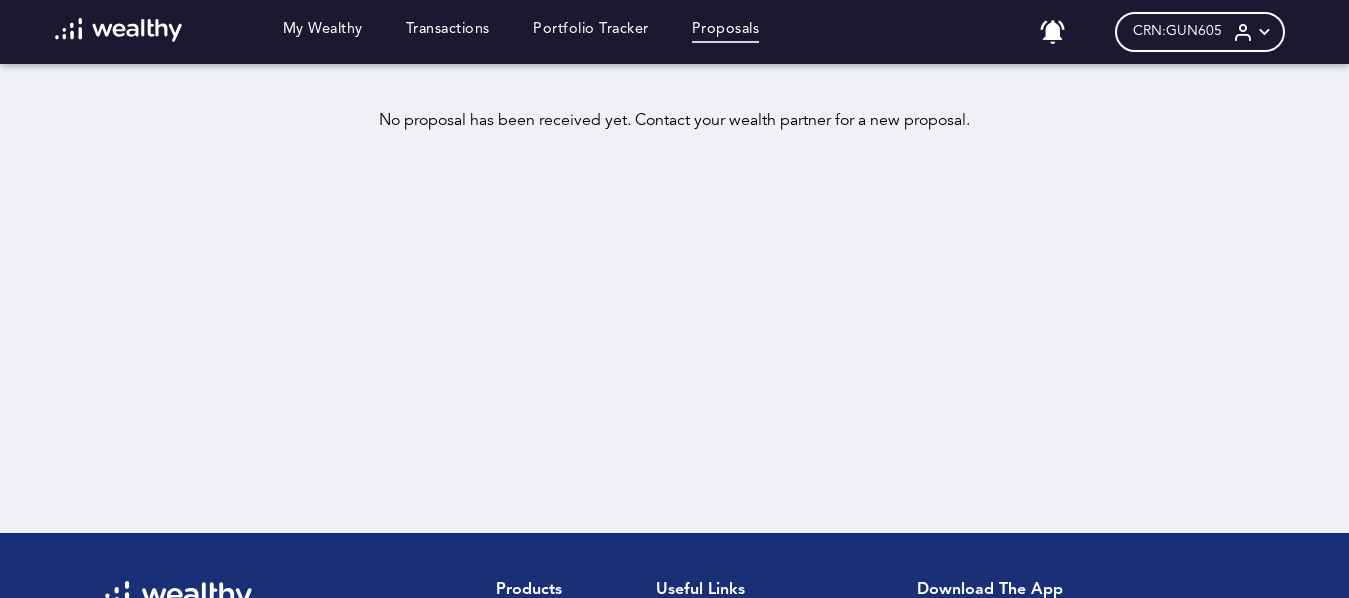 click at bounding box center [1264, 32] 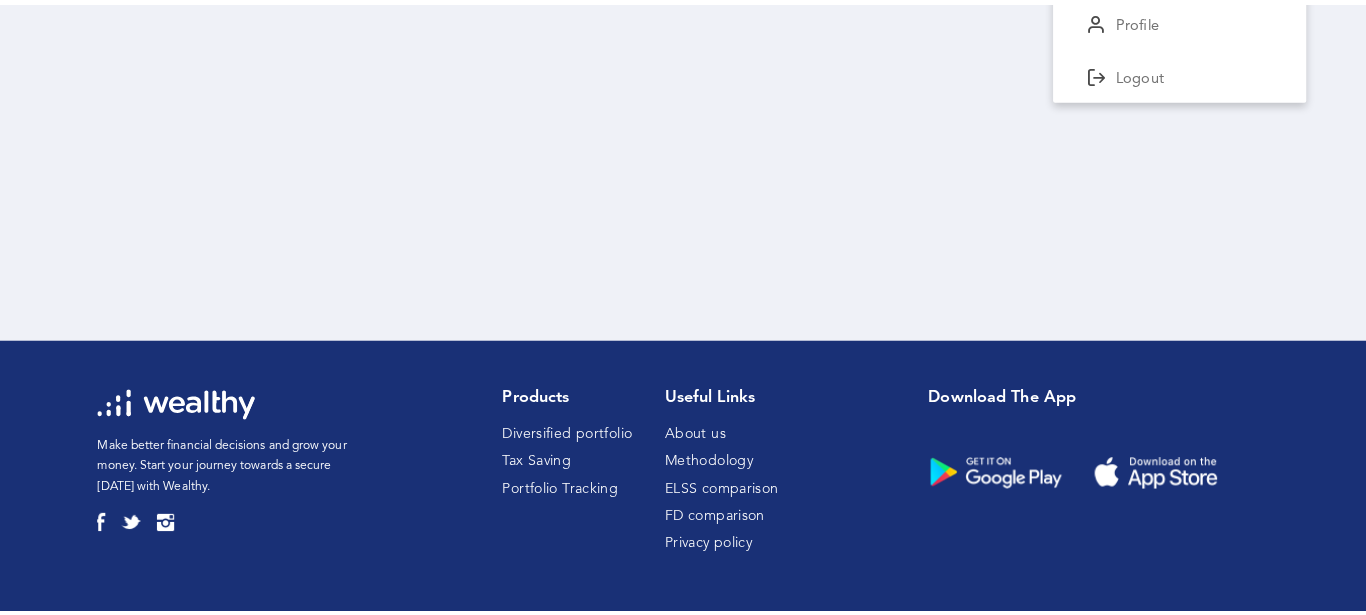 scroll, scrollTop: 0, scrollLeft: 0, axis: both 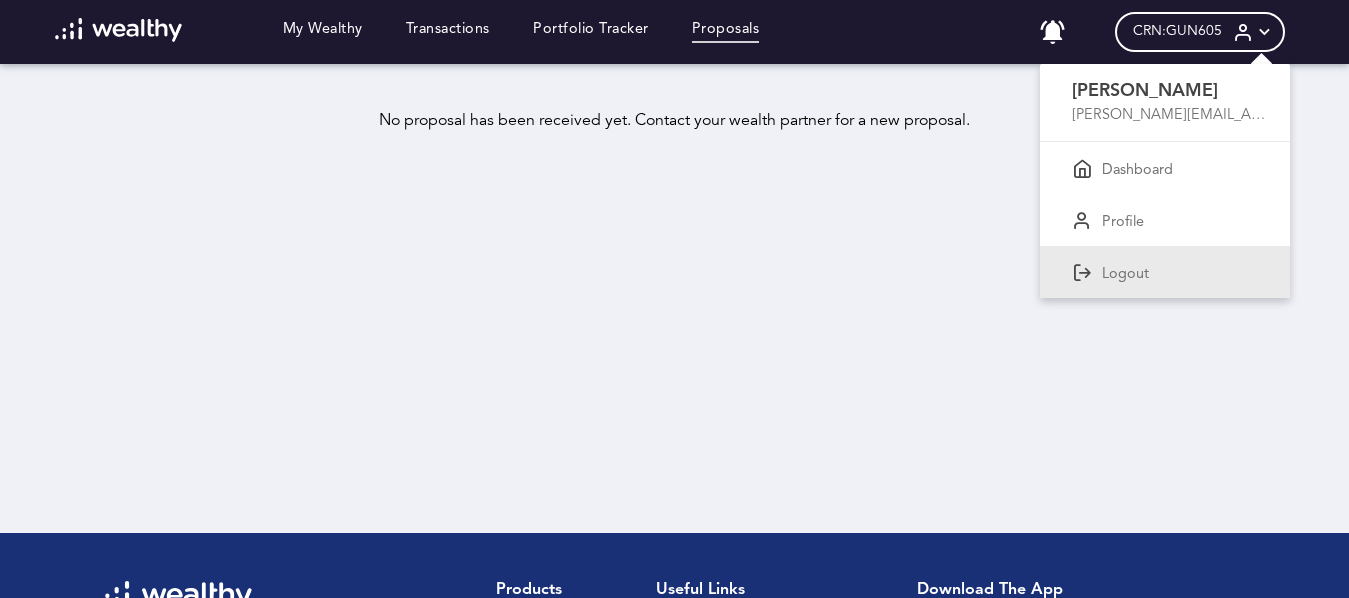 click on "Logout" at bounding box center [1125, 275] 